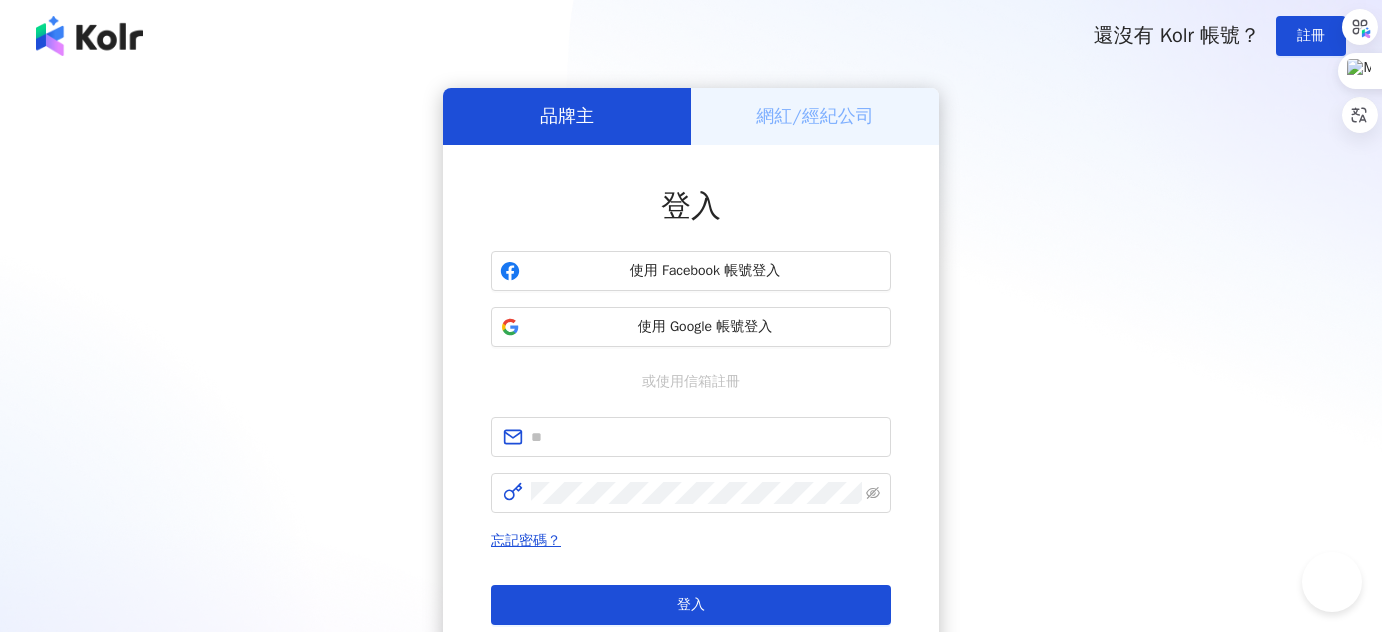 scroll, scrollTop: 0, scrollLeft: 0, axis: both 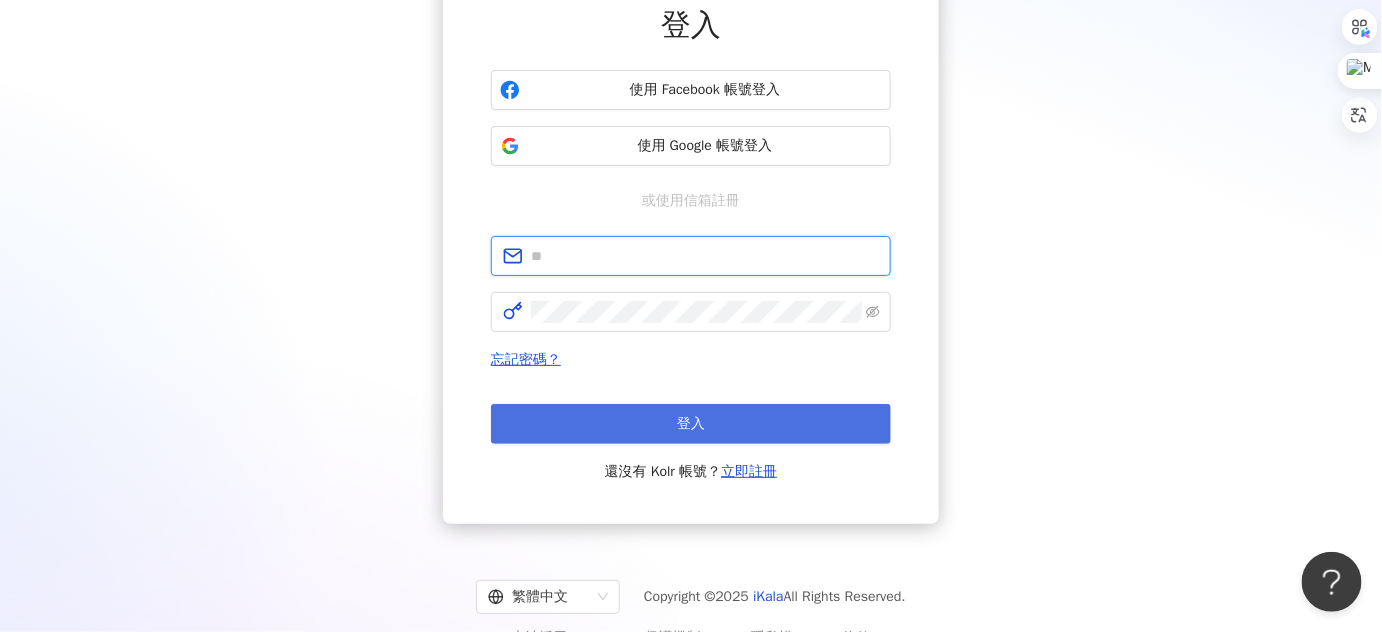type on "**********" 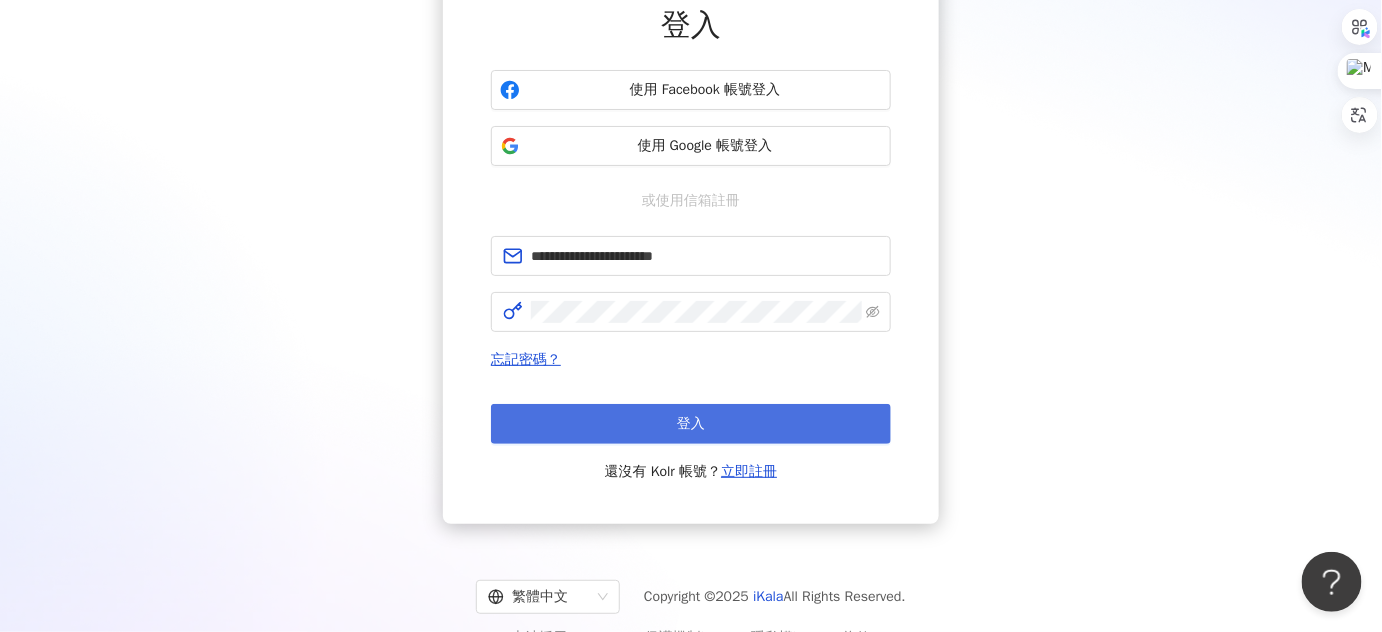 click on "登入" at bounding box center (691, 424) 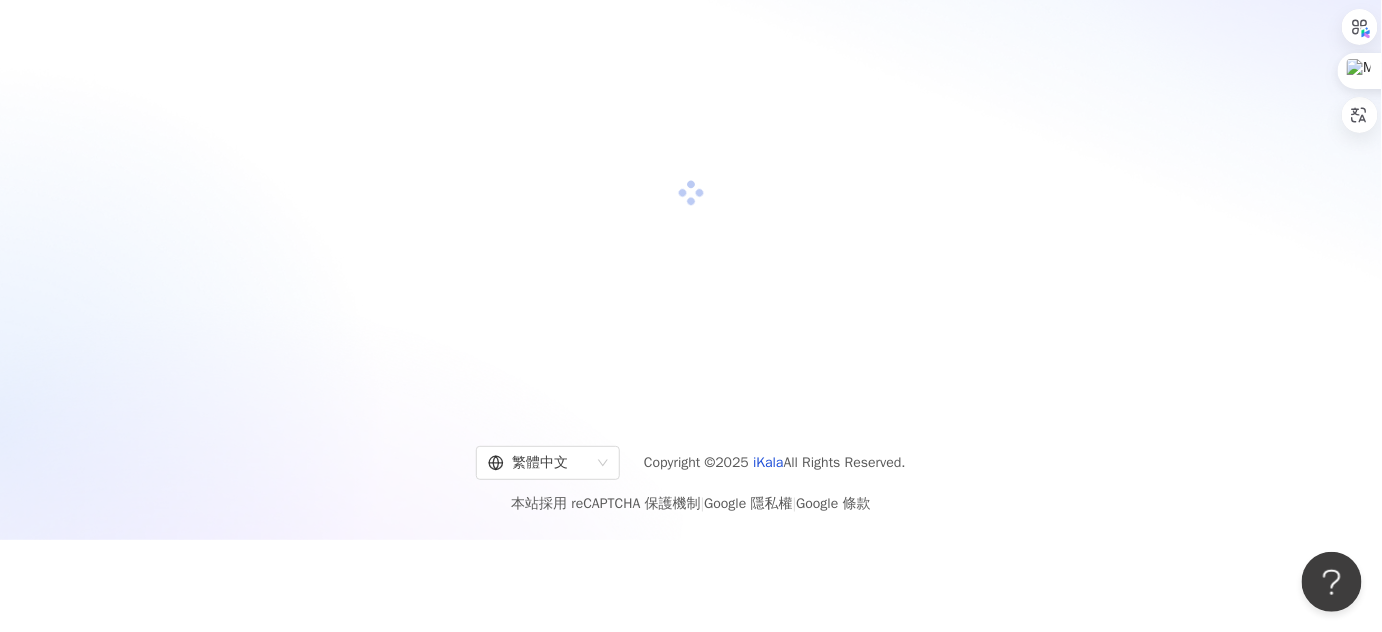 scroll, scrollTop: 91, scrollLeft: 0, axis: vertical 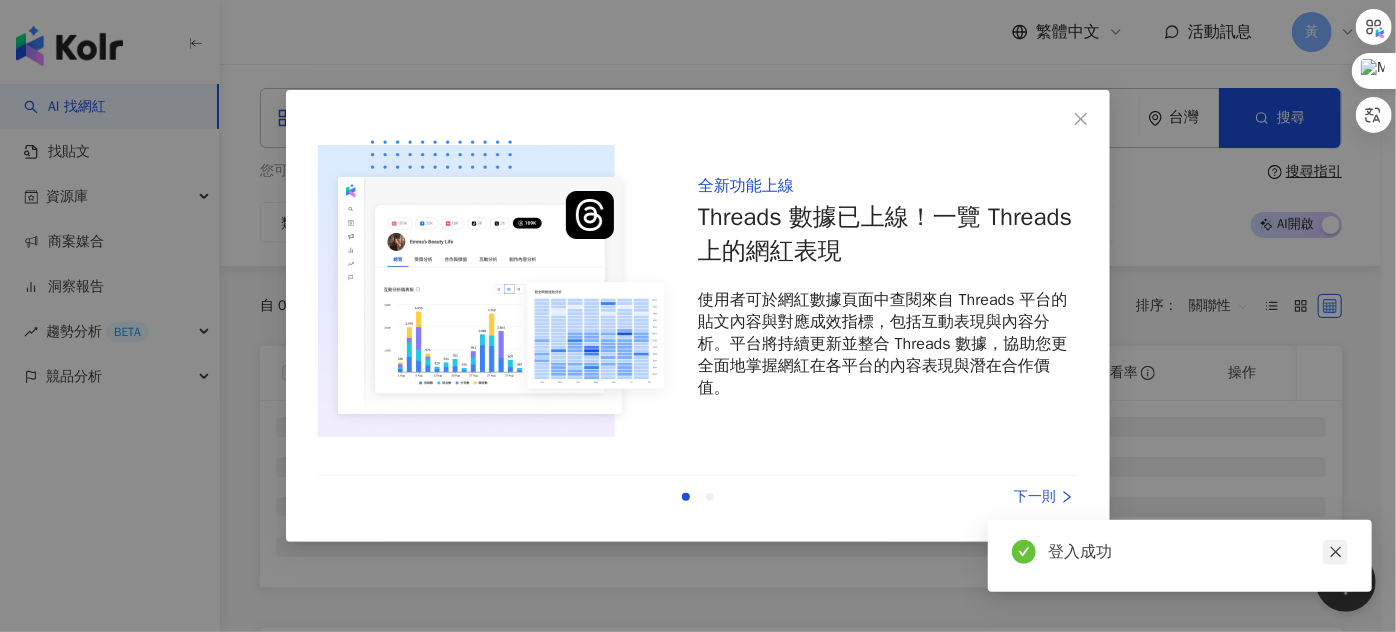 click 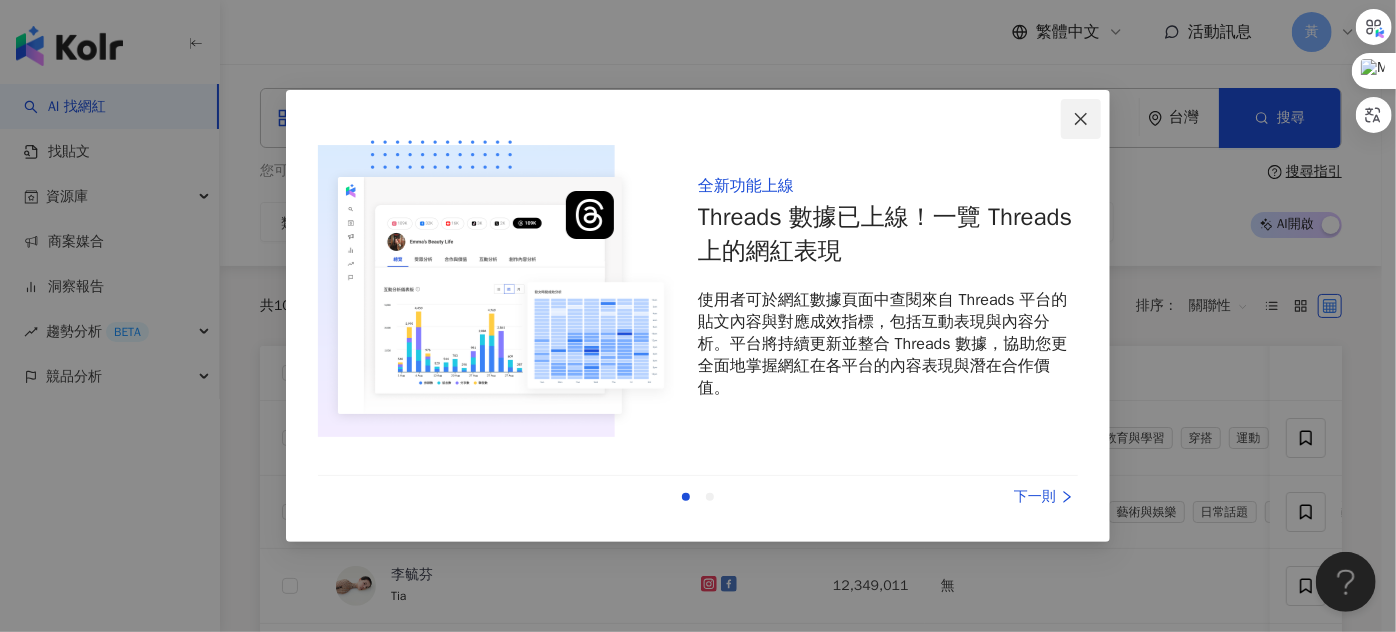 click 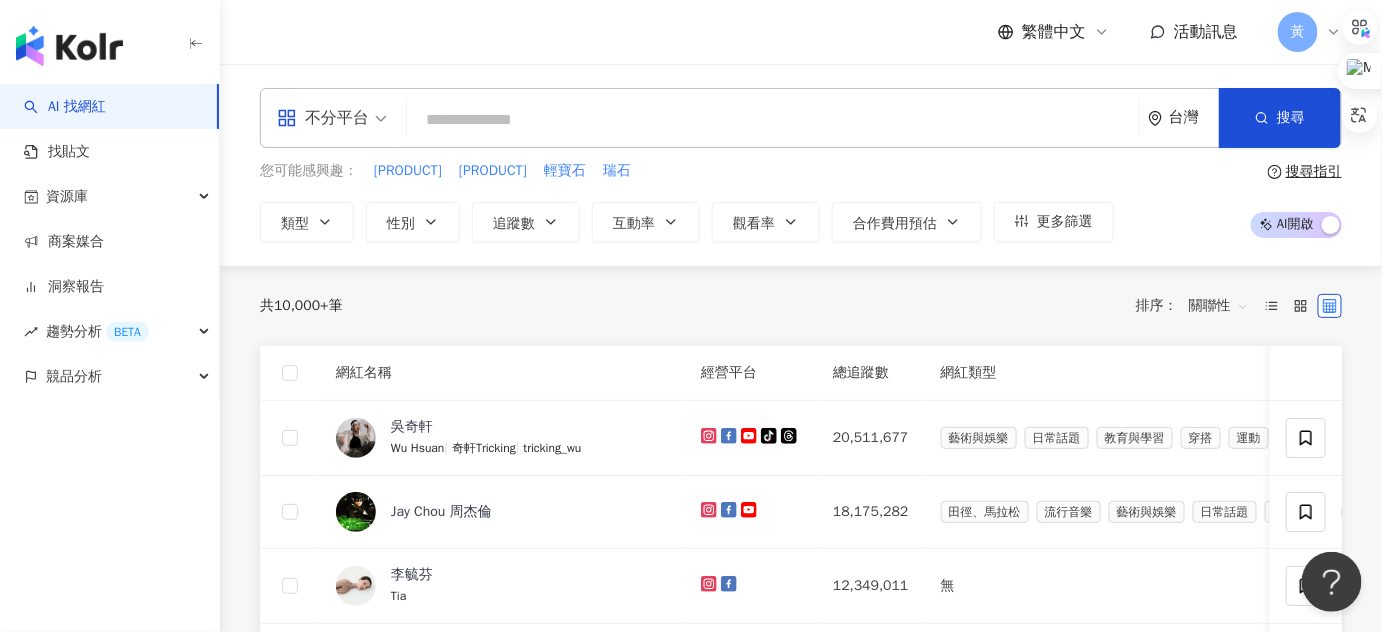 click on "不分平台" at bounding box center (332, 118) 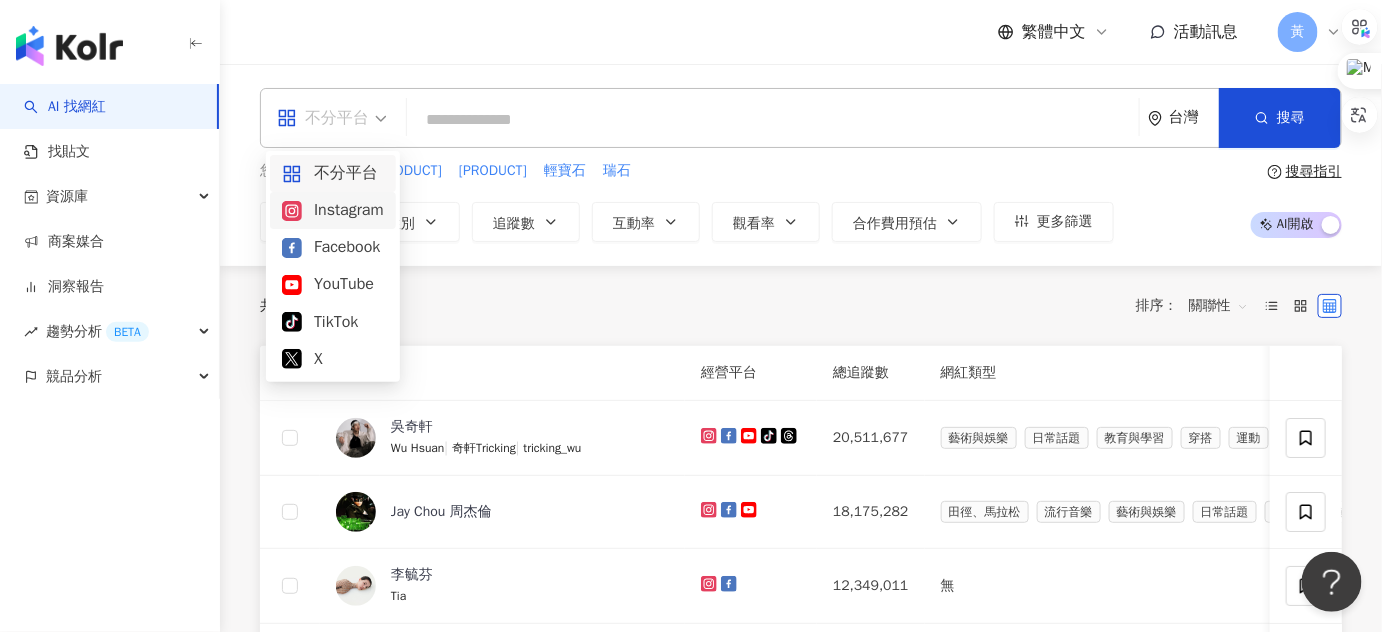 click on "Instagram" at bounding box center (333, 210) 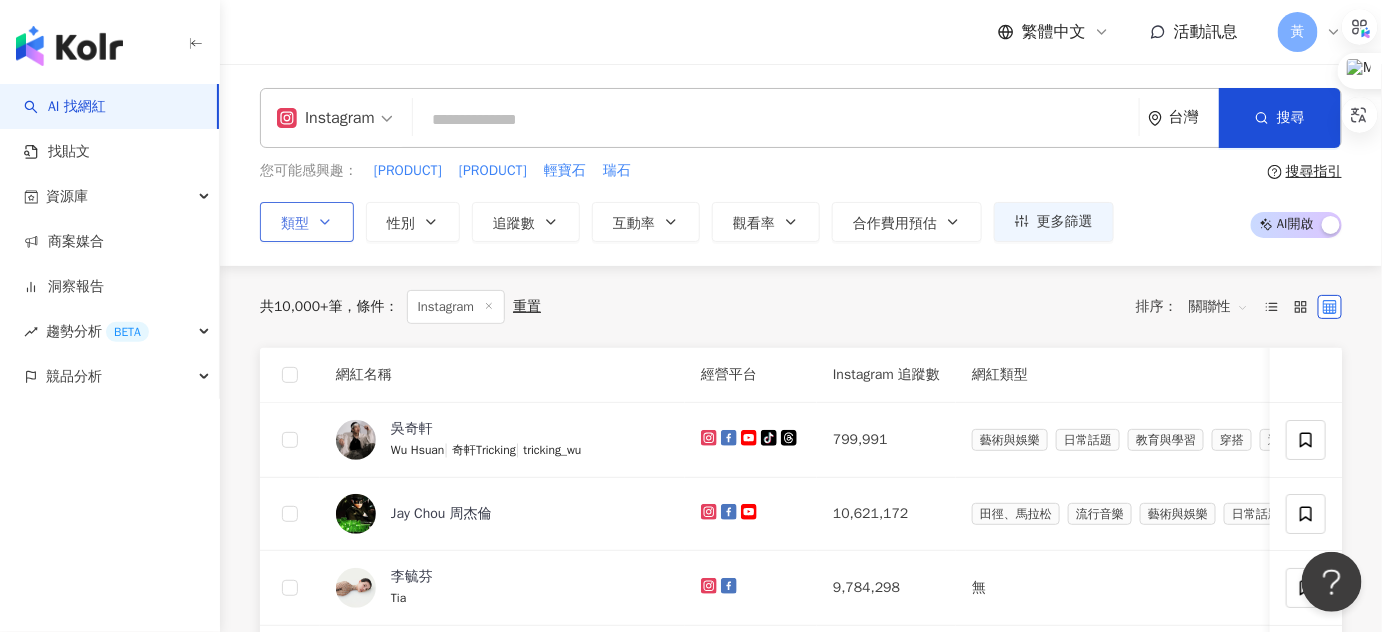 click on "類型" at bounding box center [307, 222] 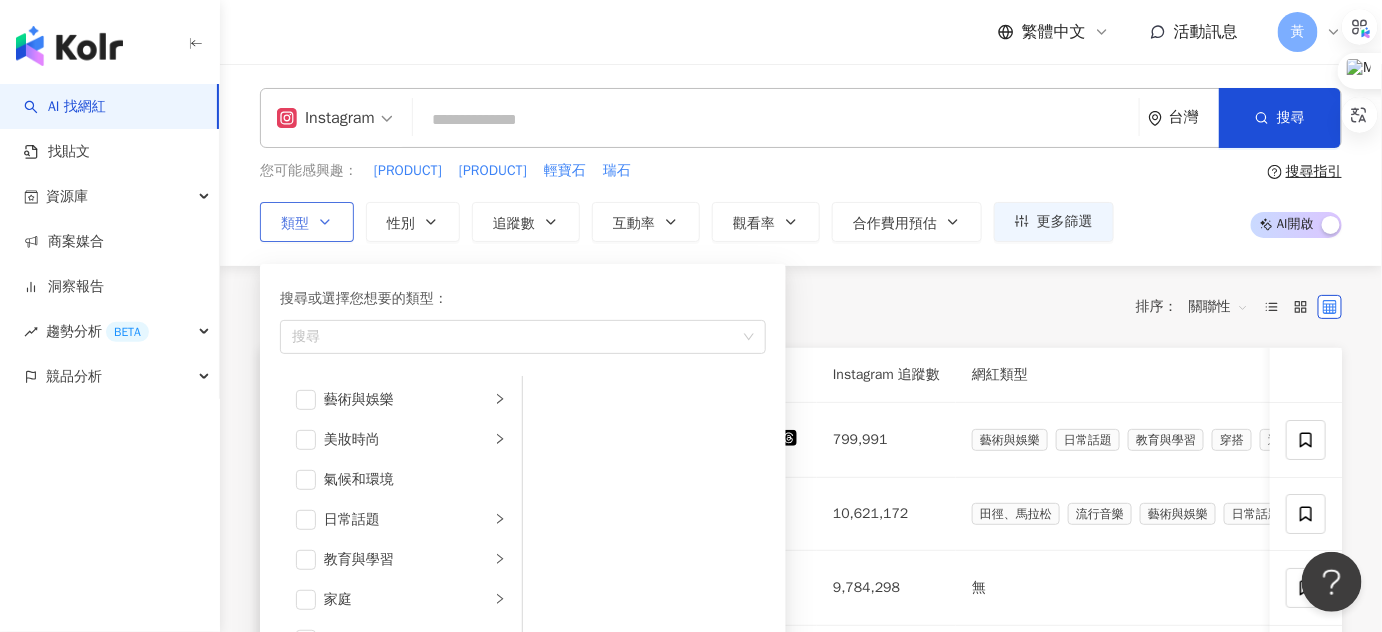 click 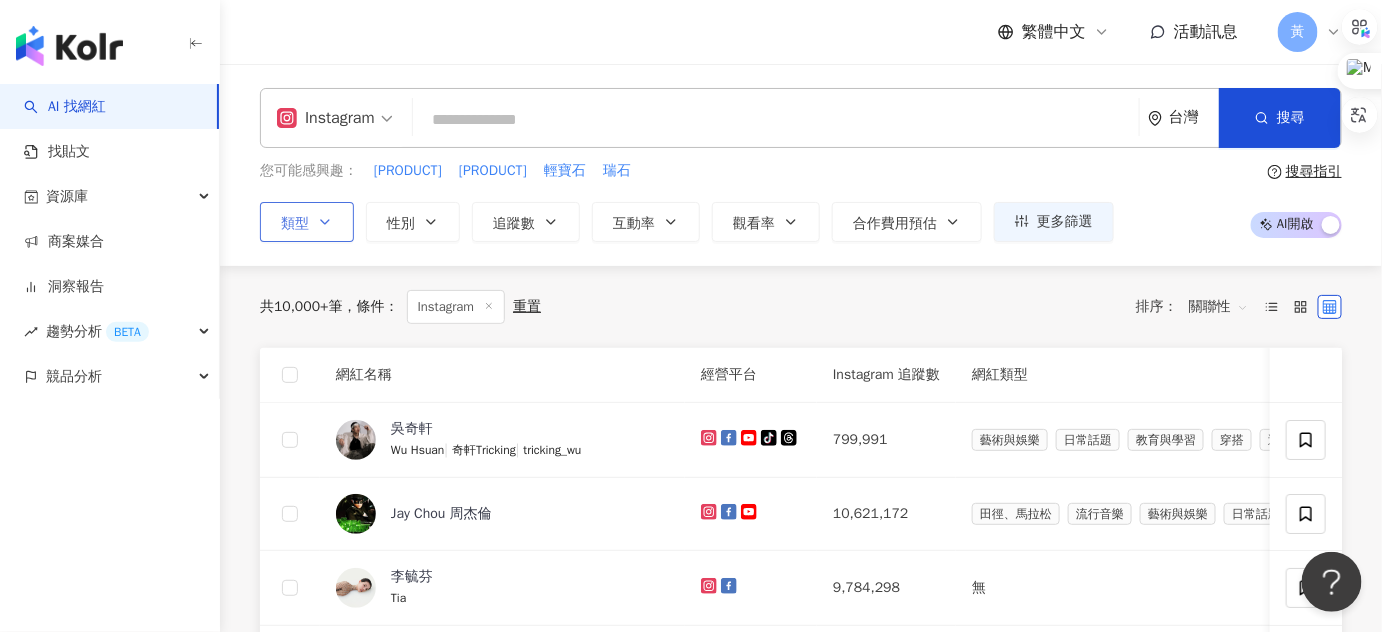 click on "類型" at bounding box center [295, 224] 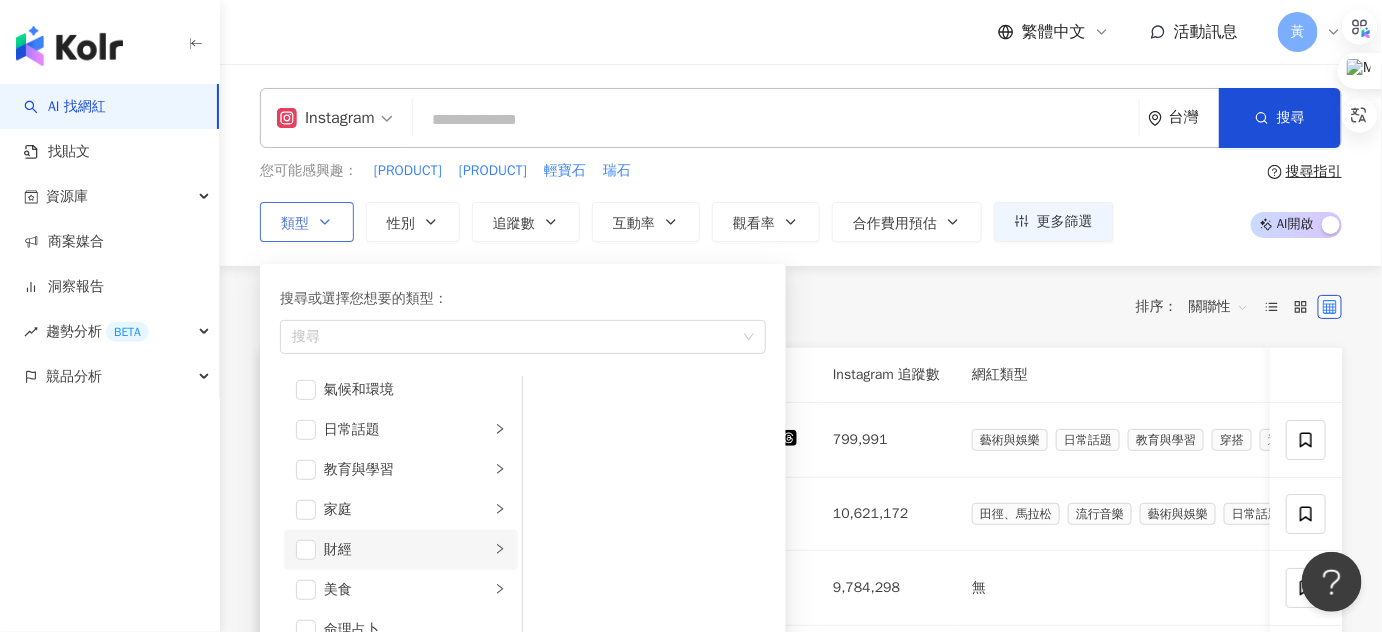 scroll, scrollTop: 181, scrollLeft: 0, axis: vertical 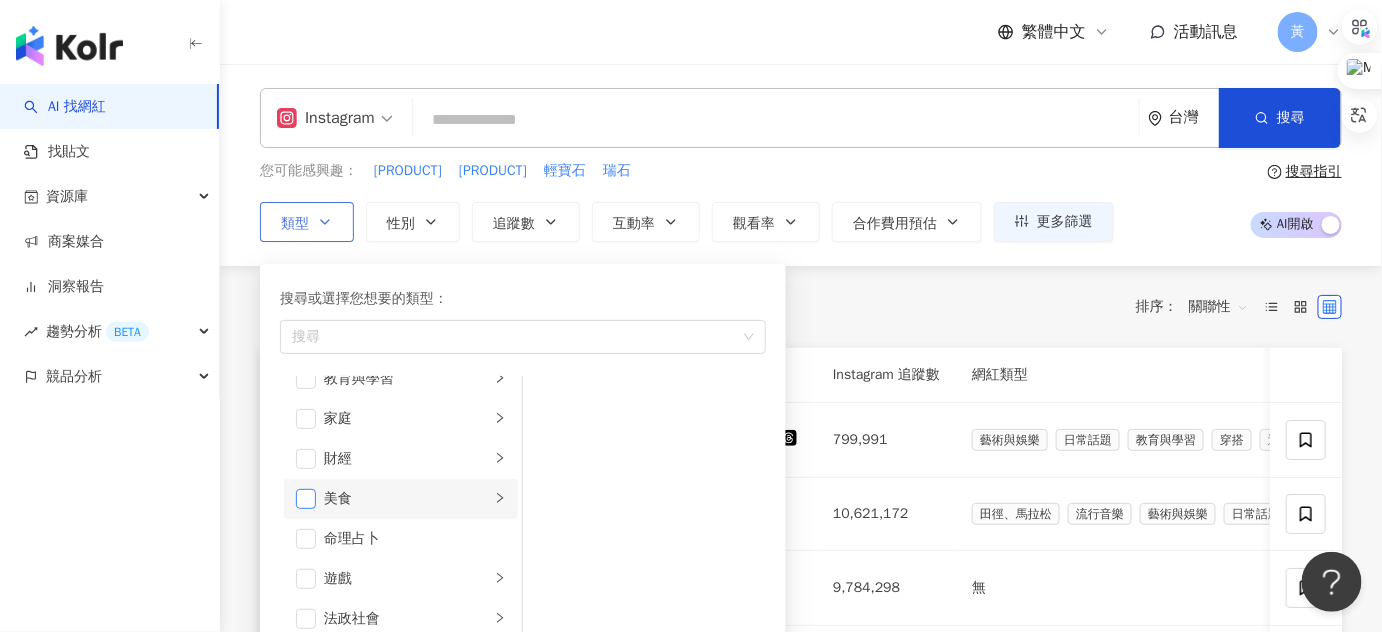 click at bounding box center (306, 499) 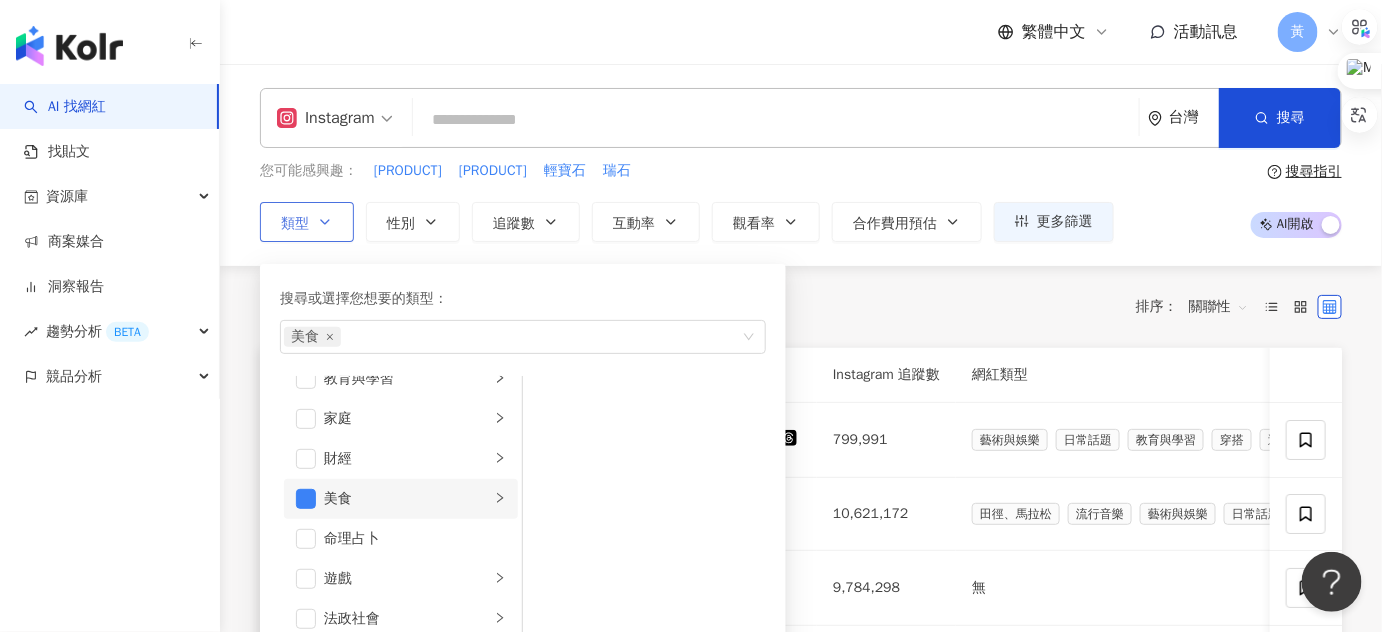 click 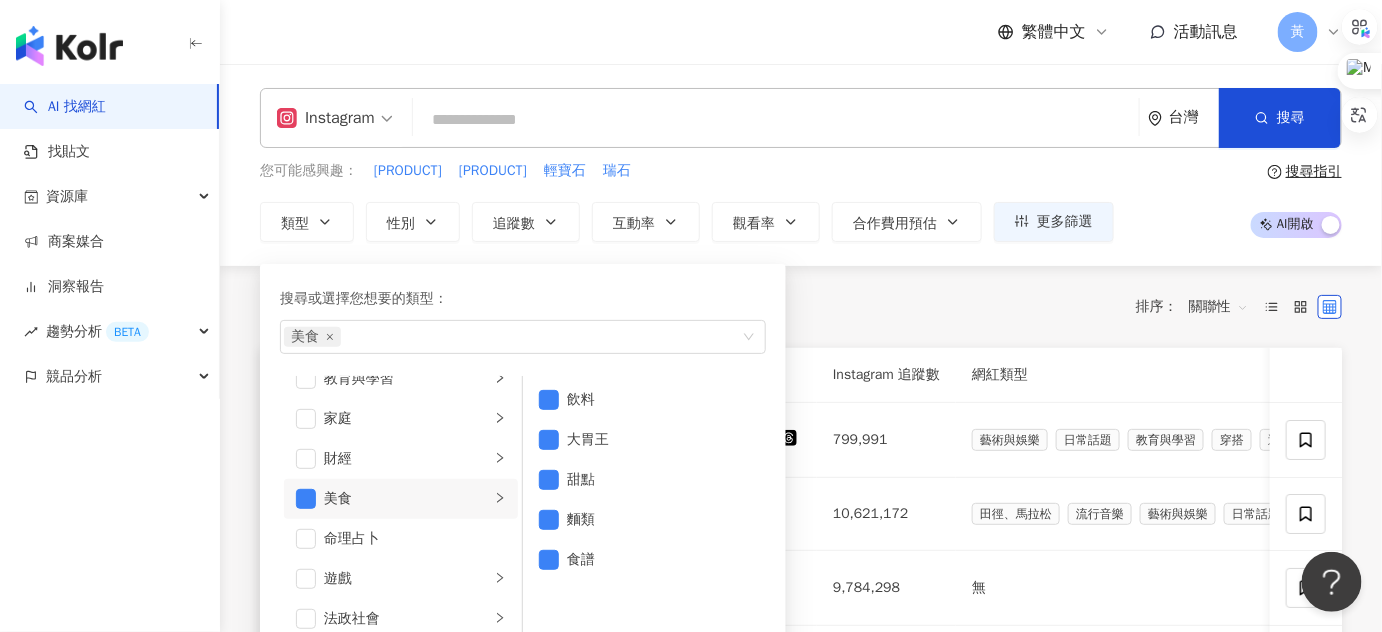 click on "共  10,000+  筆 條件 ： Instagram 重置 排序： 關聯性" at bounding box center (801, 307) 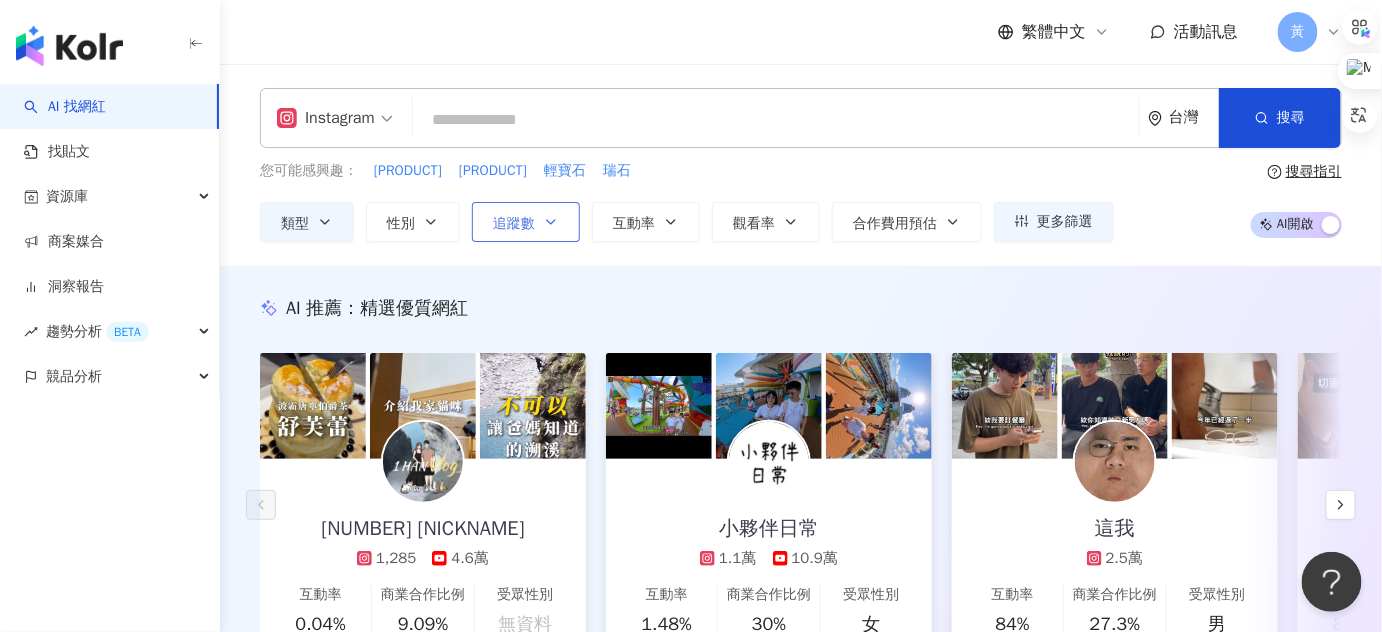 click on "追蹤數" at bounding box center [514, 224] 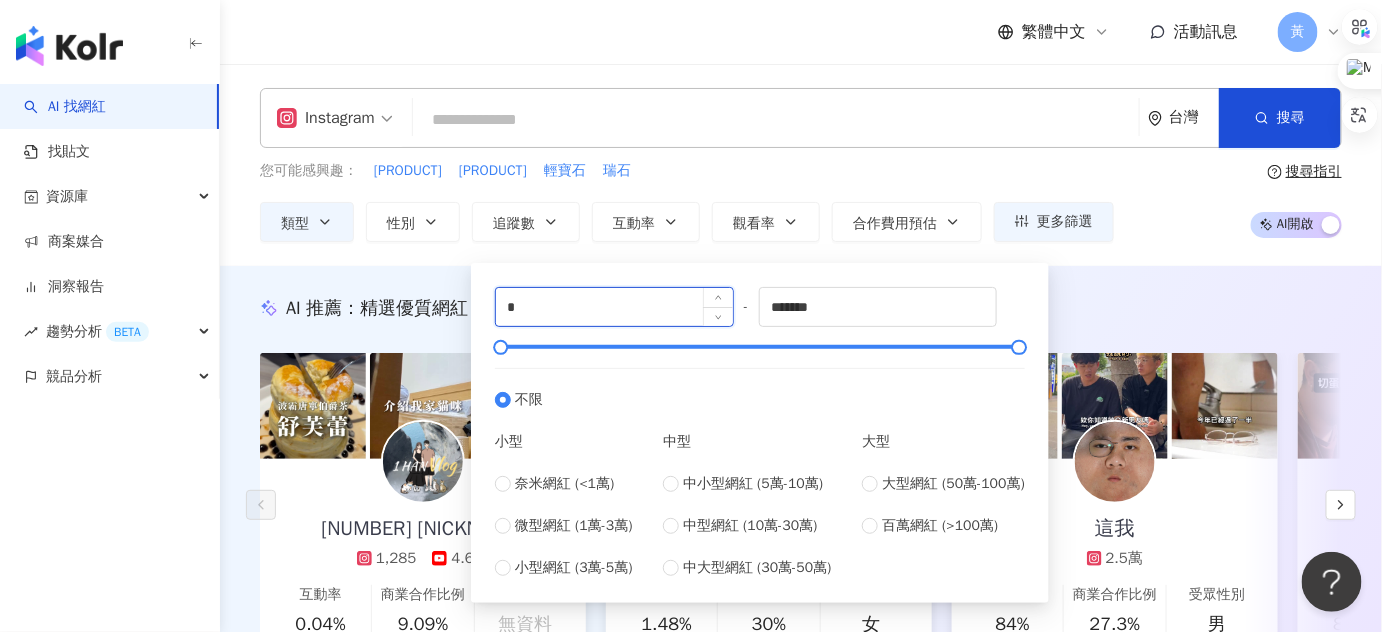 click on "*" at bounding box center [614, 307] 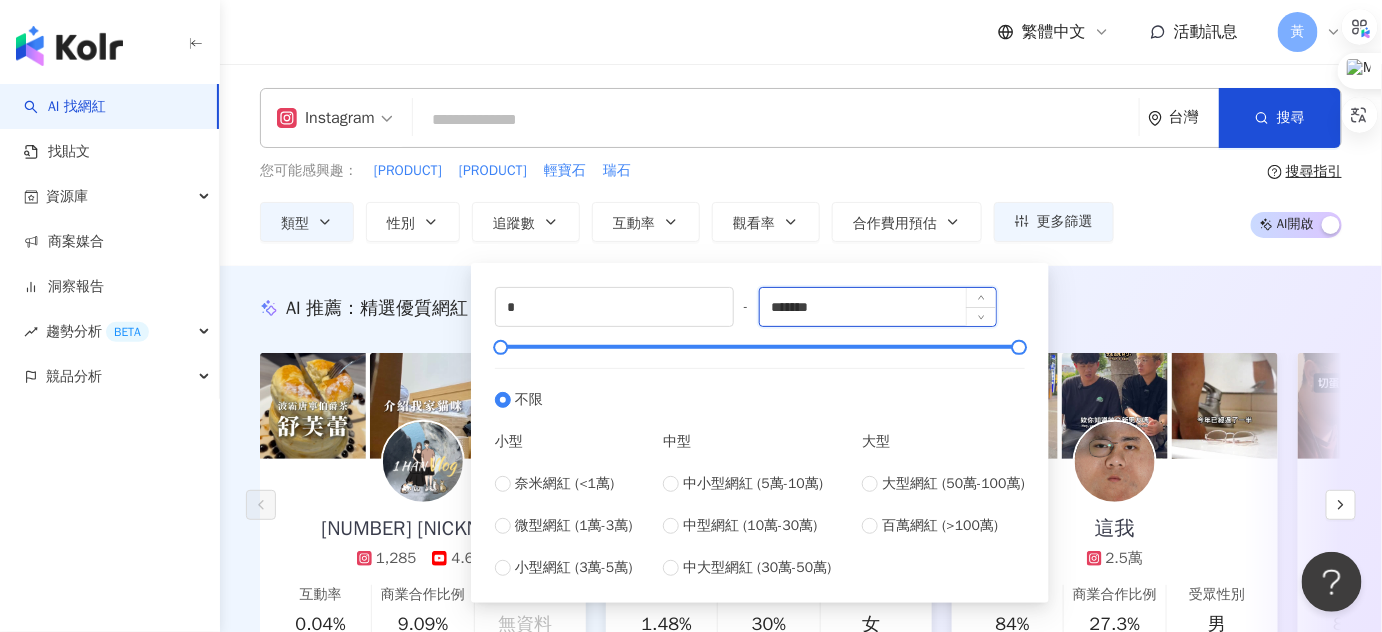 click on "*******" at bounding box center [878, 307] 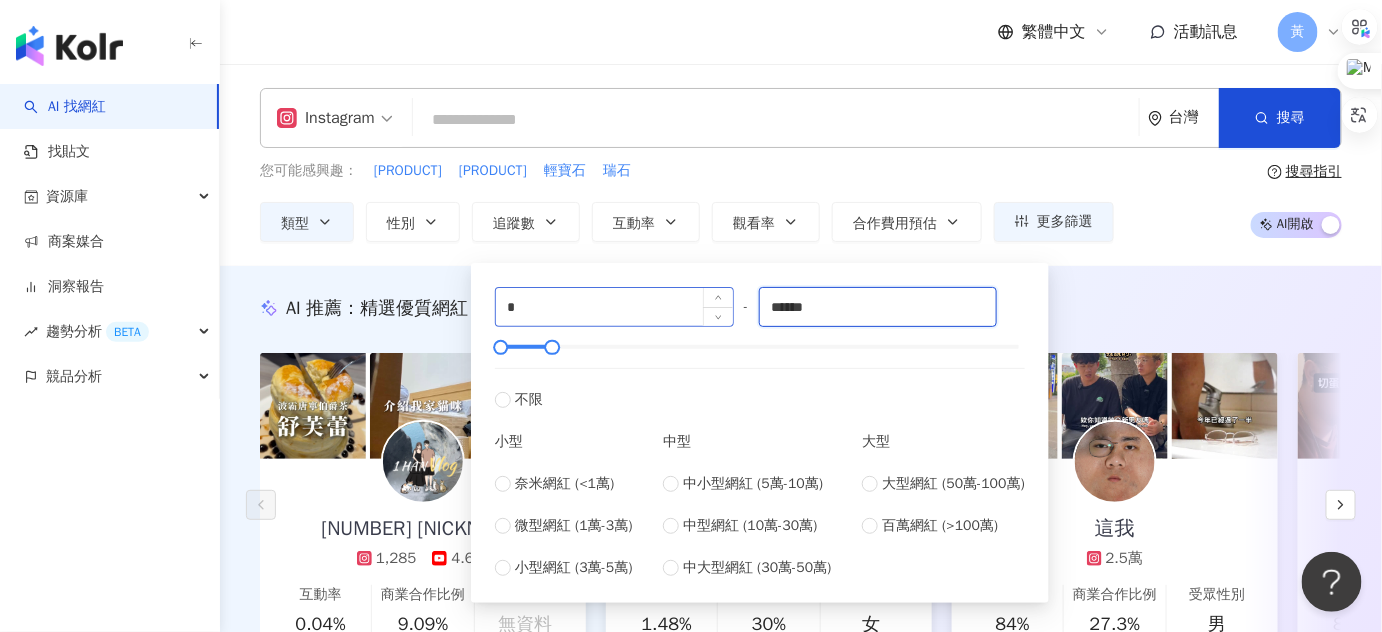 type on "******" 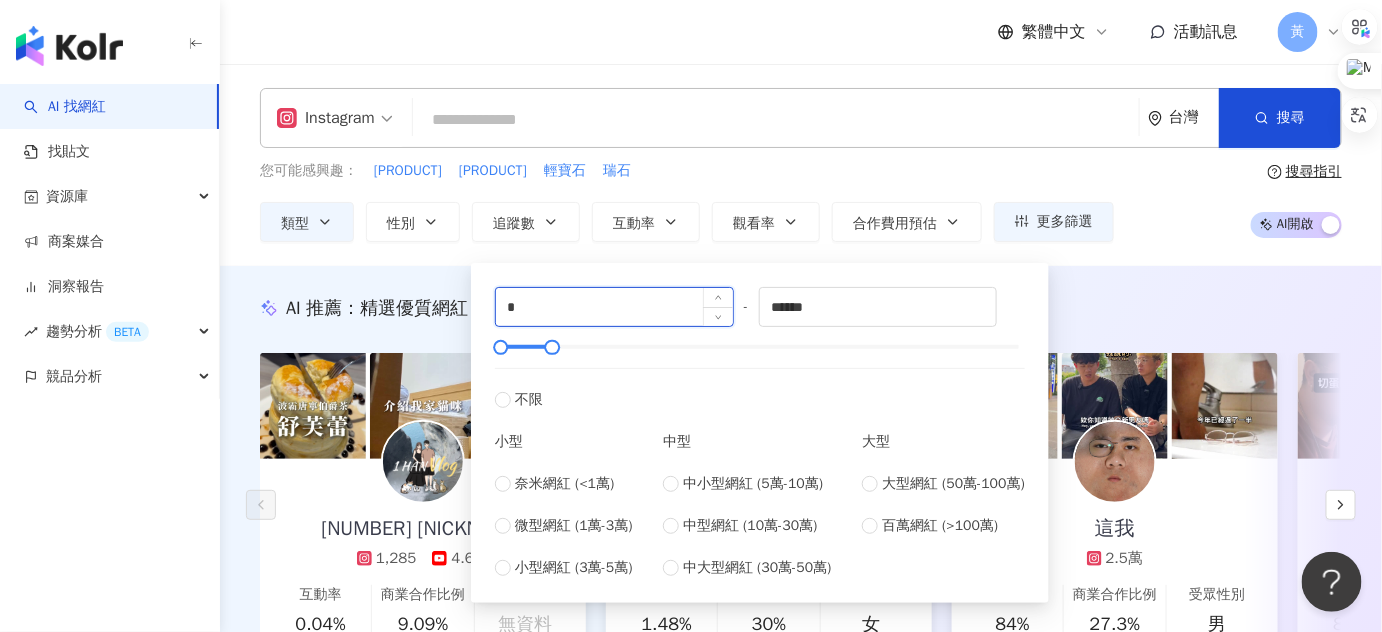 click on "*" at bounding box center (614, 307) 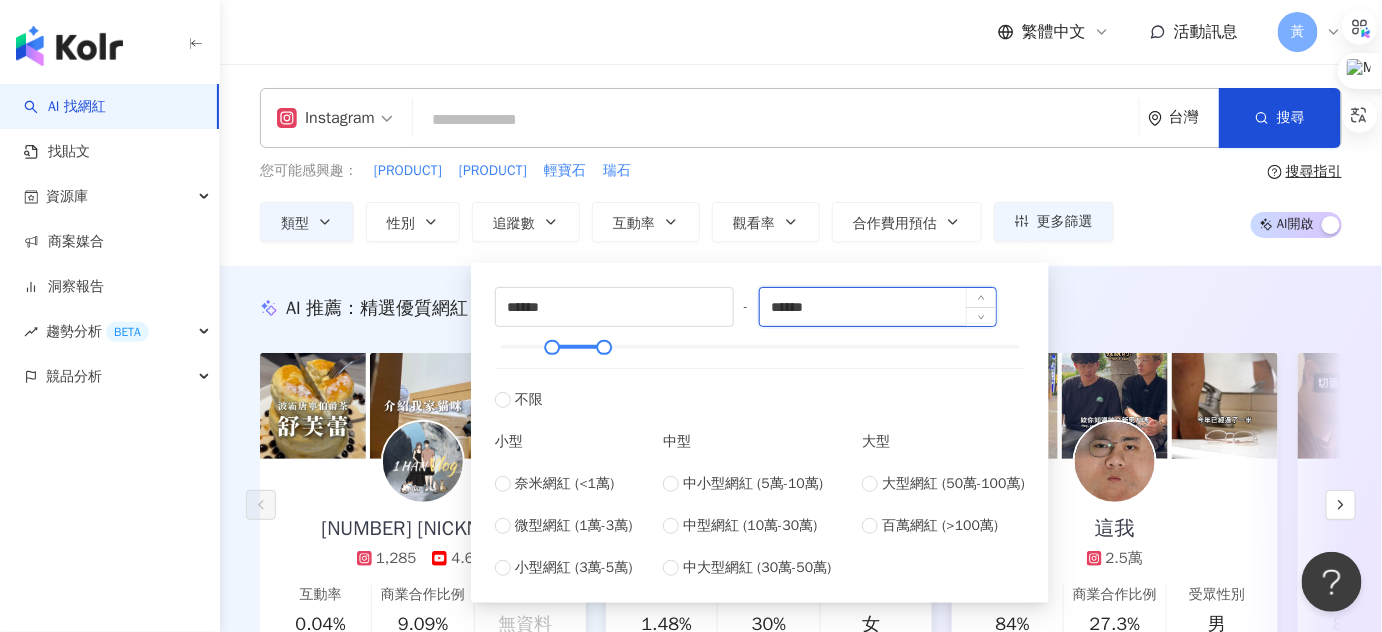 type on "******" 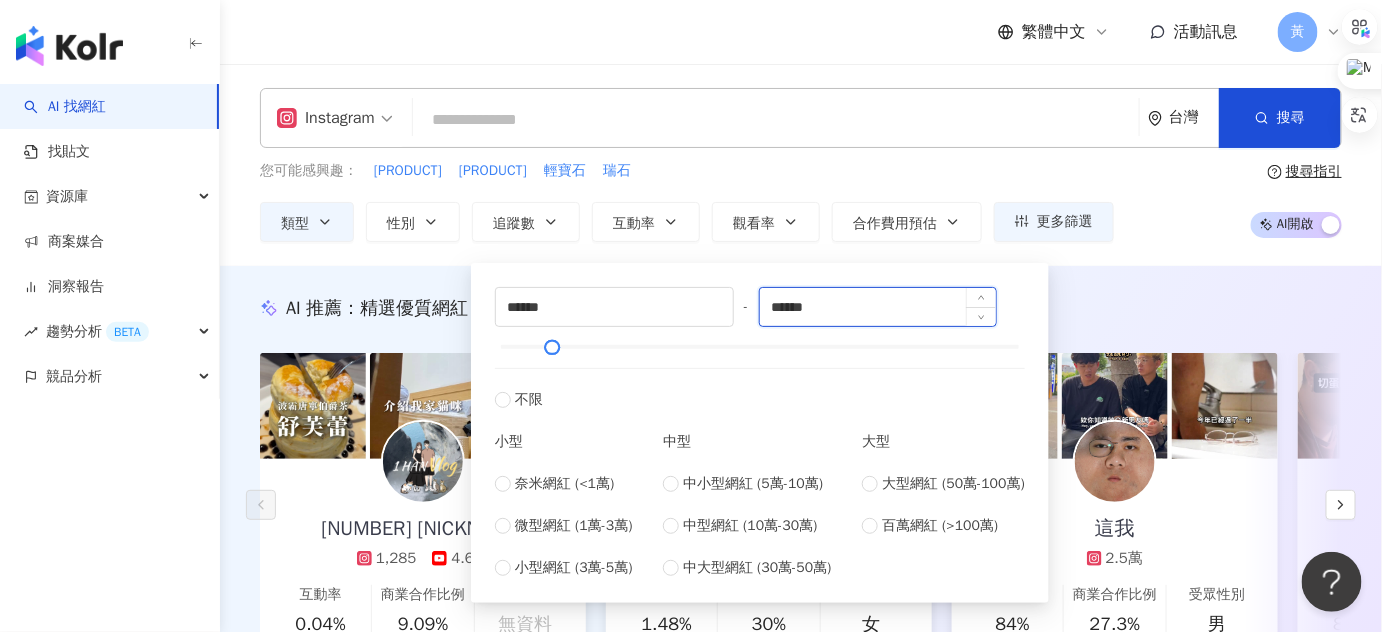 click on "******" at bounding box center (878, 307) 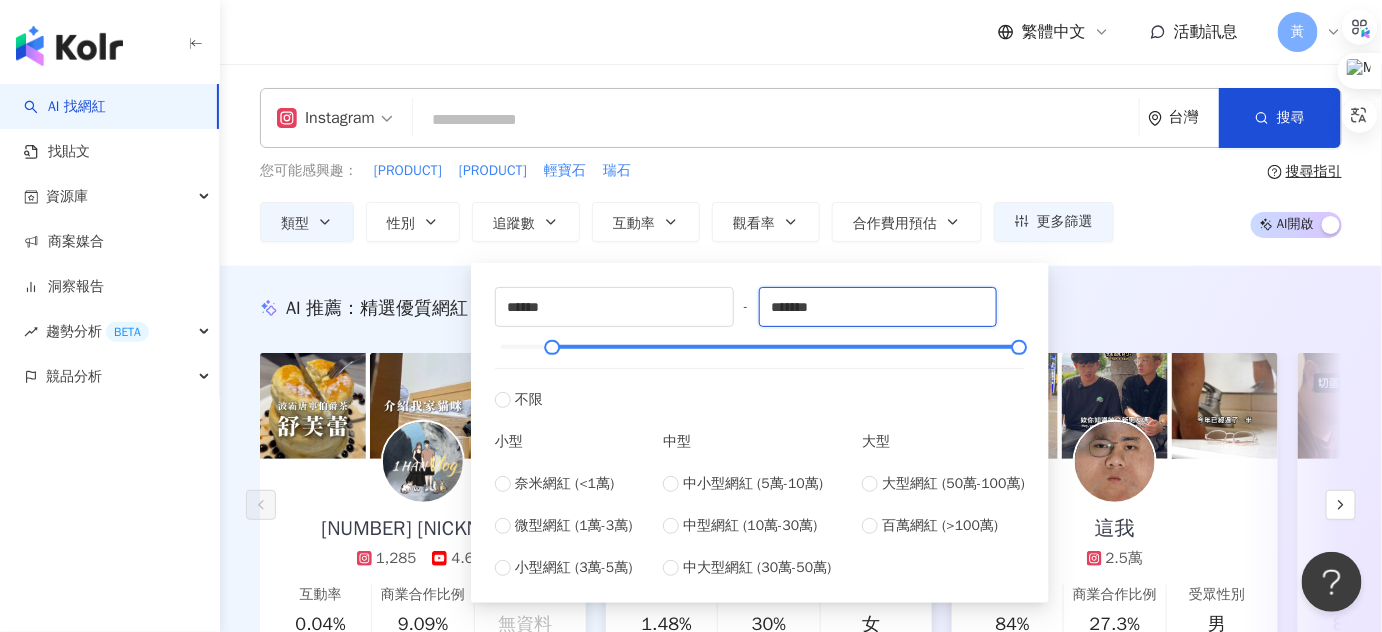 type on "*******" 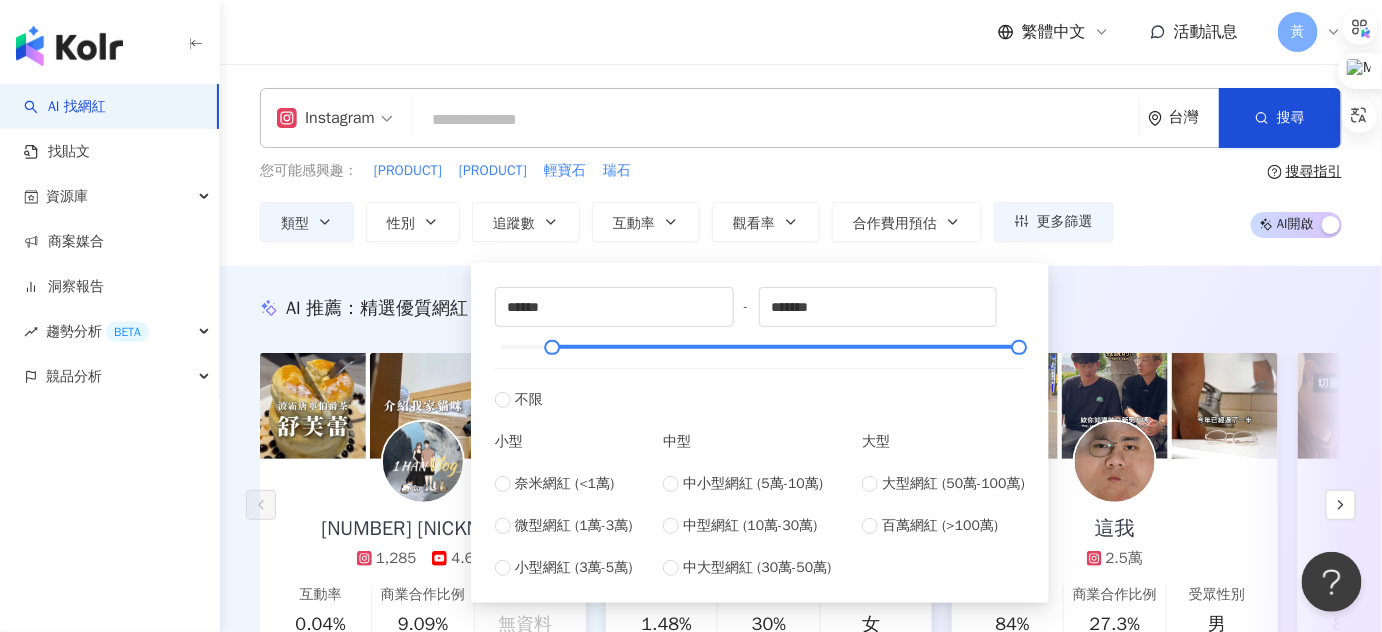 click on "AI 推薦 ： 精選優質網紅" at bounding box center [801, 308] 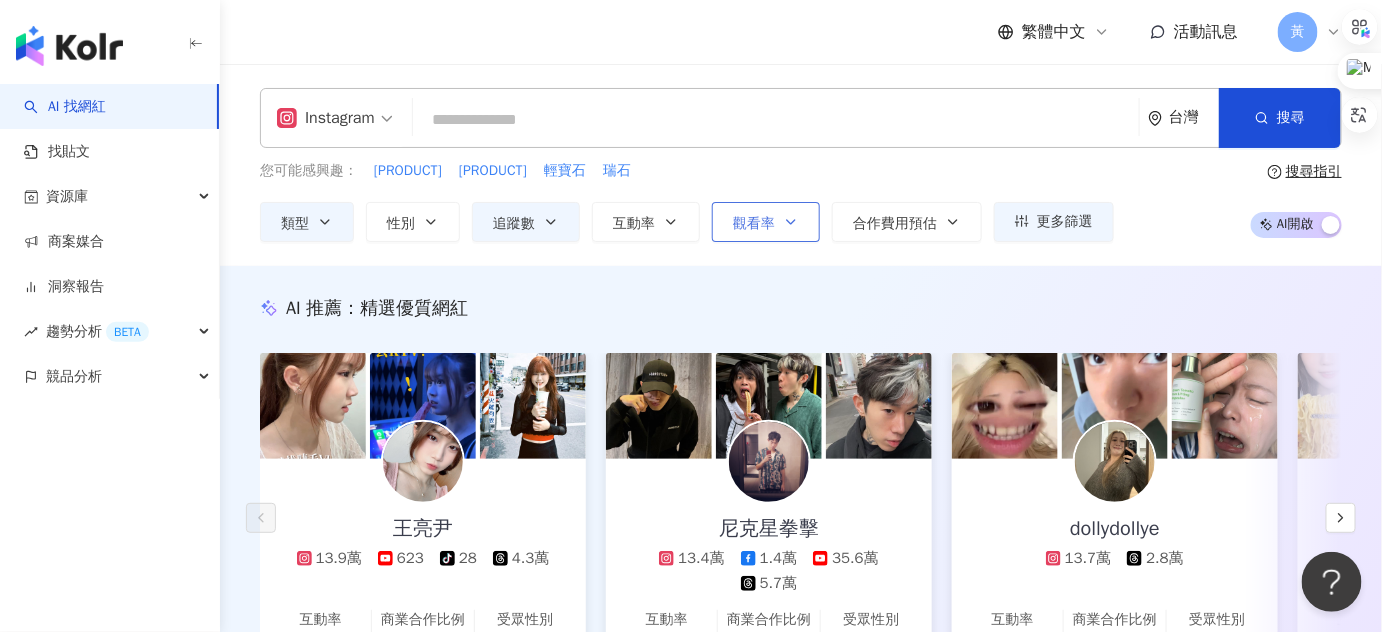 click on "觀看率" at bounding box center (766, 222) 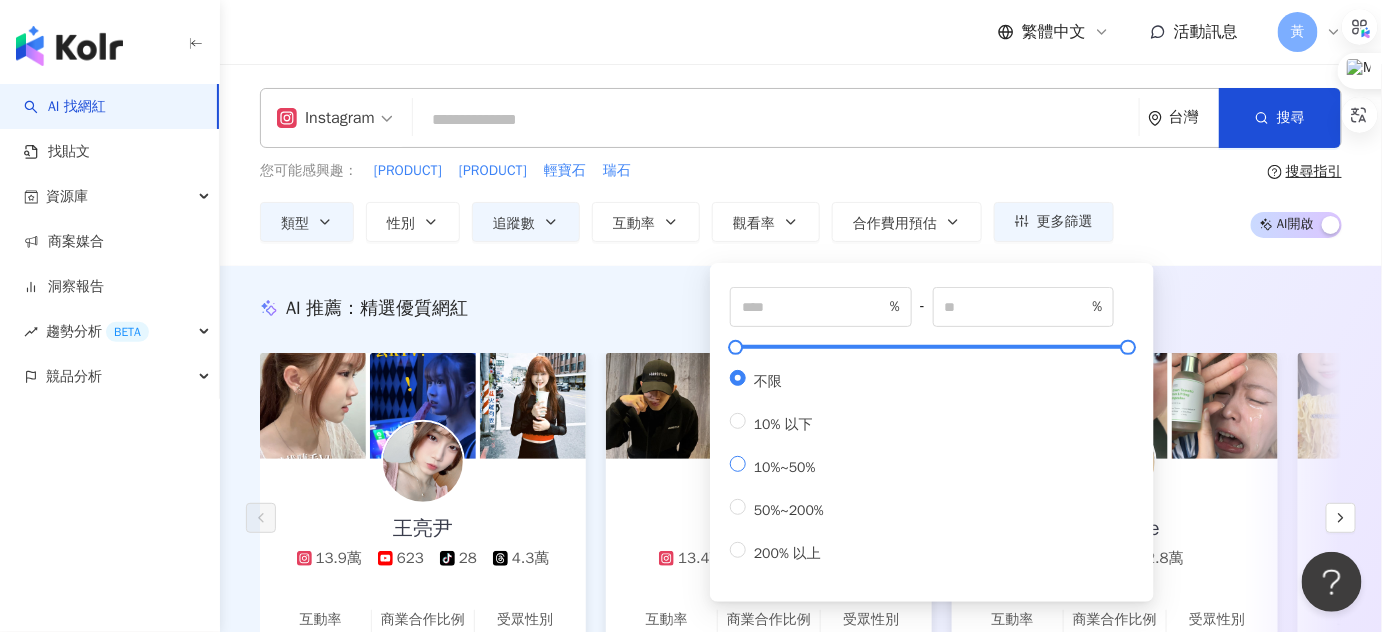 type on "**" 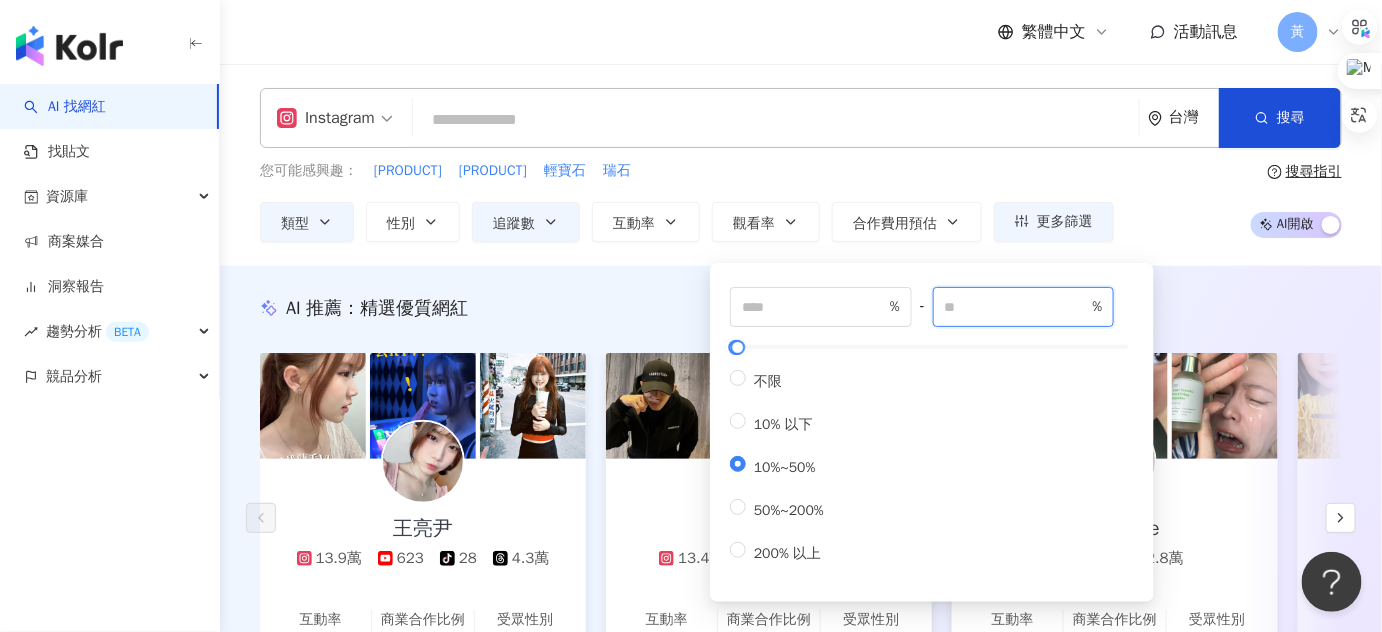 click on "**" at bounding box center [1017, 307] 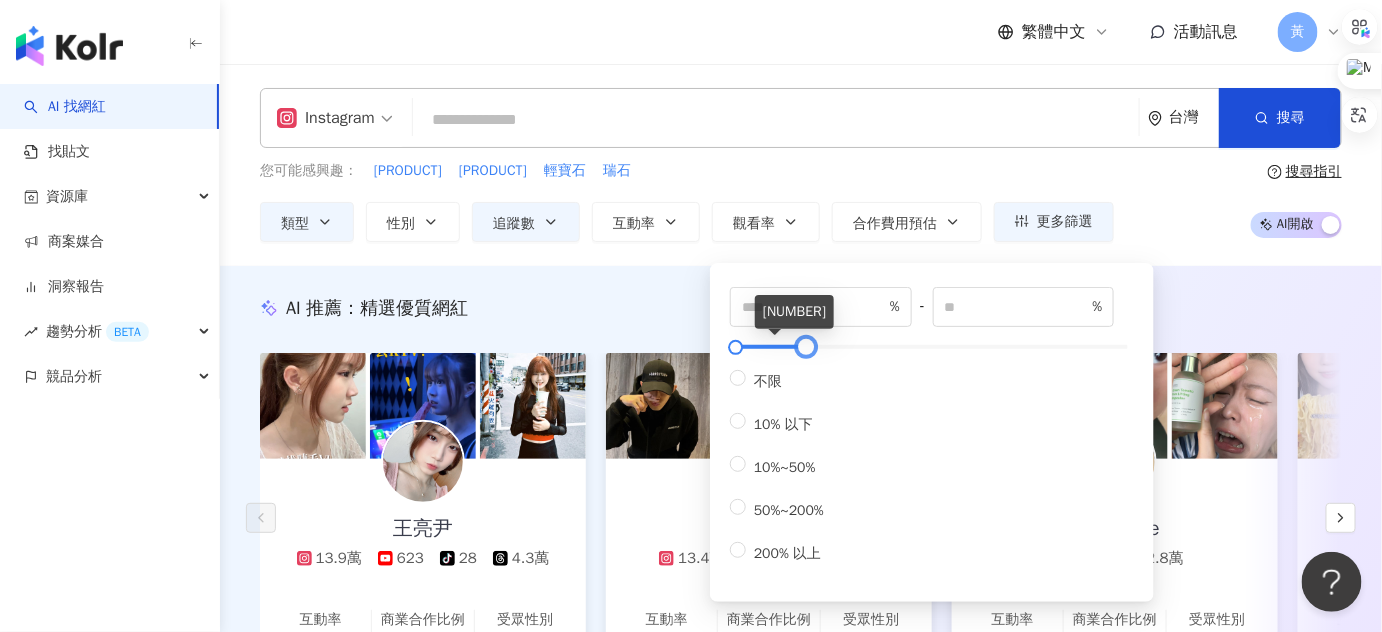 type on "*****" 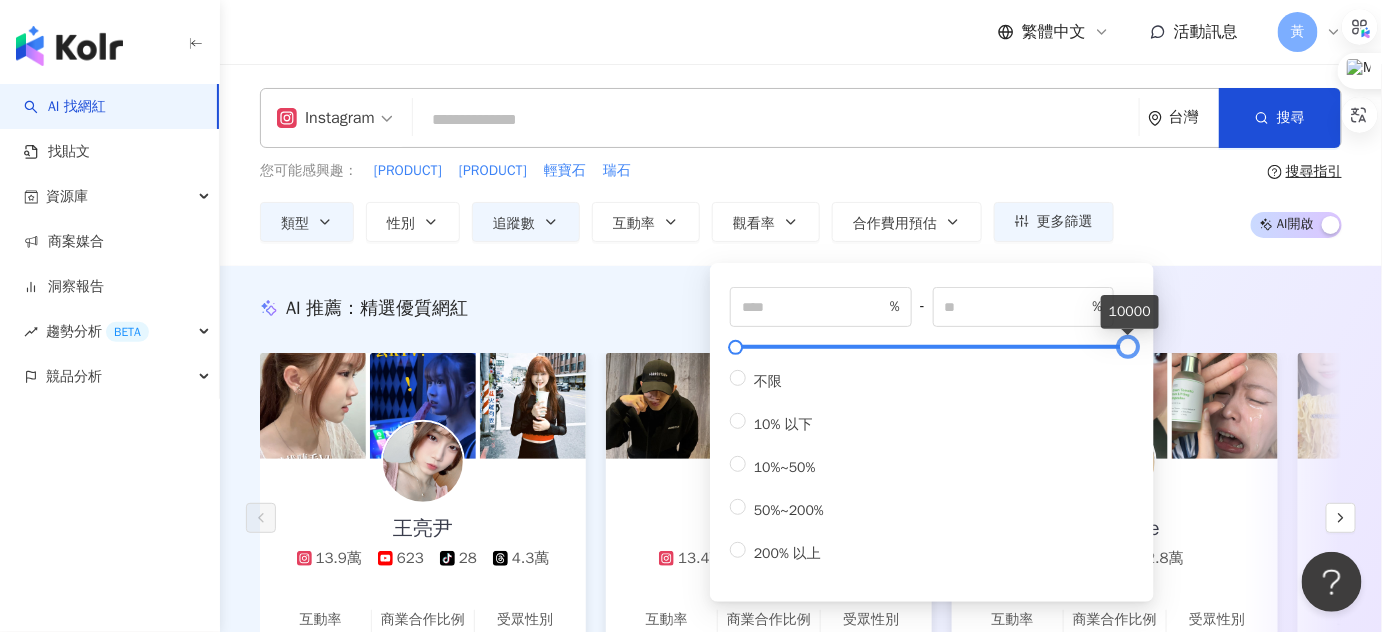 drag, startPoint x: 742, startPoint y: 348, endPoint x: 1146, endPoint y: 343, distance: 404.03094 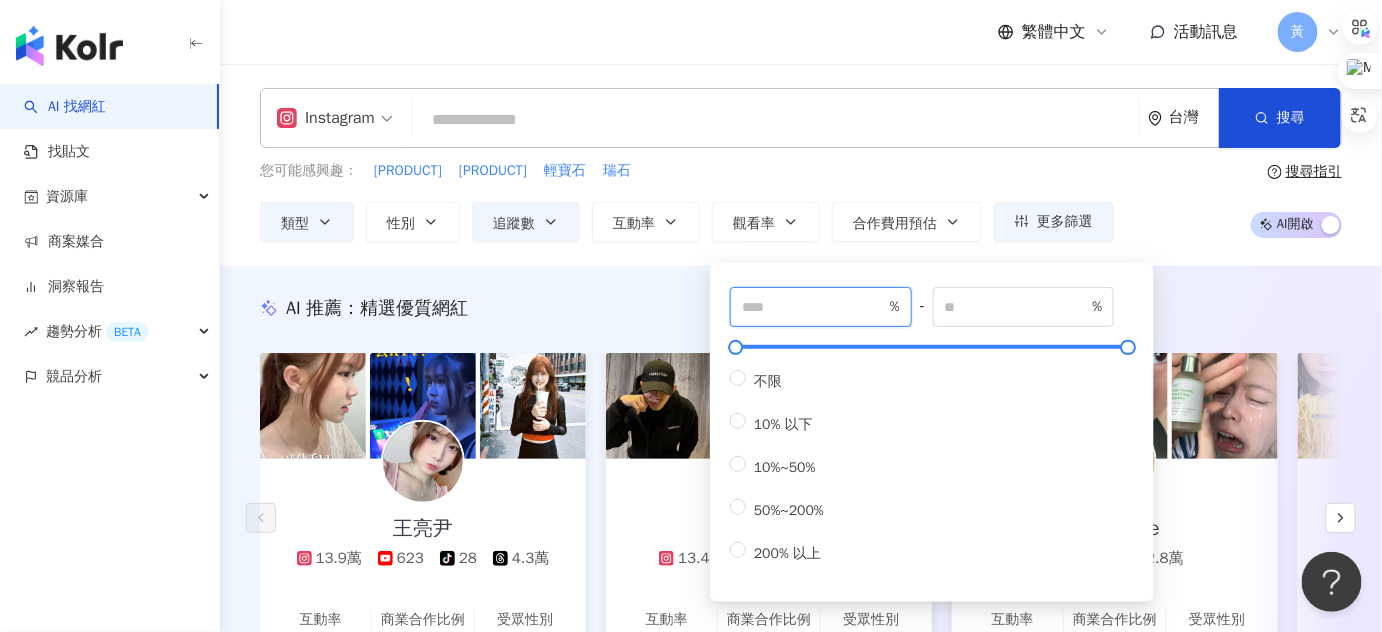 click on "**" at bounding box center [814, 307] 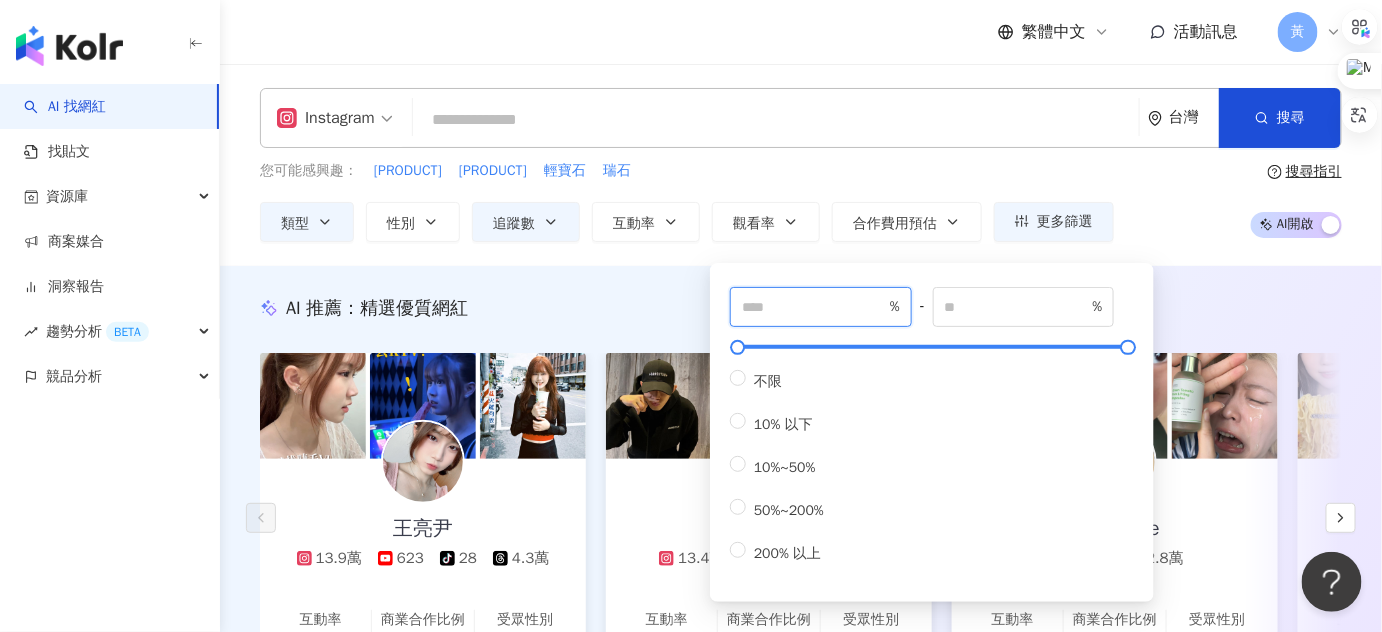 type on "**" 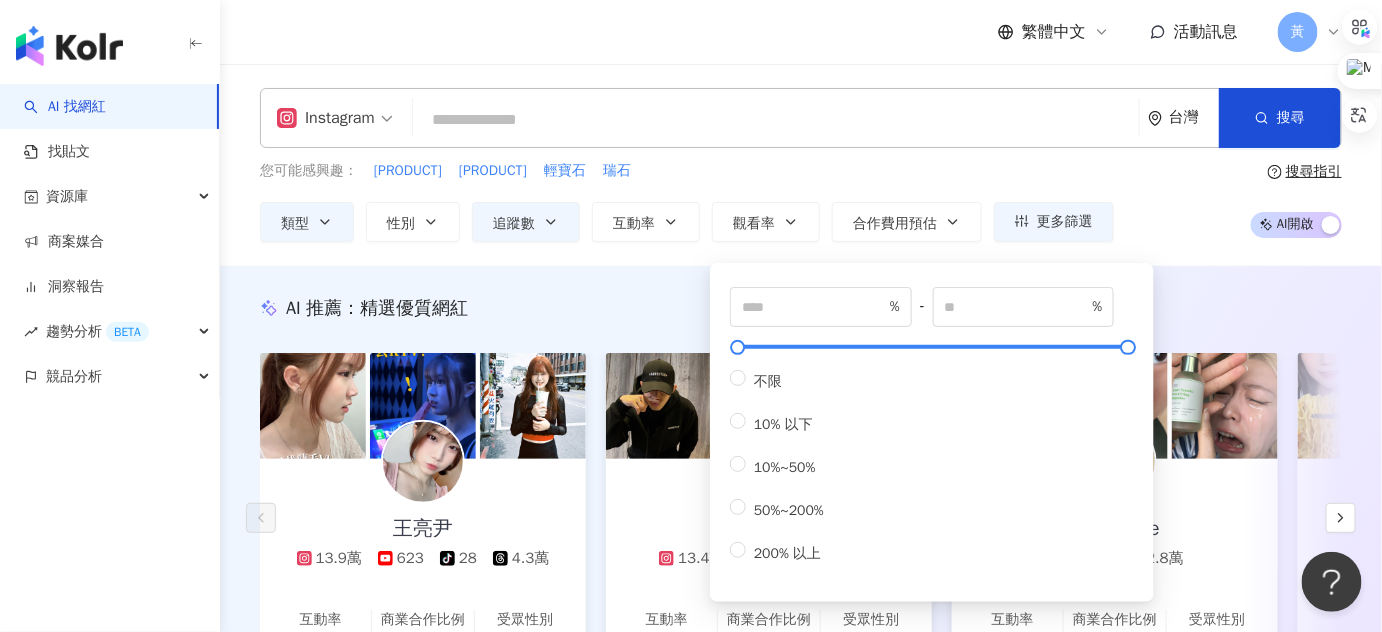click on "AI 推薦 ： 精選優質網紅" at bounding box center (801, 308) 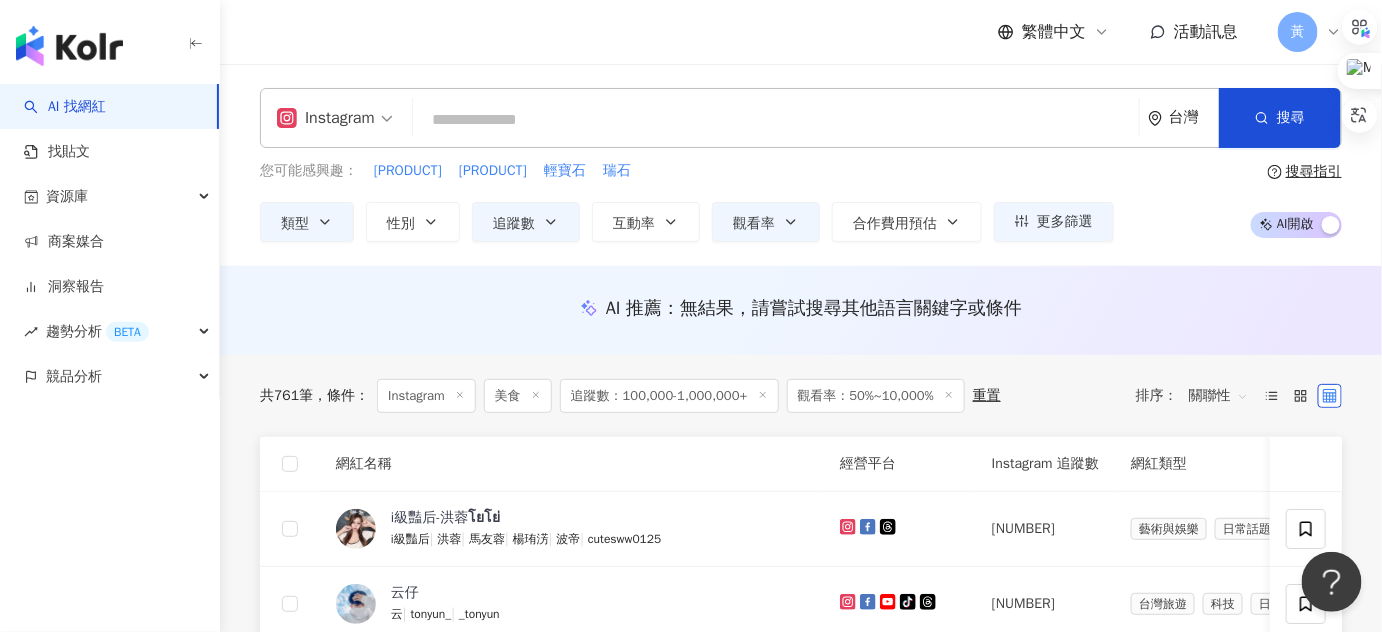 click on "關聯性" at bounding box center [1219, 396] 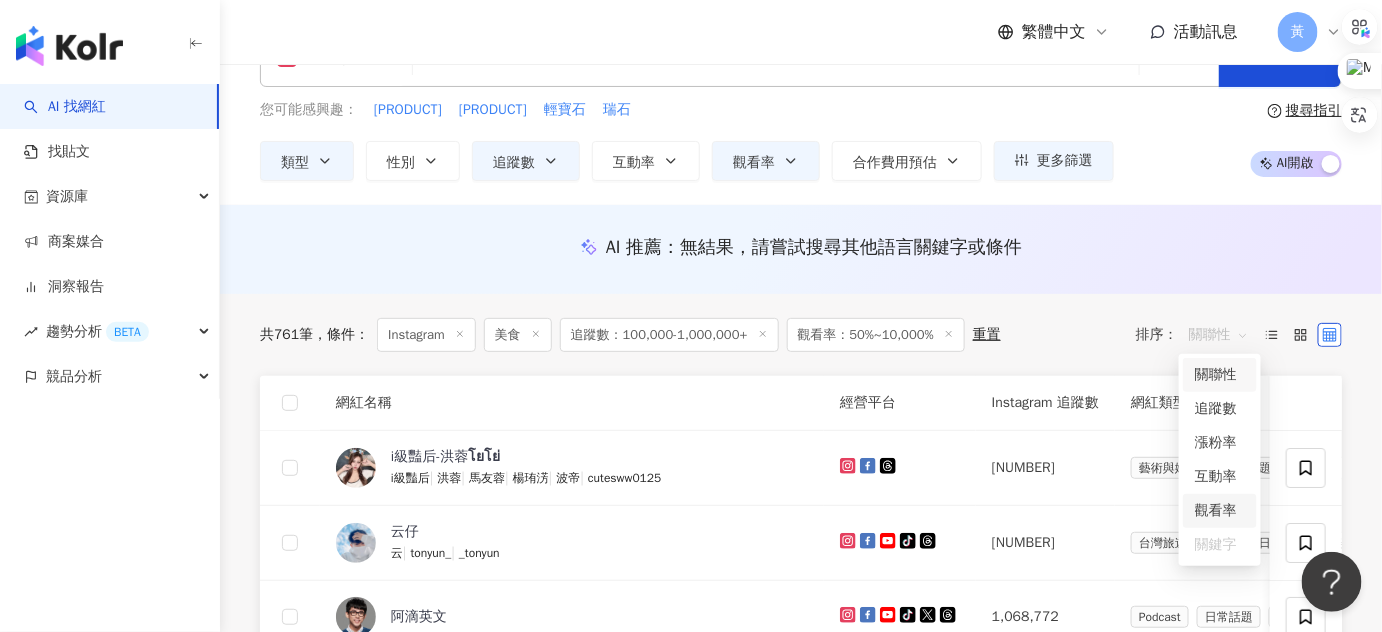 scroll, scrollTop: 90, scrollLeft: 0, axis: vertical 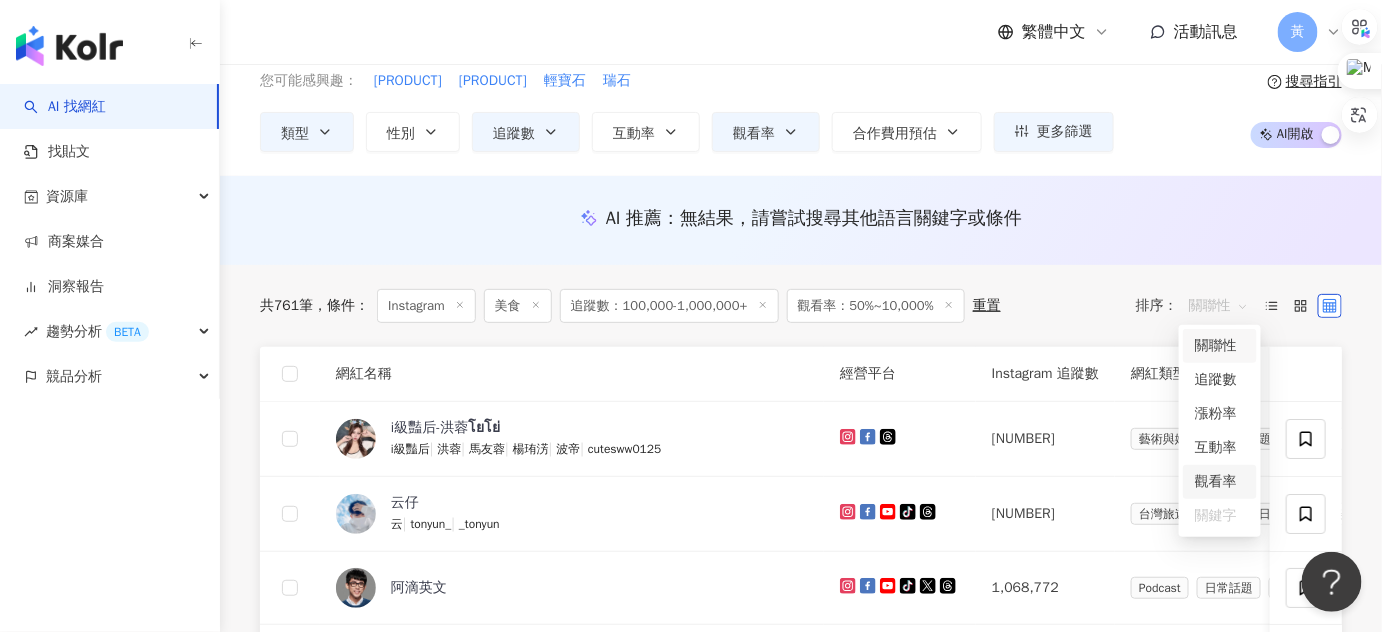 click on "觀看率" at bounding box center [1220, 482] 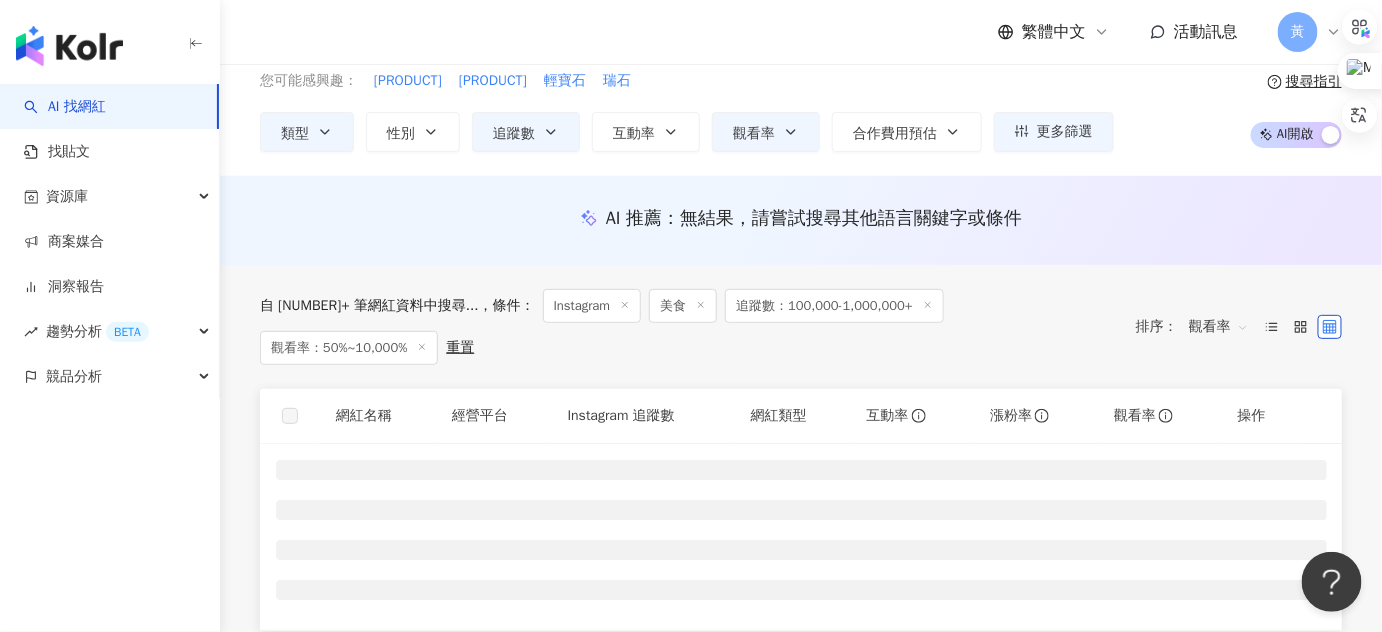 scroll, scrollTop: 0, scrollLeft: 0, axis: both 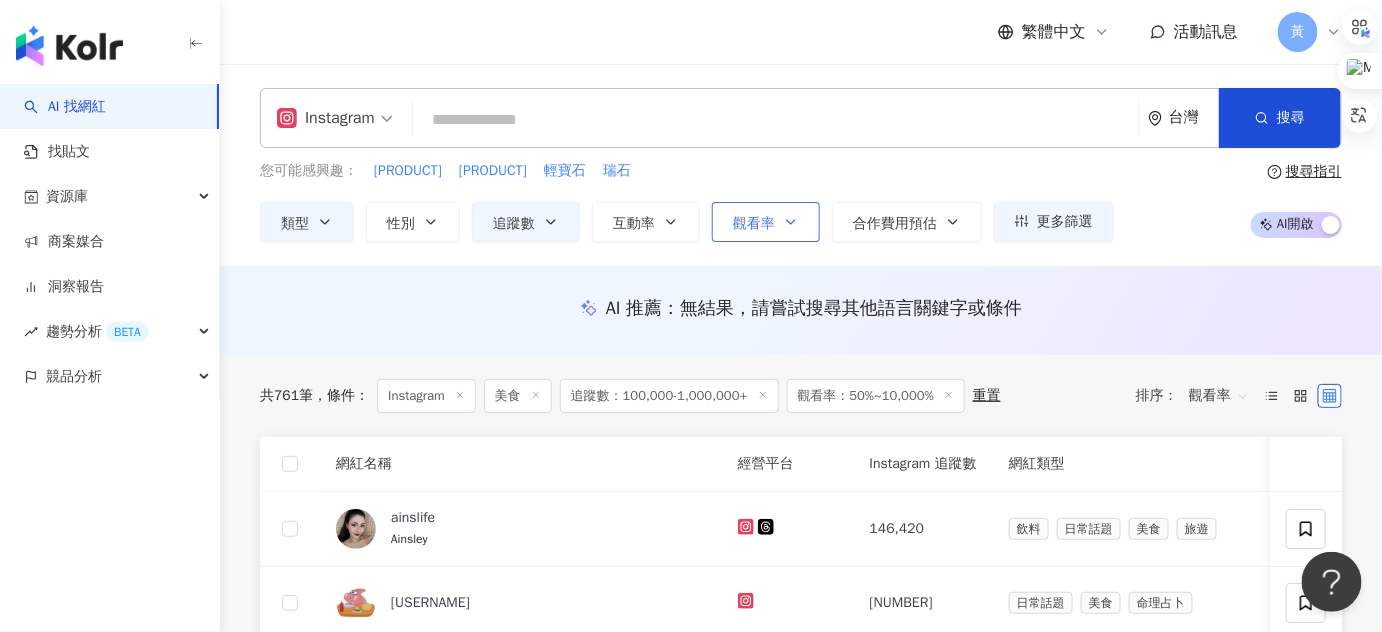 click on "觀看率" at bounding box center (754, 224) 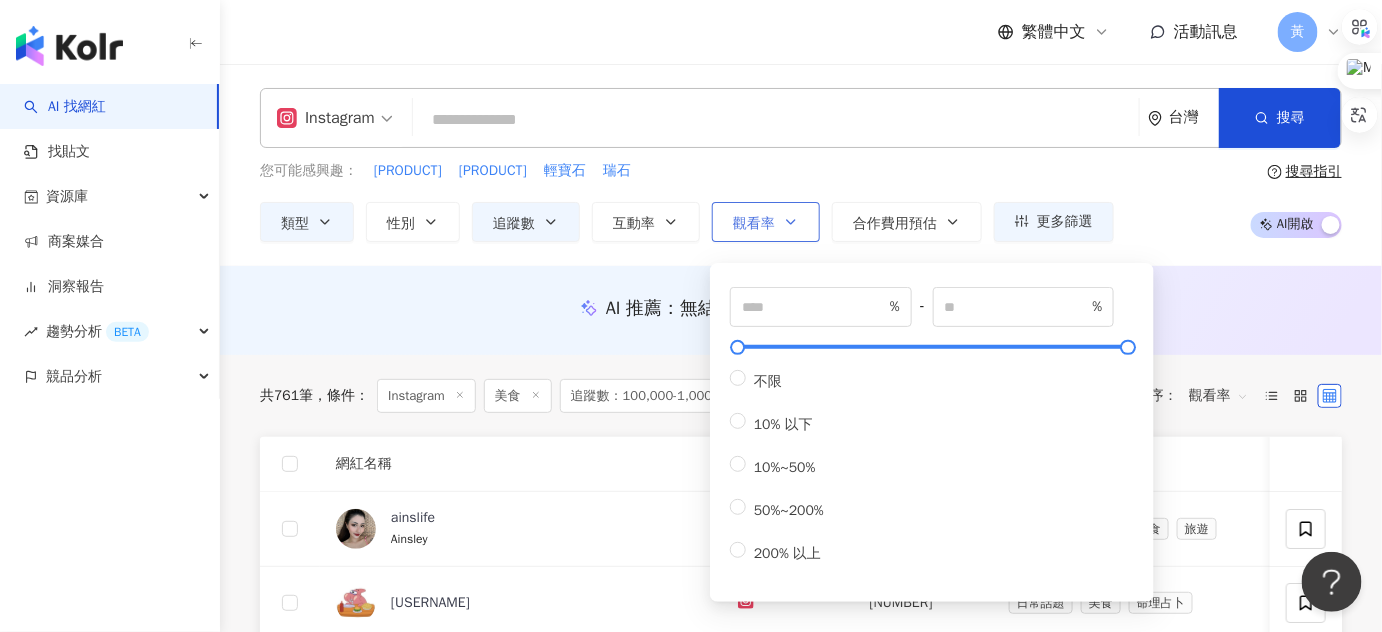 click on "觀看率" at bounding box center [754, 224] 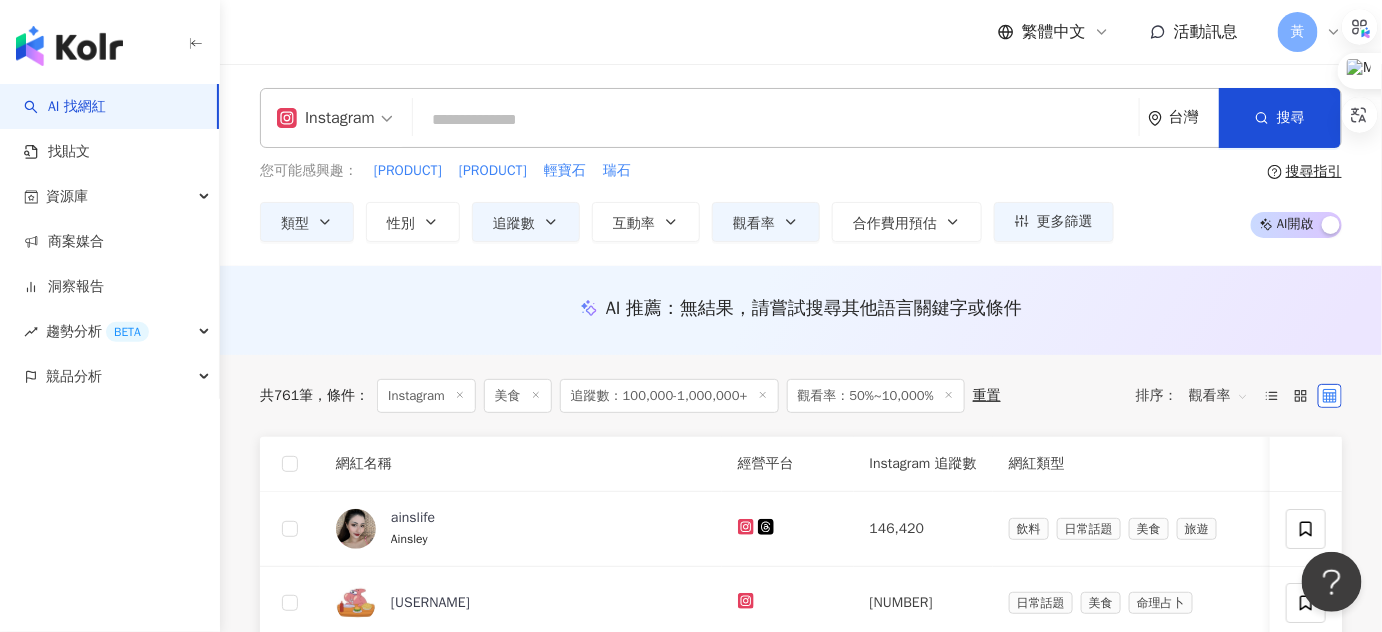 click on "AI 推薦 ： 無結果，請嘗試搜尋其他語言關鍵字或條件" at bounding box center [801, 308] 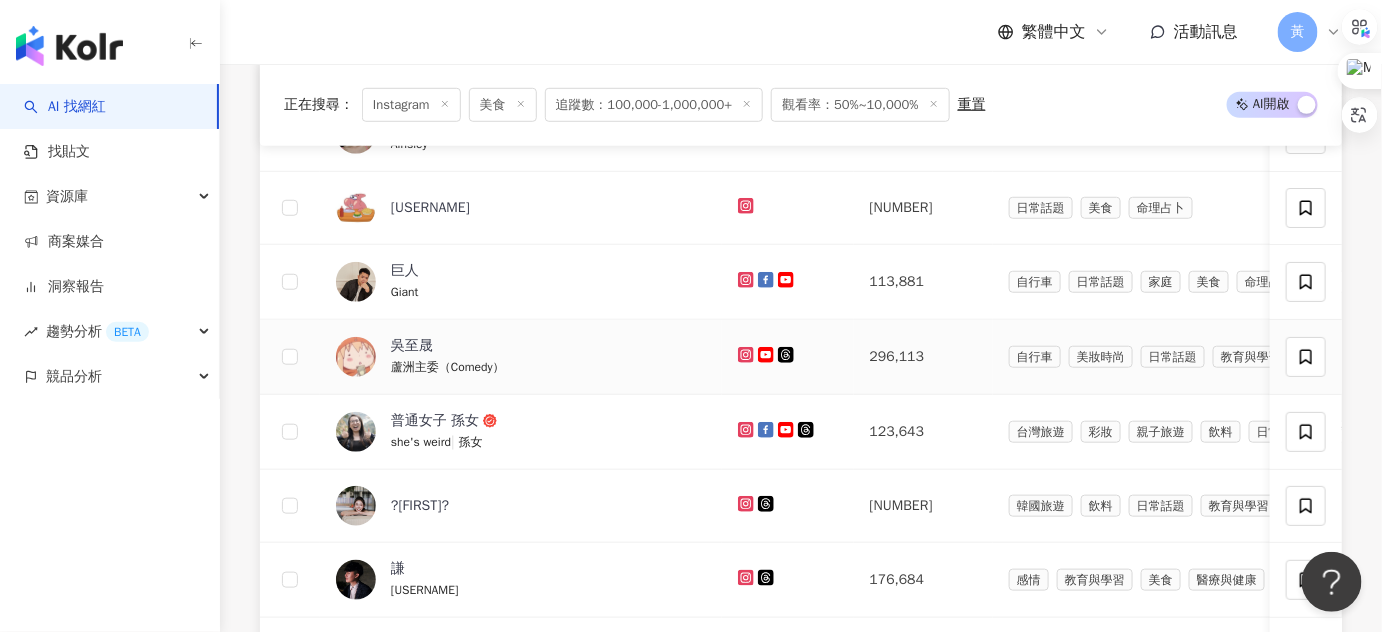 scroll, scrollTop: 363, scrollLeft: 0, axis: vertical 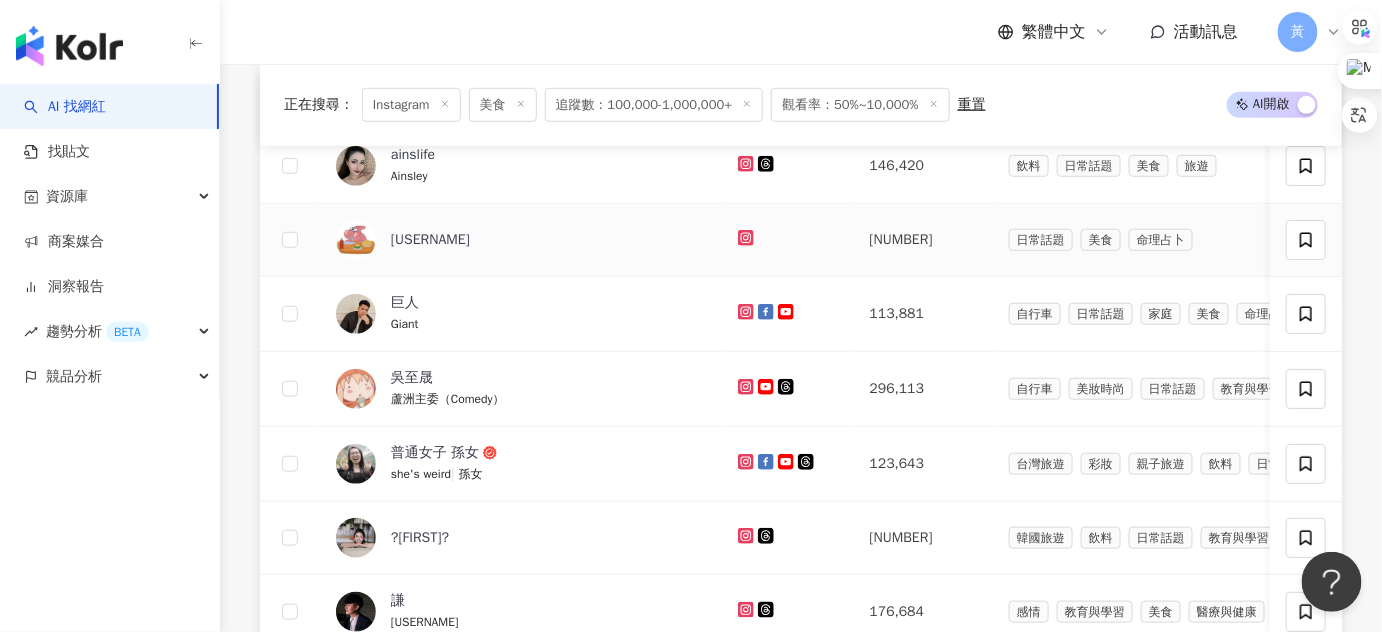 click 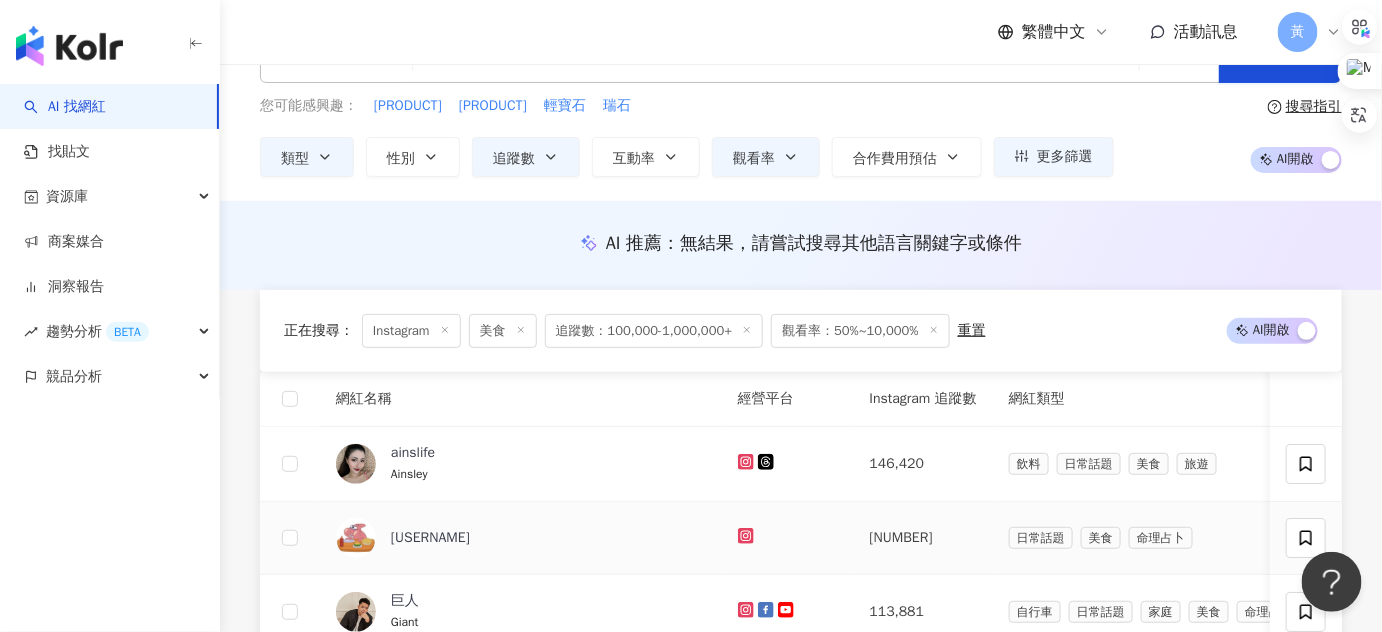scroll, scrollTop: 0, scrollLeft: 0, axis: both 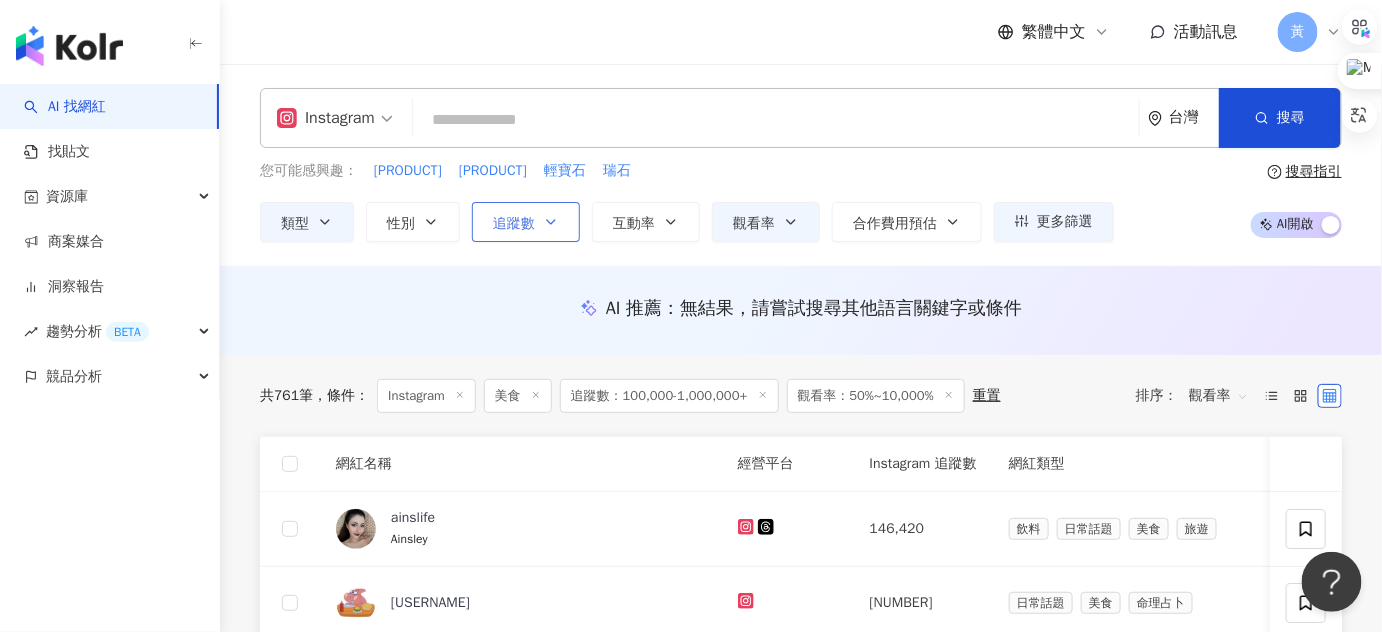 click 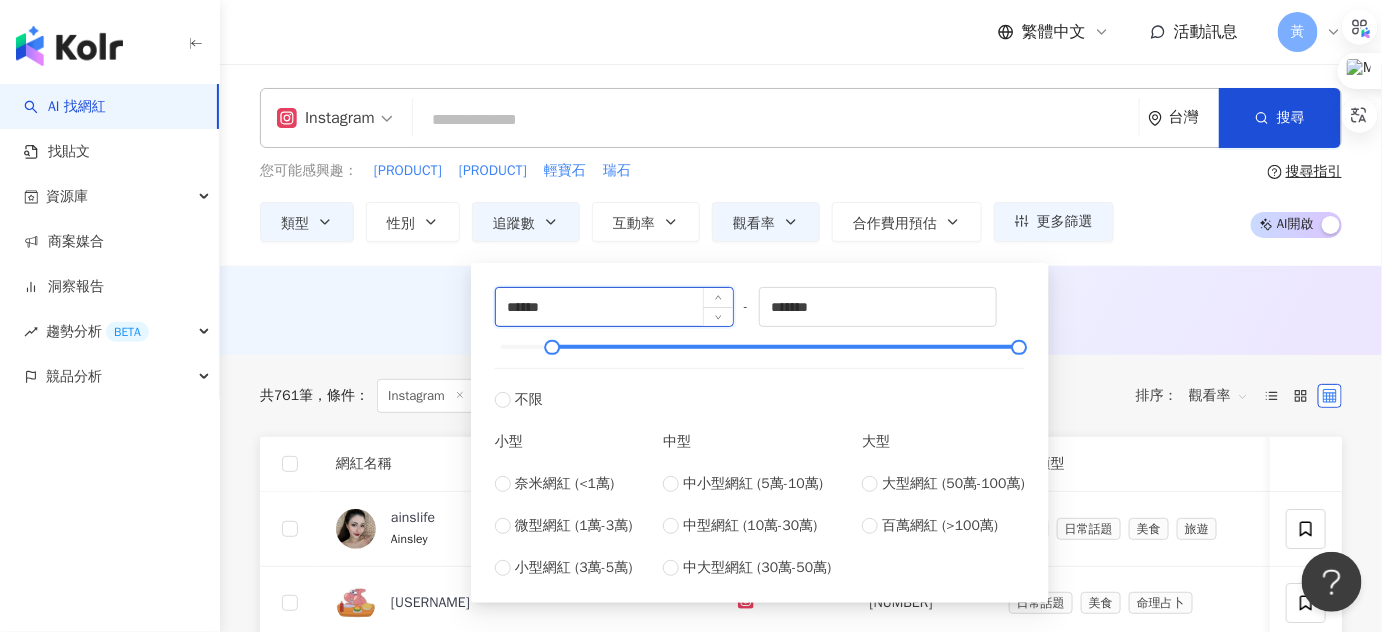click on "******" at bounding box center [614, 307] 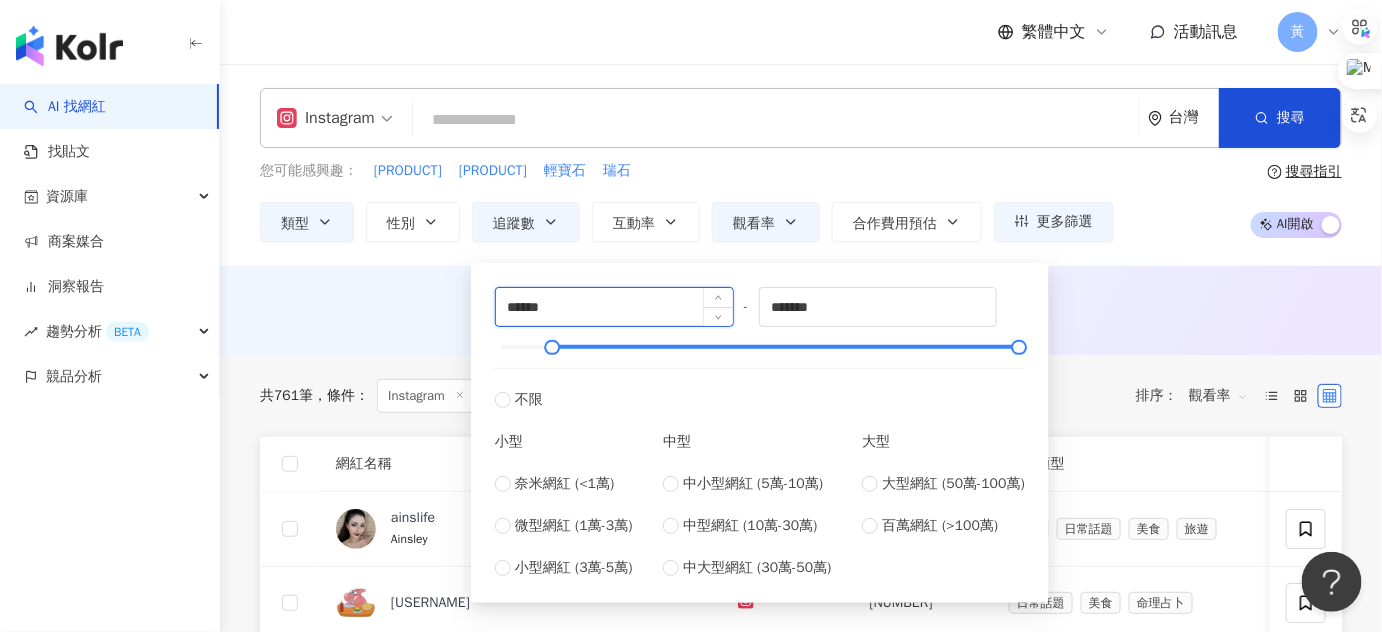 click on "******" at bounding box center (614, 307) 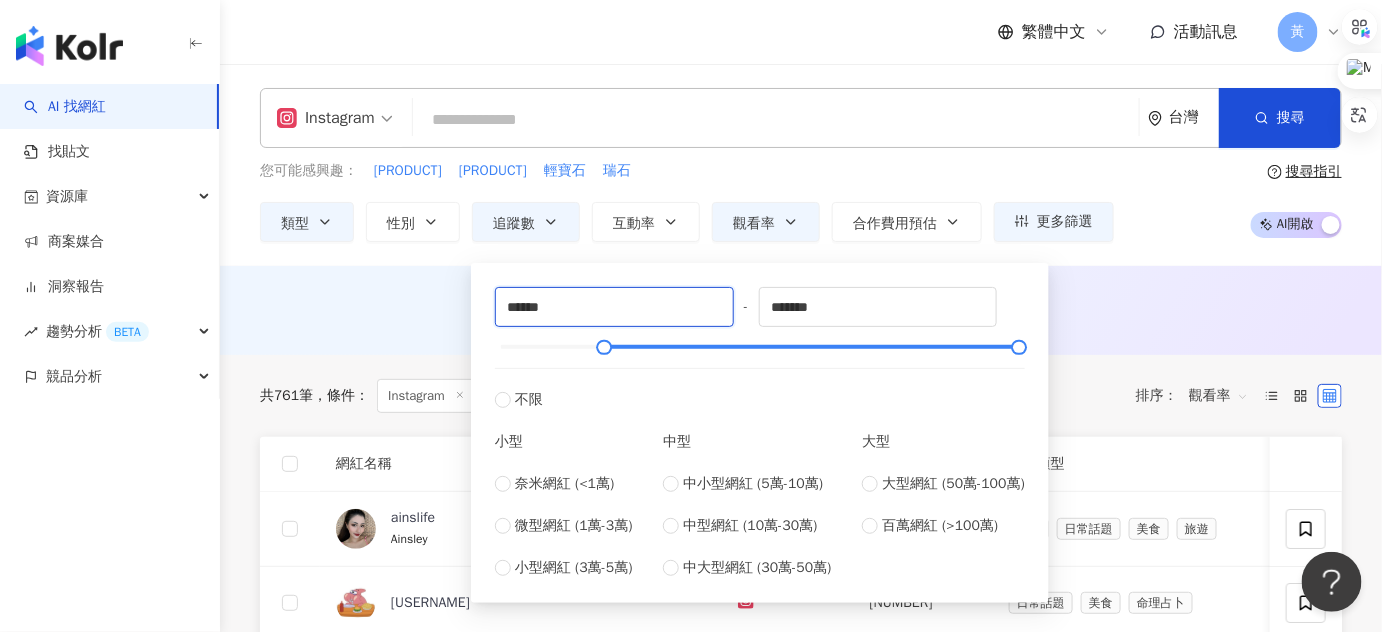 type on "******" 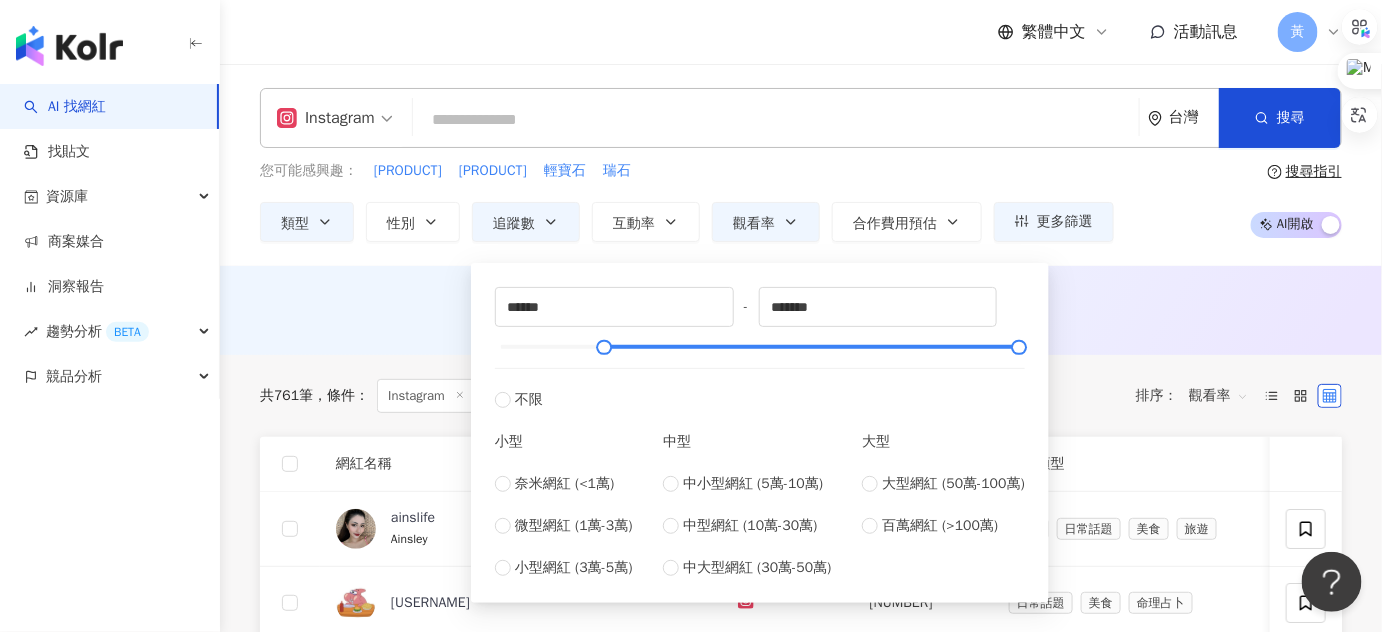 click on "AI 推薦 ： 無結果，請嘗試搜尋其他語言關鍵字或條件" at bounding box center (801, 314) 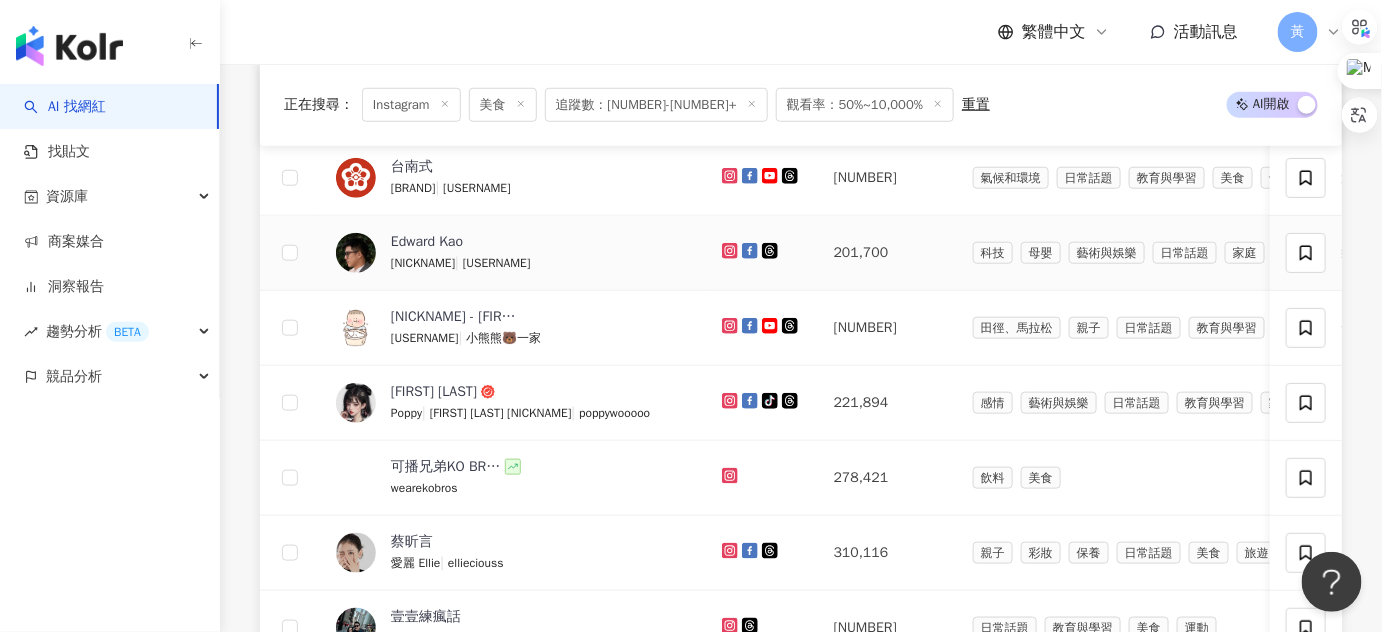 scroll, scrollTop: 545, scrollLeft: 0, axis: vertical 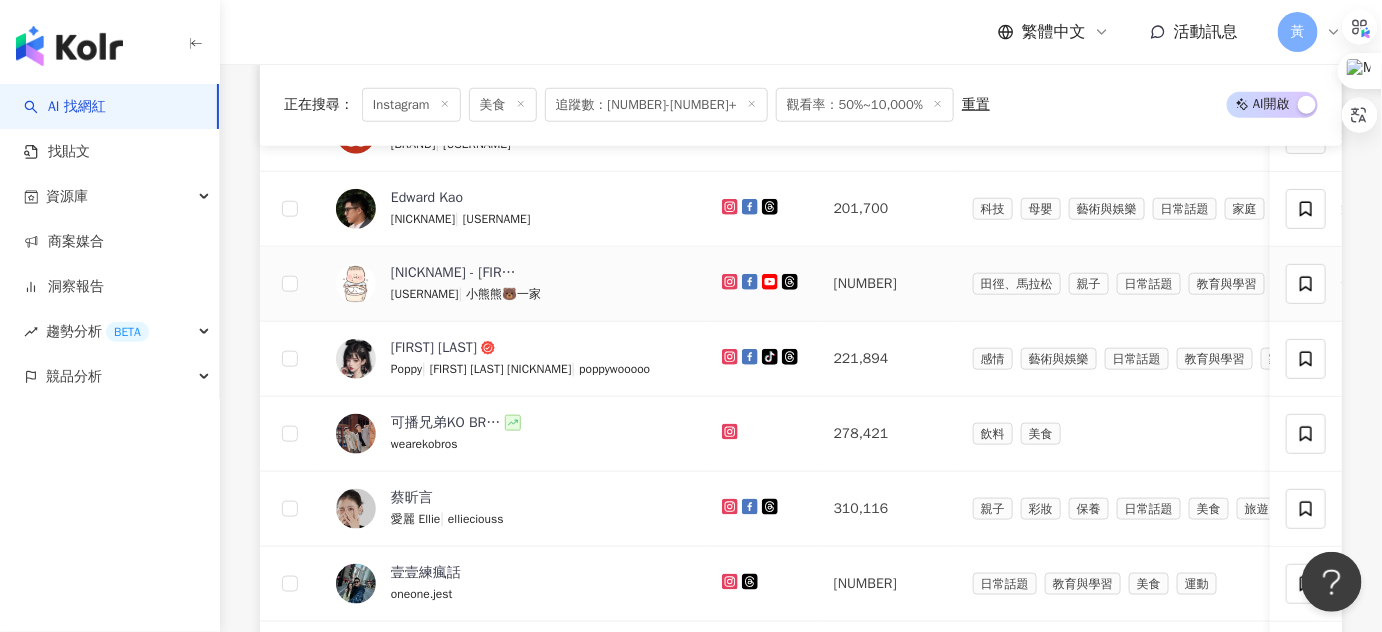 click 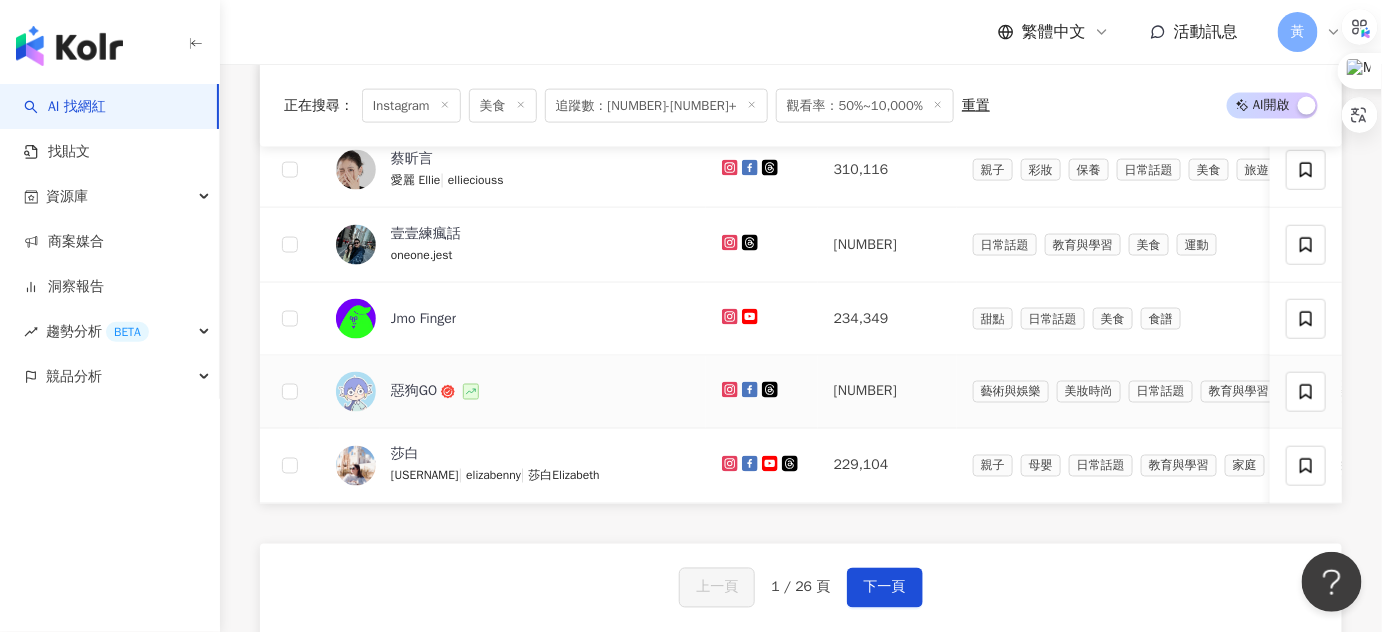 scroll, scrollTop: 1000, scrollLeft: 0, axis: vertical 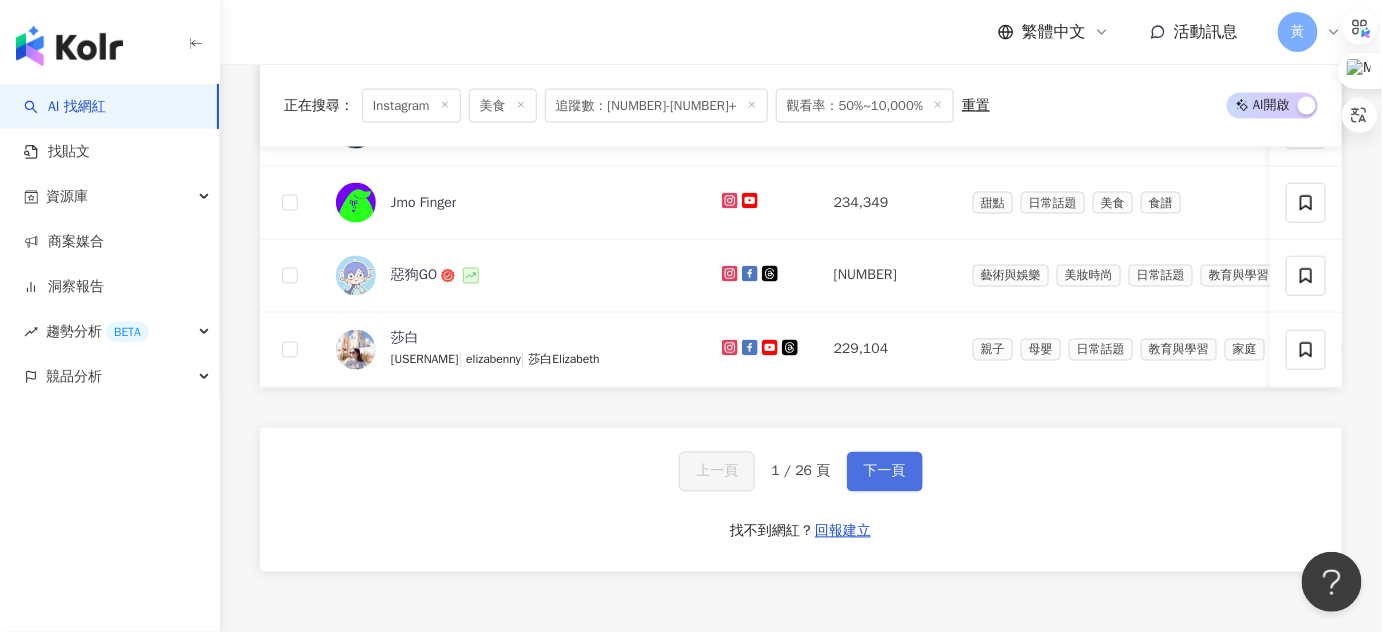 click on "下一頁" at bounding box center [885, 472] 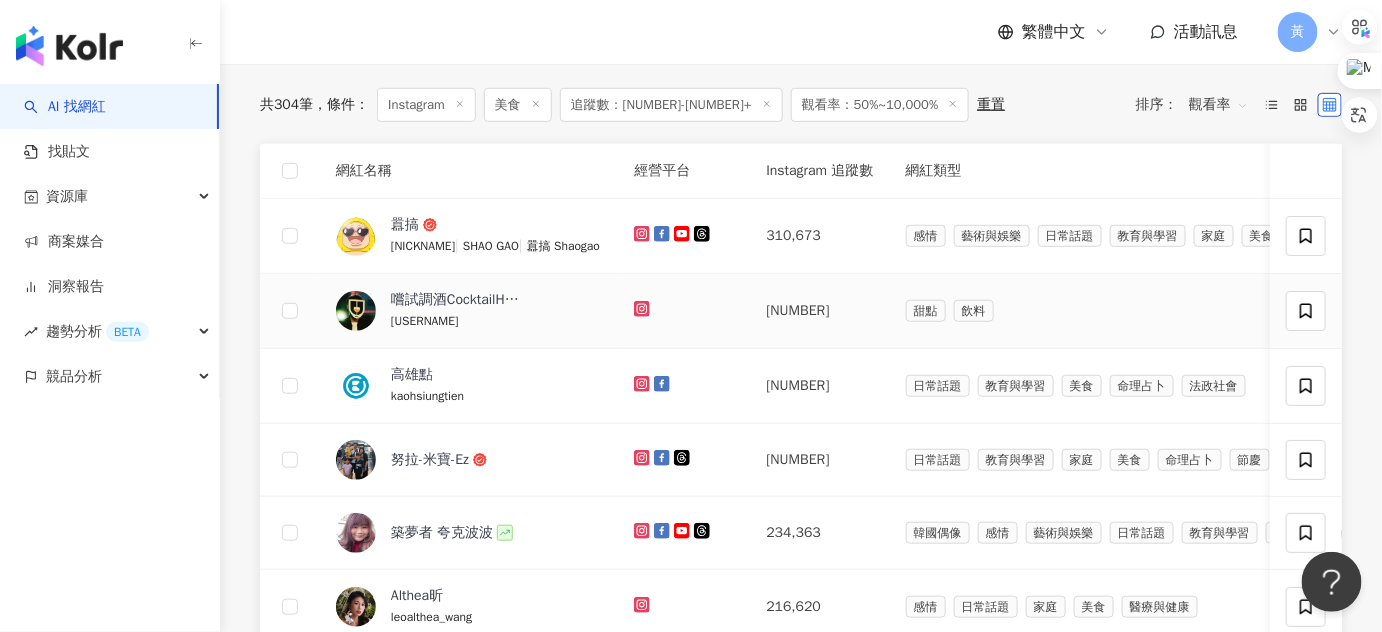 scroll, scrollTop: 324, scrollLeft: 0, axis: vertical 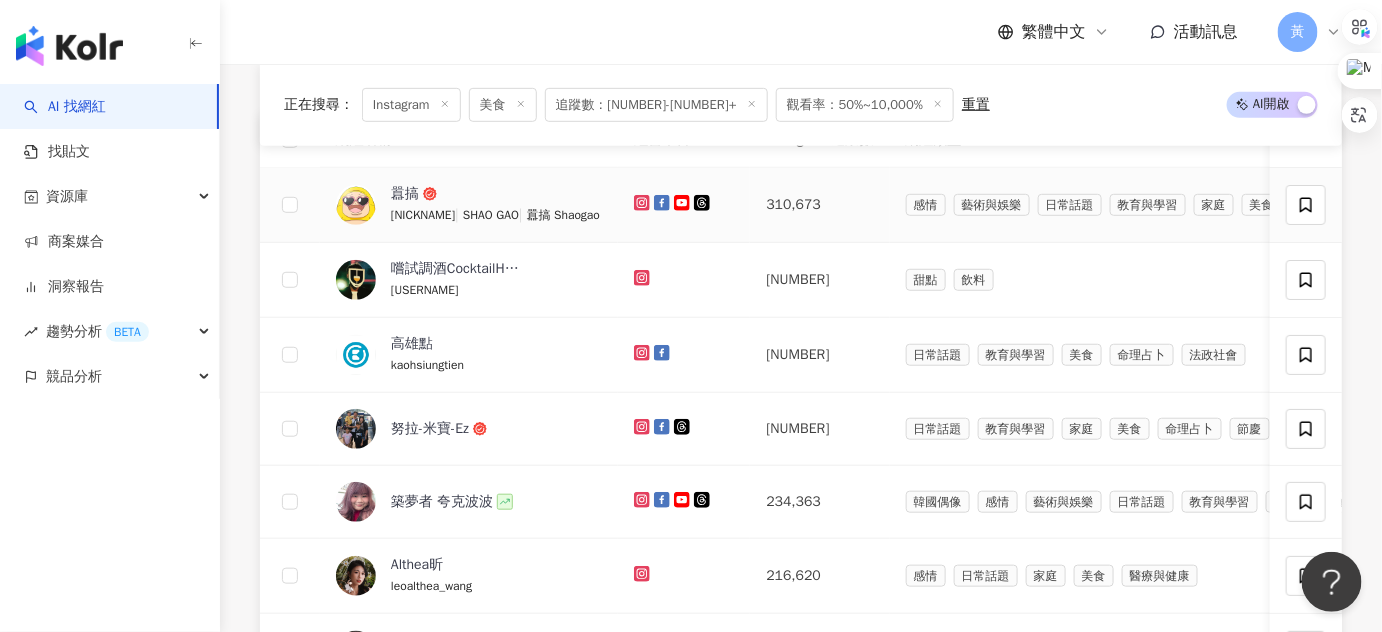 click 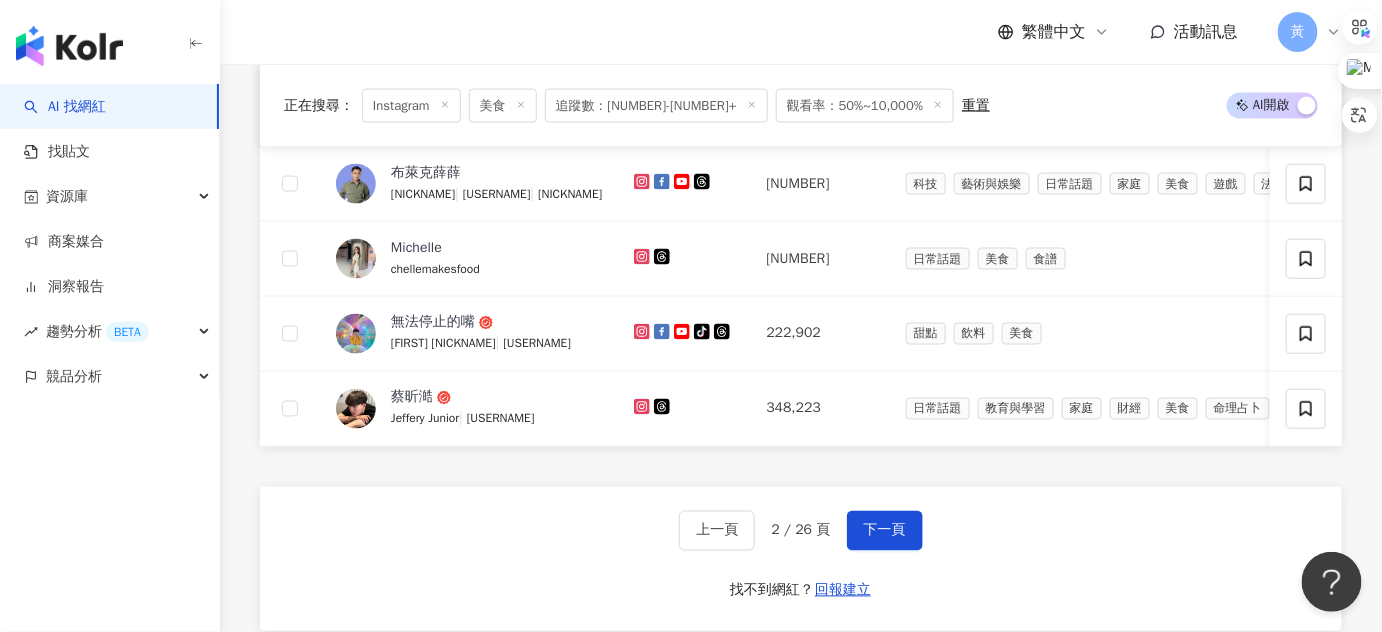 scroll, scrollTop: 960, scrollLeft: 0, axis: vertical 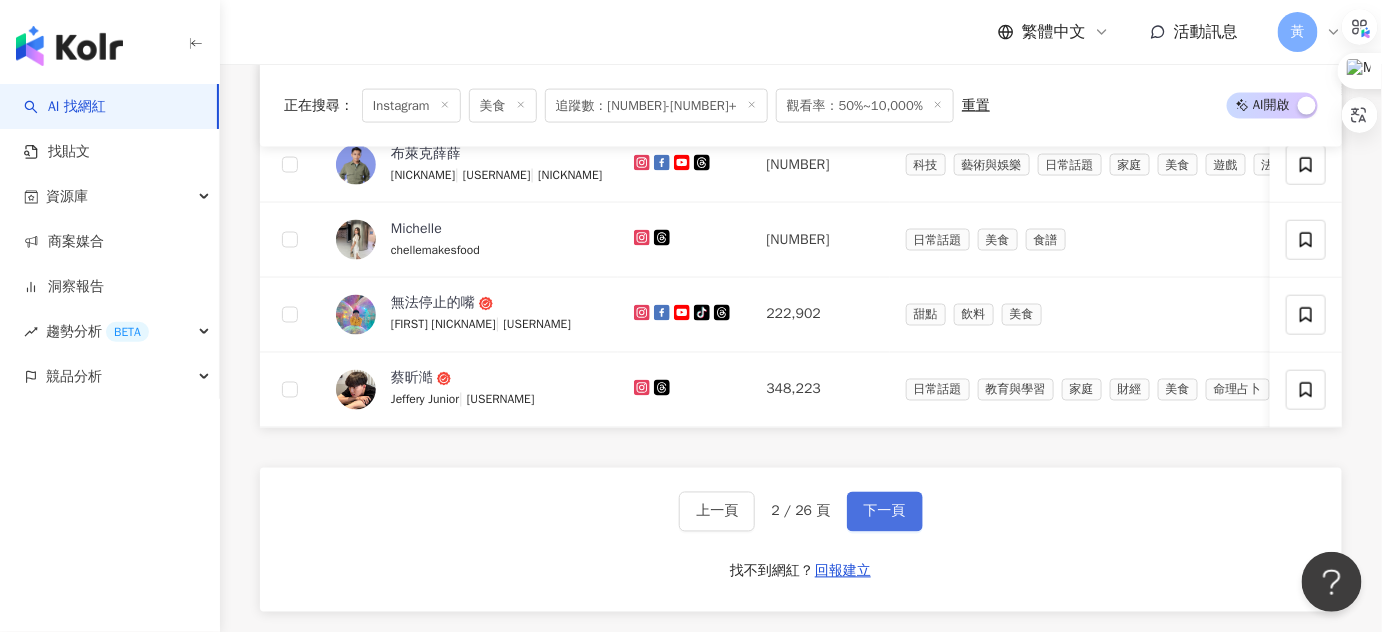 click on "下一頁" at bounding box center (885, 512) 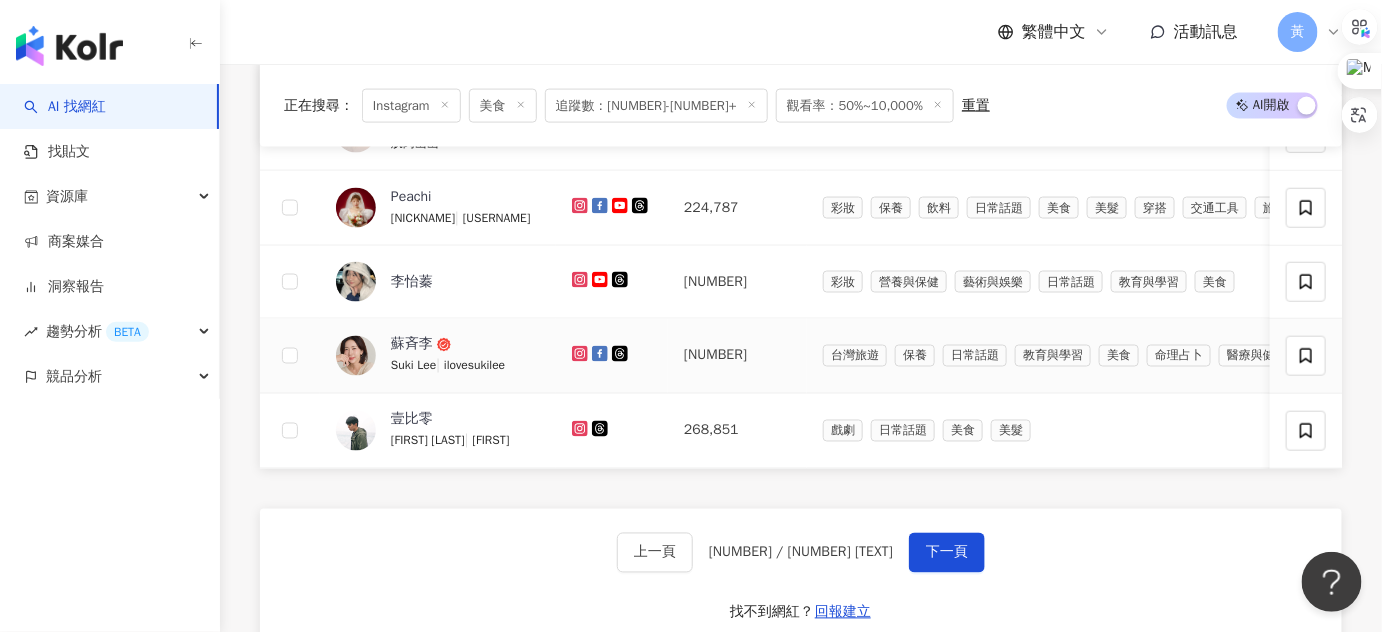 scroll, scrollTop: 960, scrollLeft: 0, axis: vertical 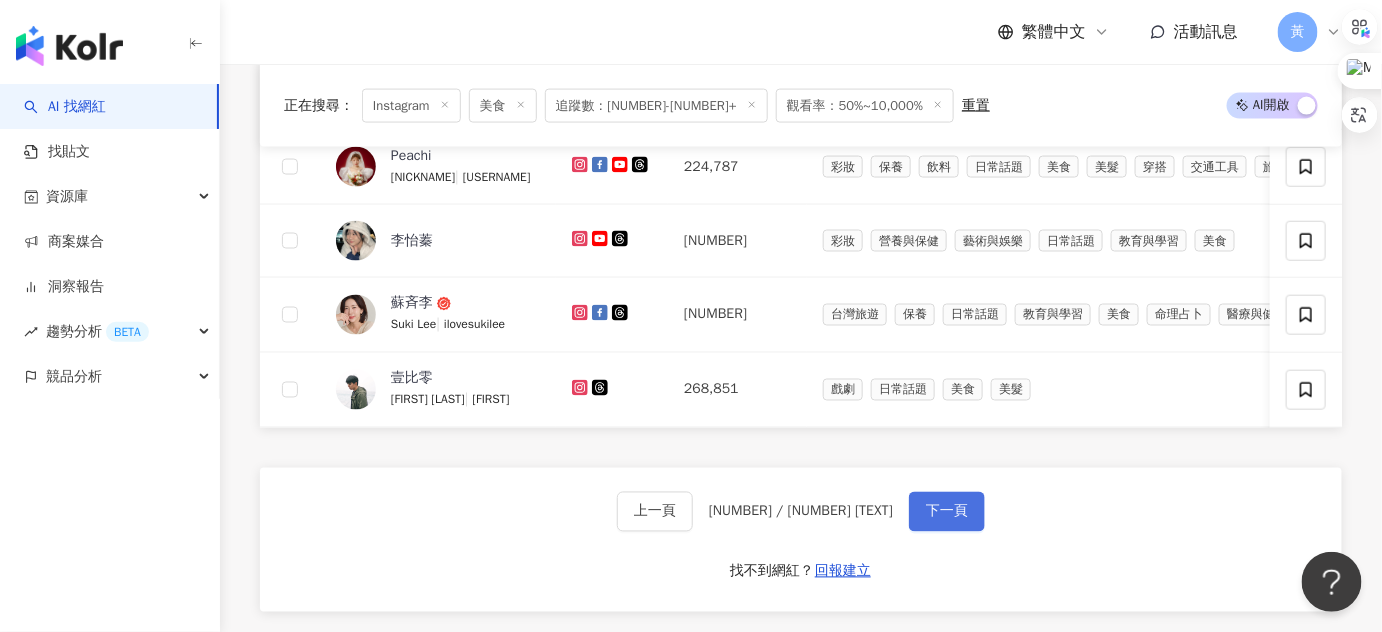 click on "下一頁" at bounding box center (947, 512) 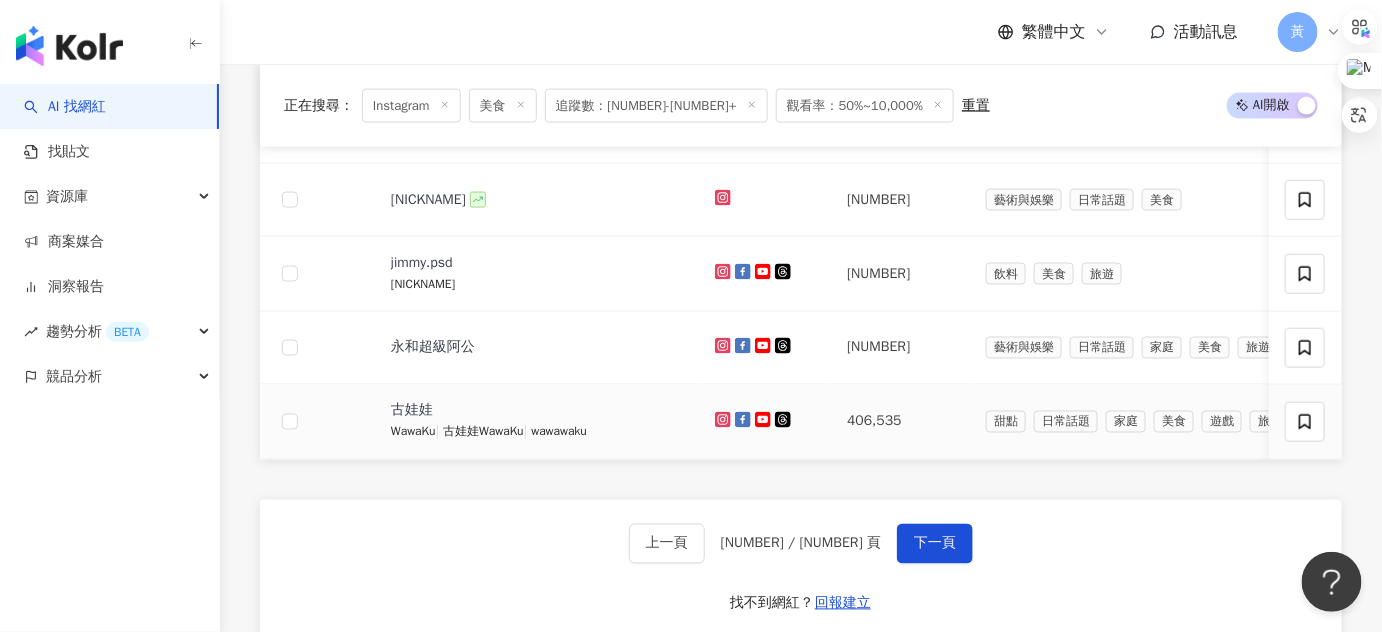 scroll, scrollTop: 960, scrollLeft: 0, axis: vertical 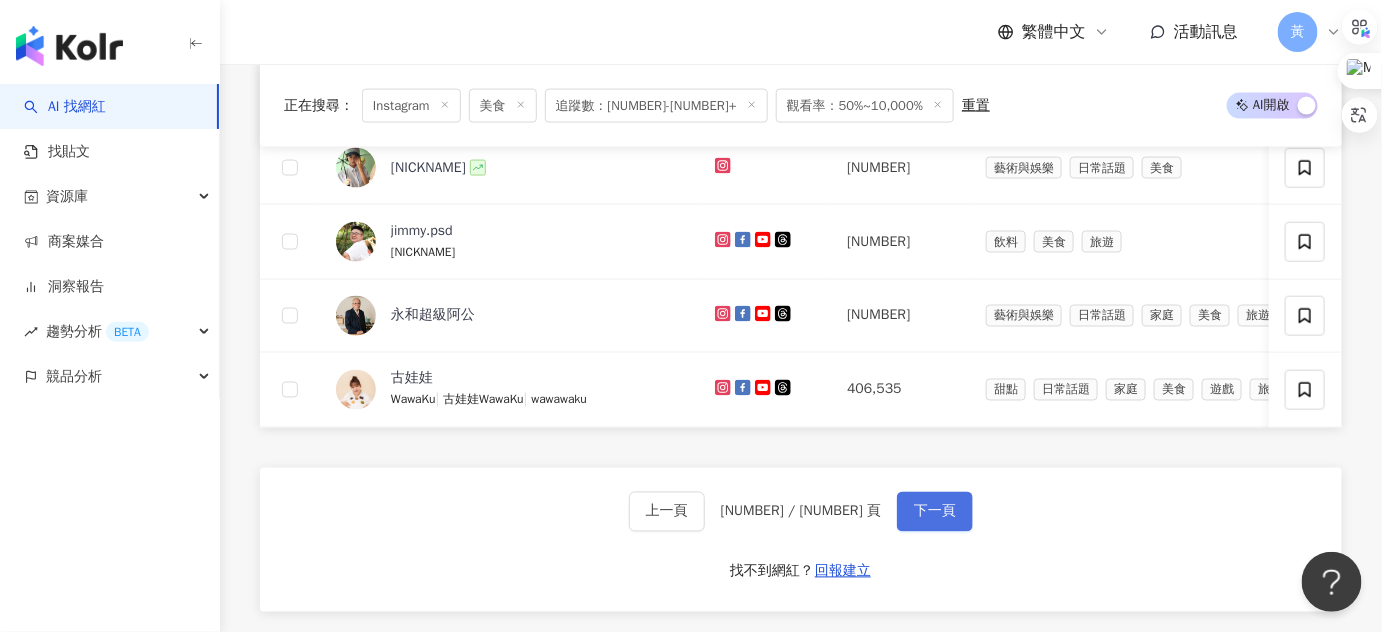 click on "下一頁" at bounding box center (935, 512) 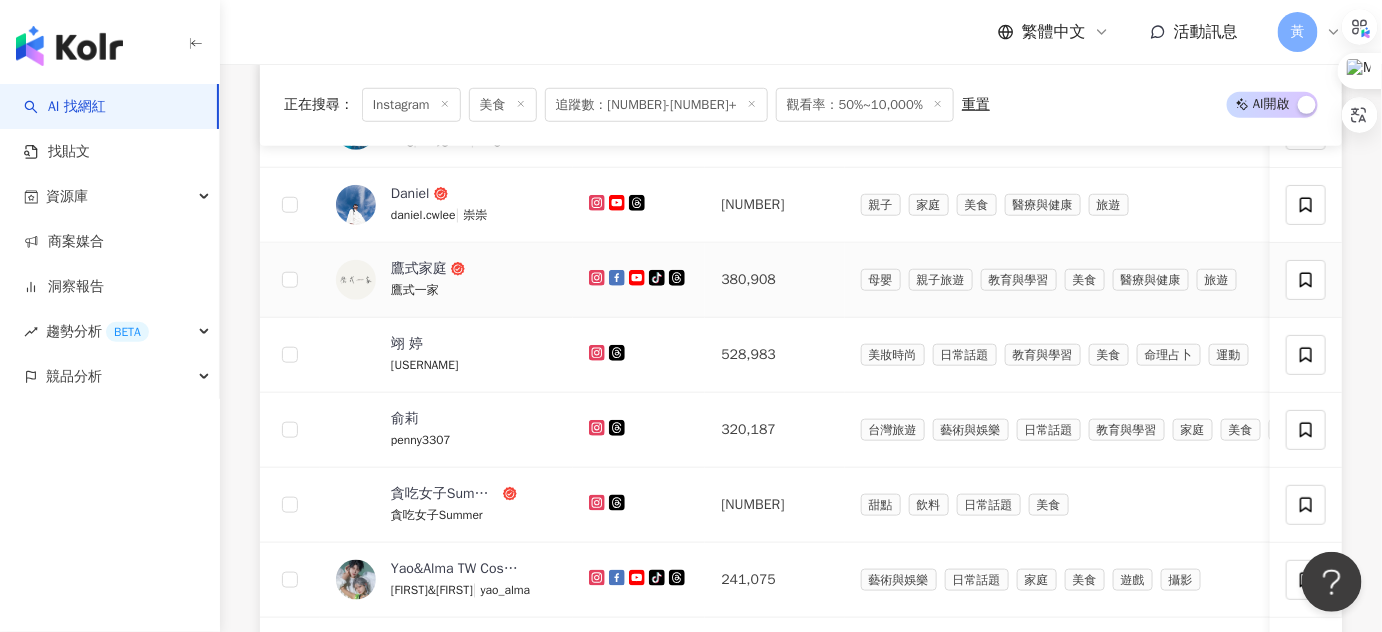 scroll, scrollTop: 506, scrollLeft: 0, axis: vertical 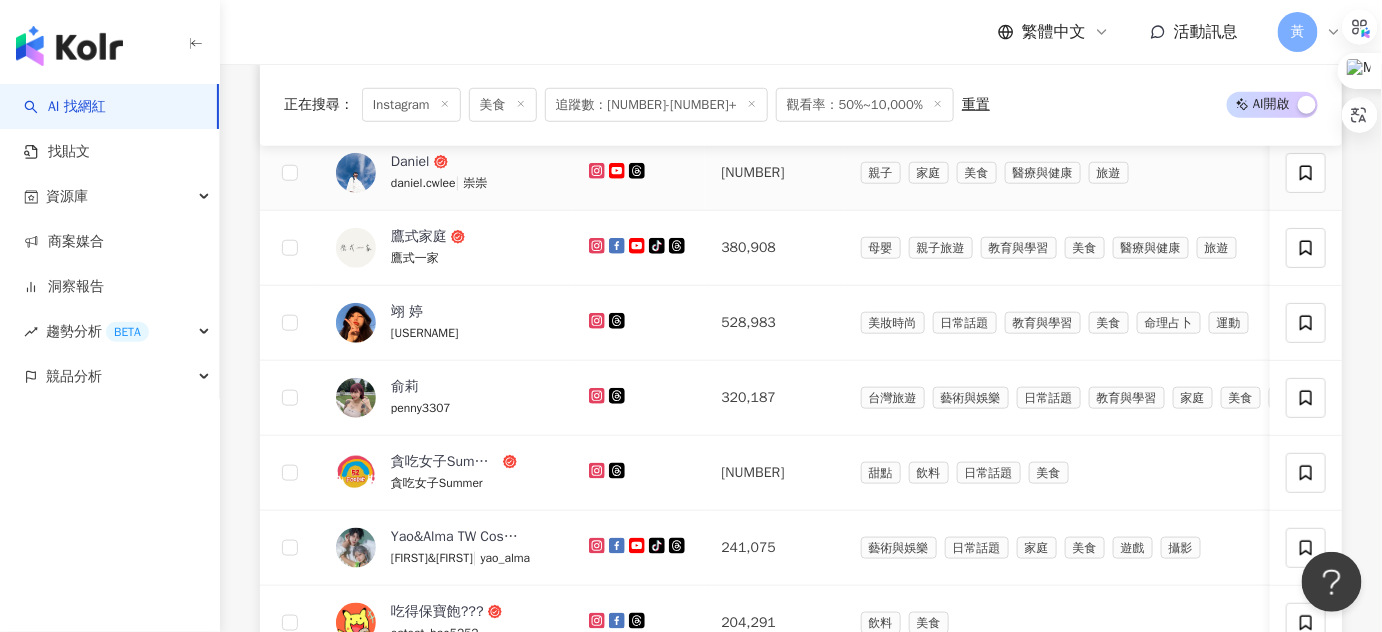 click 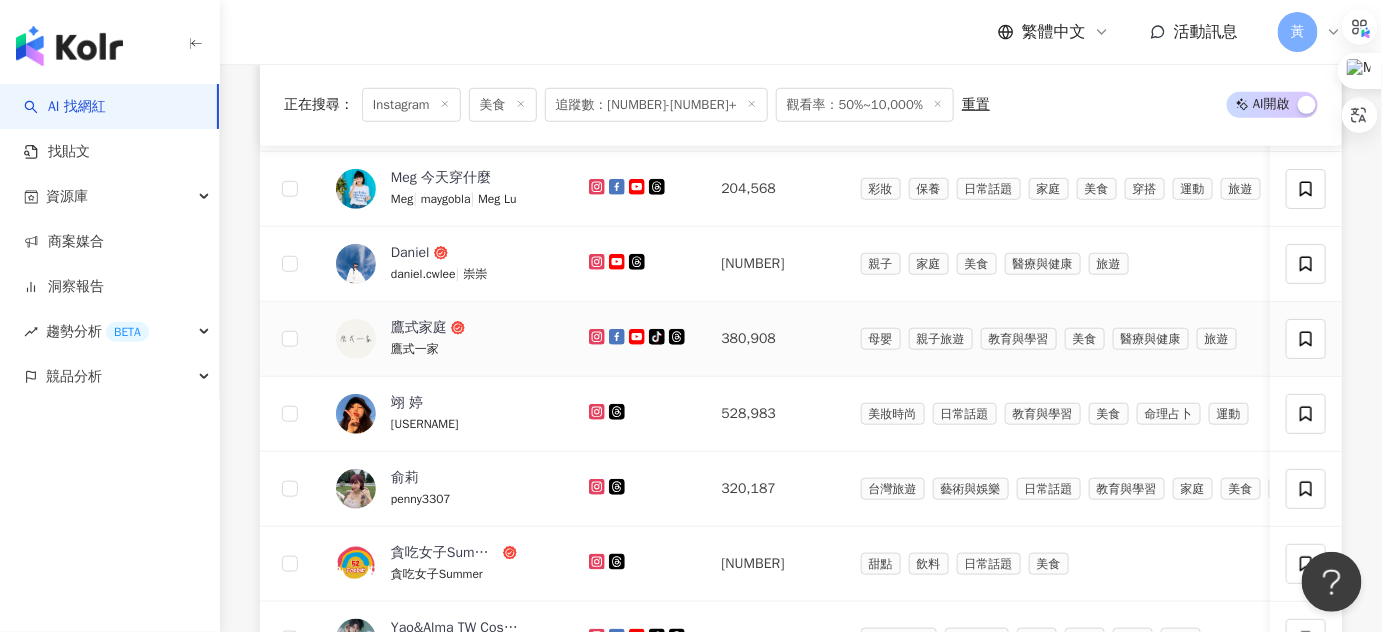 scroll, scrollTop: 506, scrollLeft: 0, axis: vertical 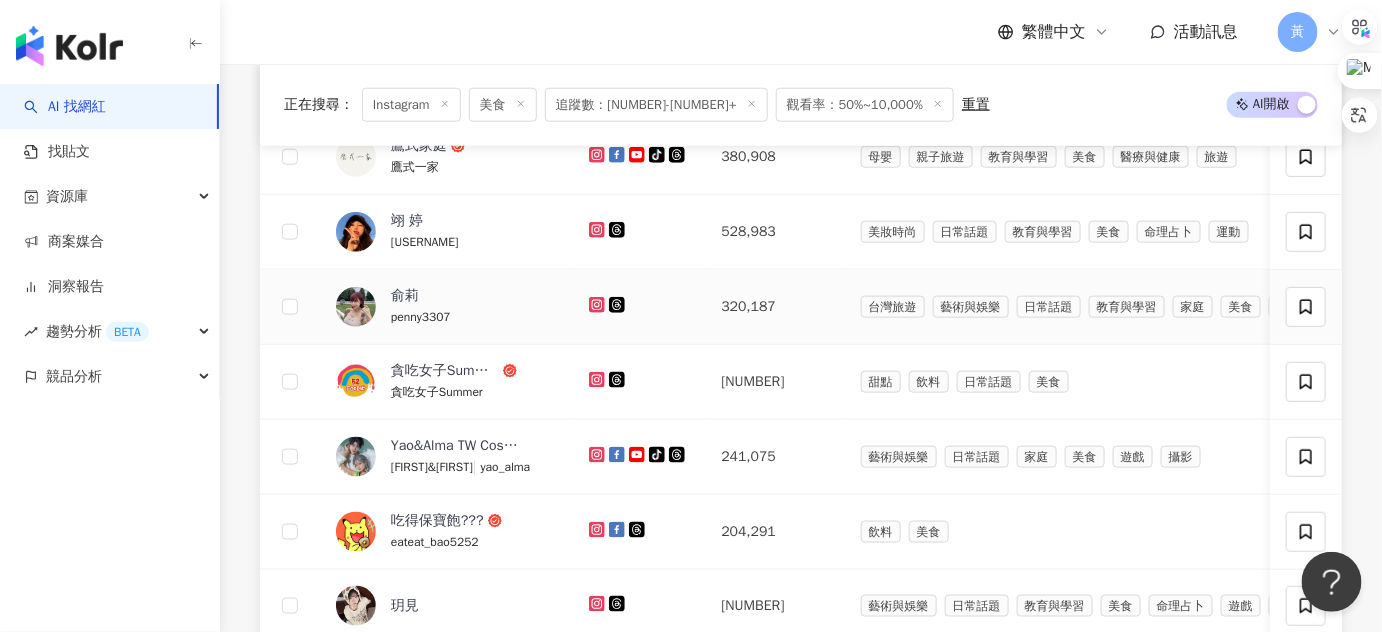 click 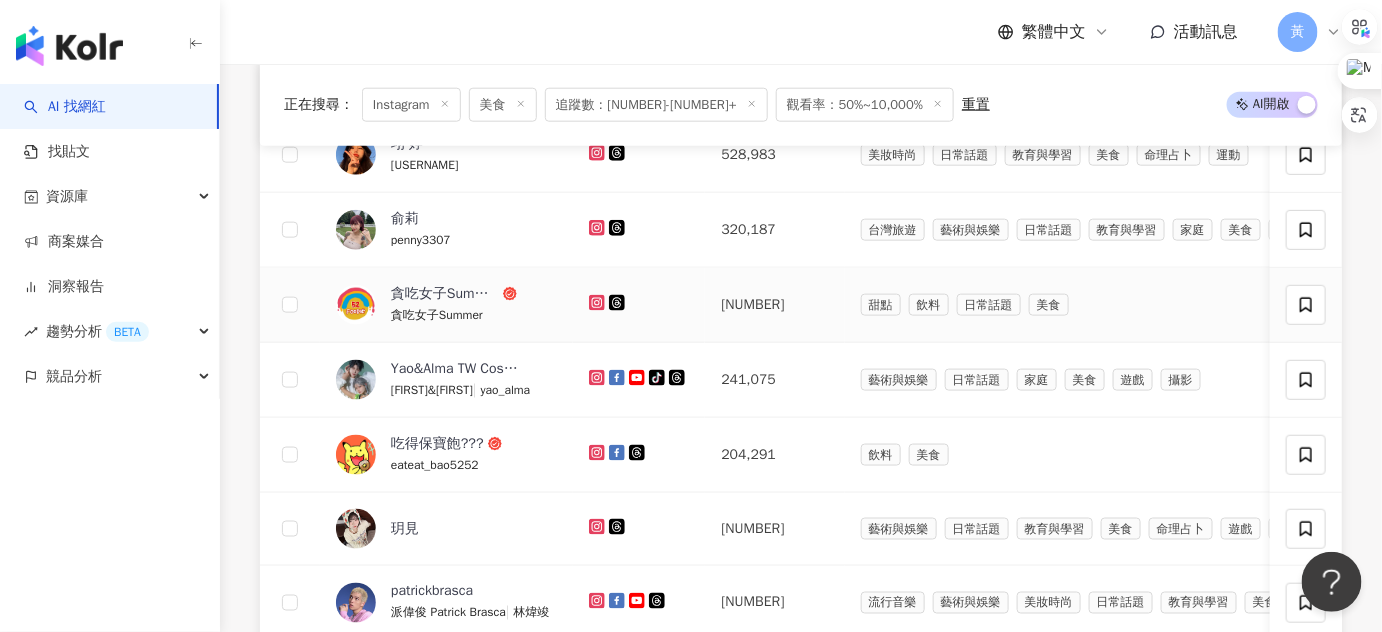 scroll, scrollTop: 781, scrollLeft: 0, axis: vertical 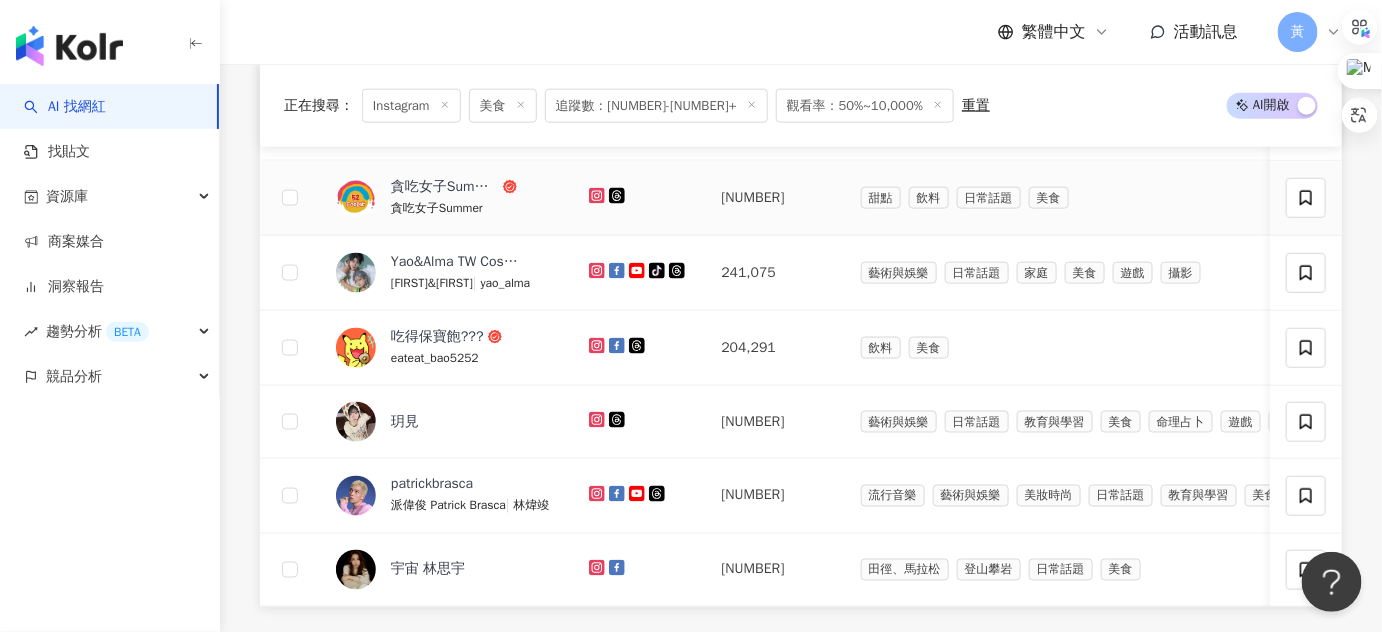 click 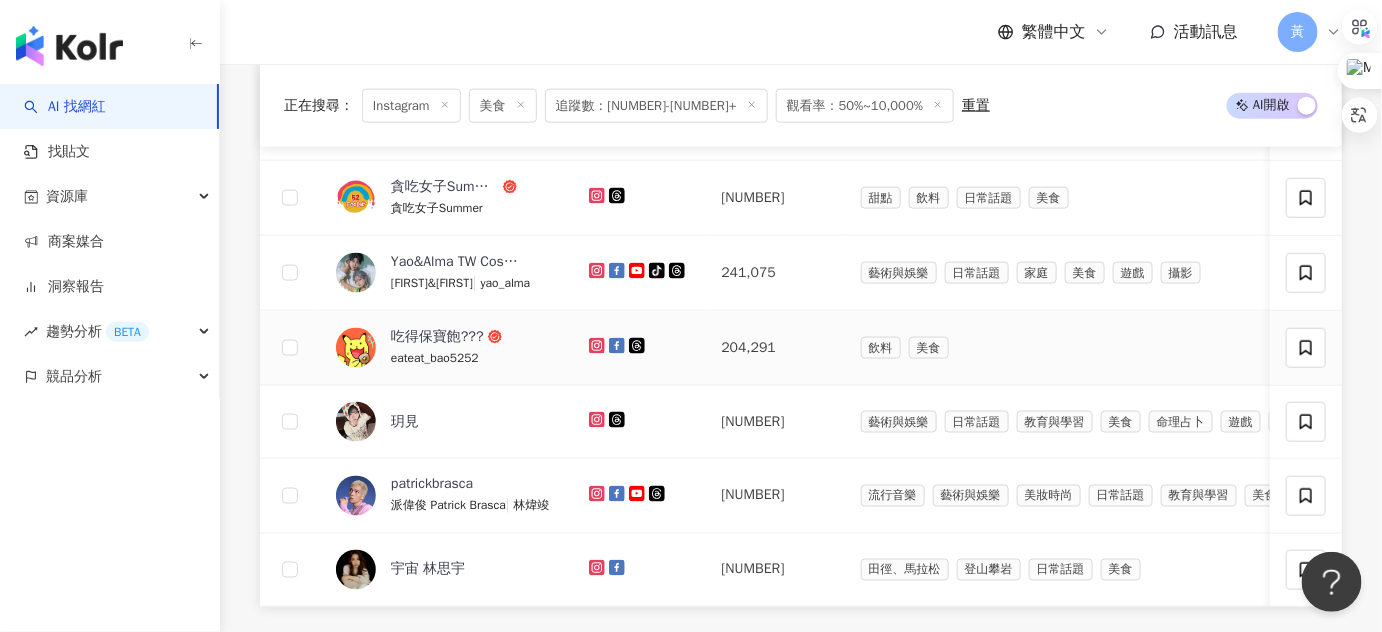 click 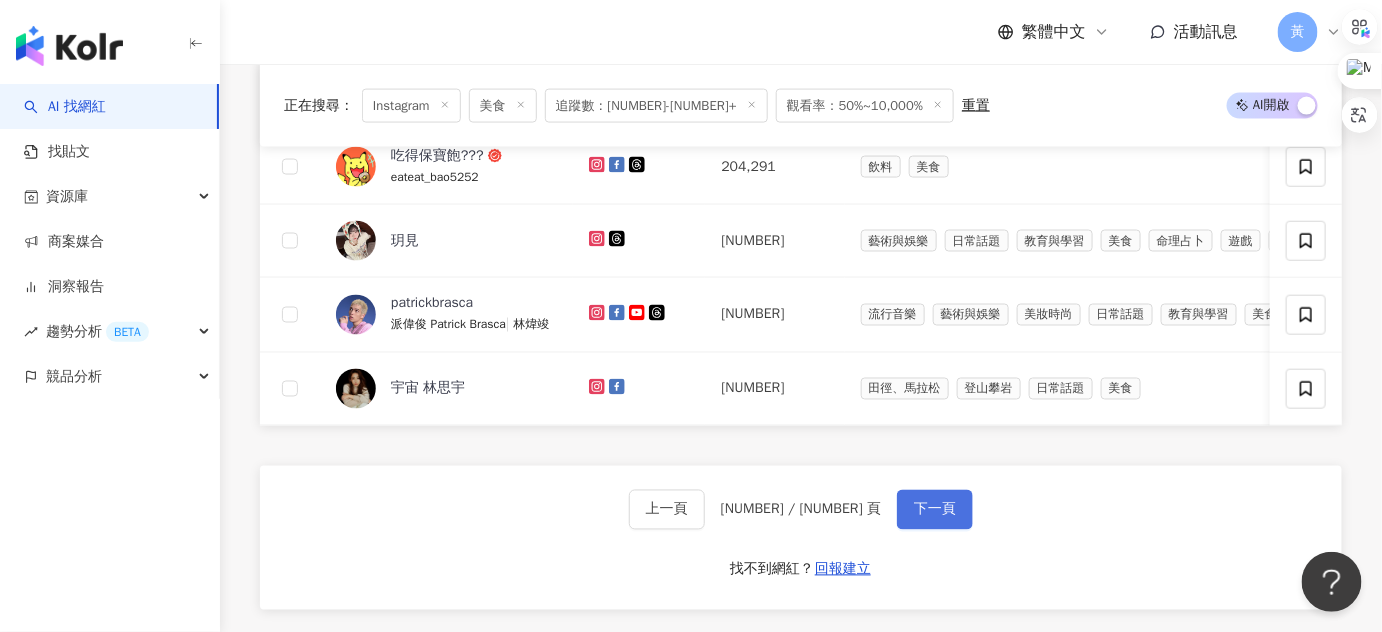 click on "下一頁" at bounding box center (935, 510) 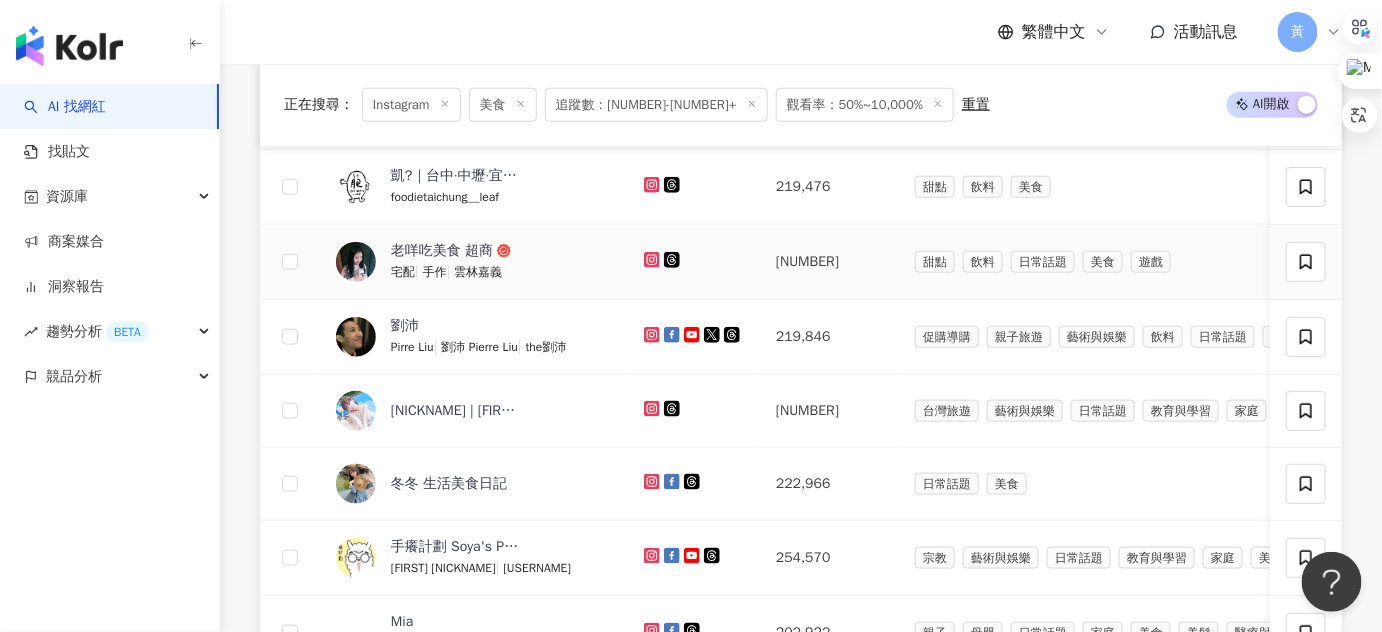 scroll, scrollTop: 599, scrollLeft: 0, axis: vertical 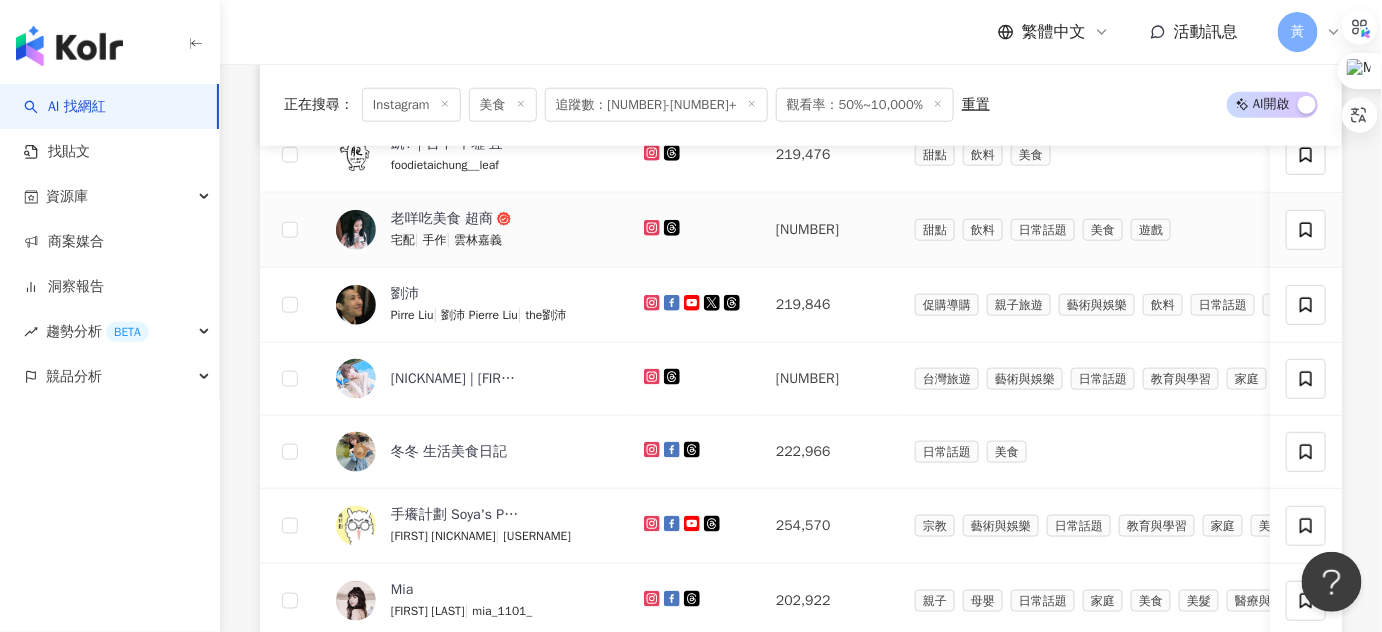 click 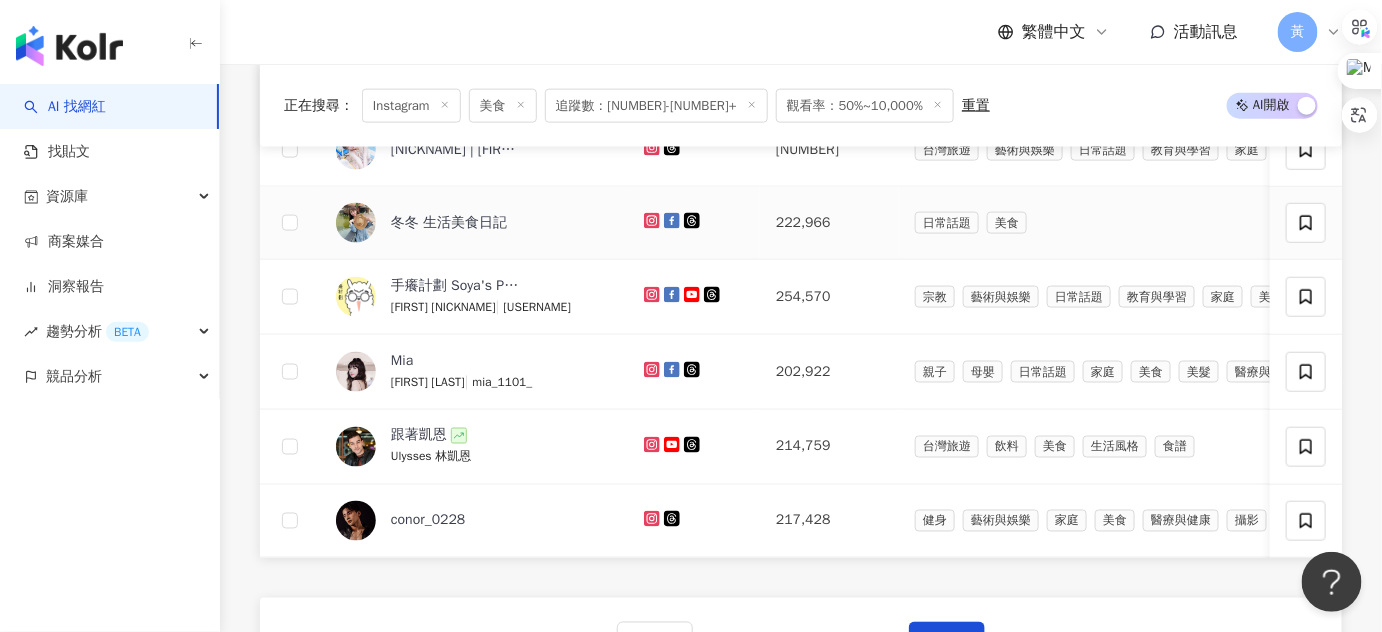 scroll, scrollTop: 872, scrollLeft: 0, axis: vertical 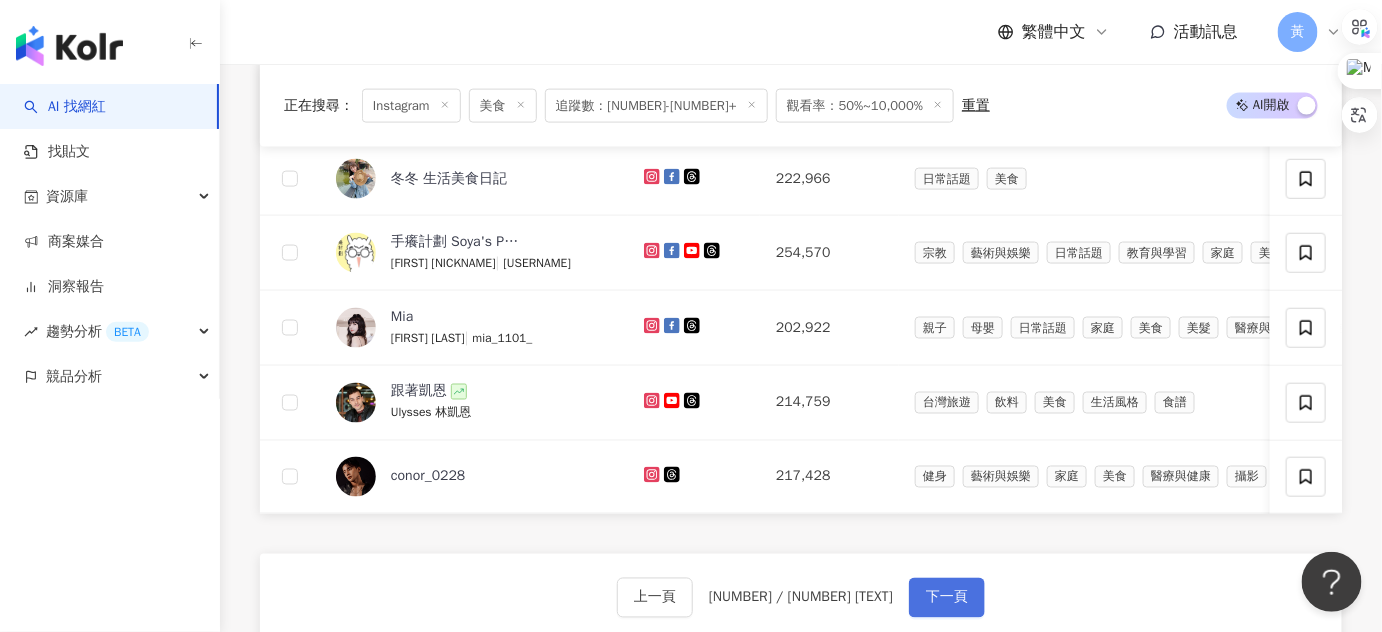 click on "下一頁" at bounding box center [947, 598] 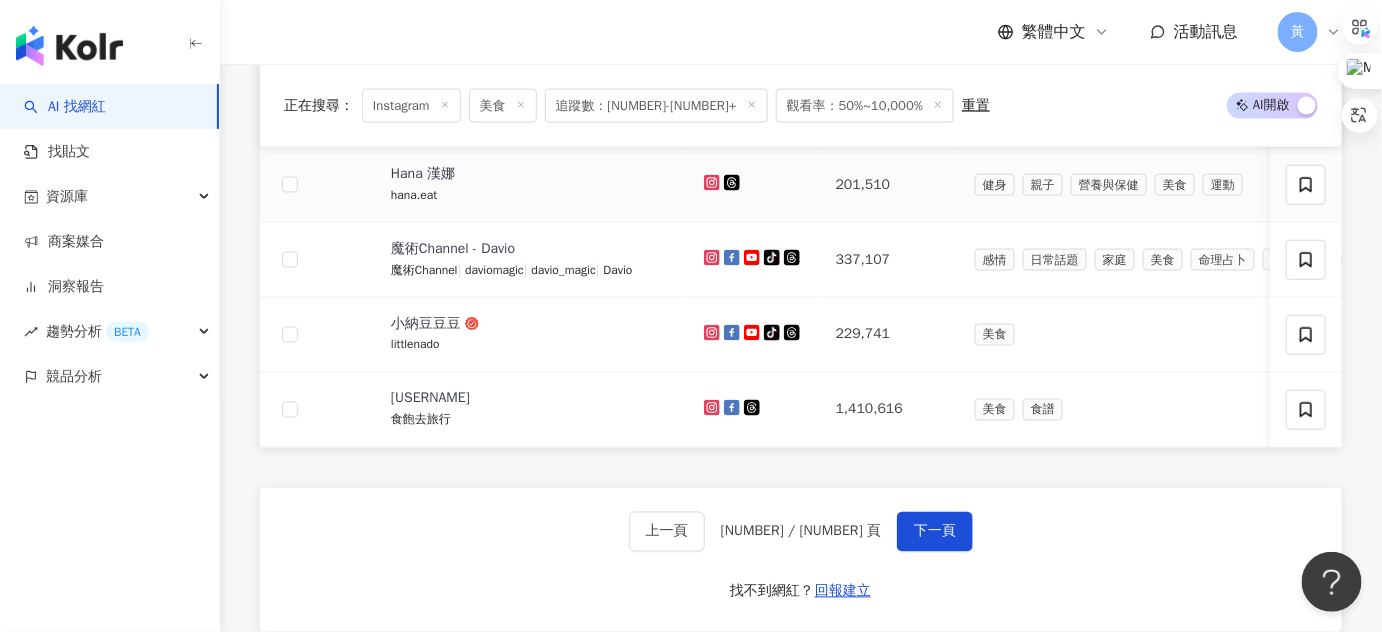 scroll, scrollTop: 960, scrollLeft: 0, axis: vertical 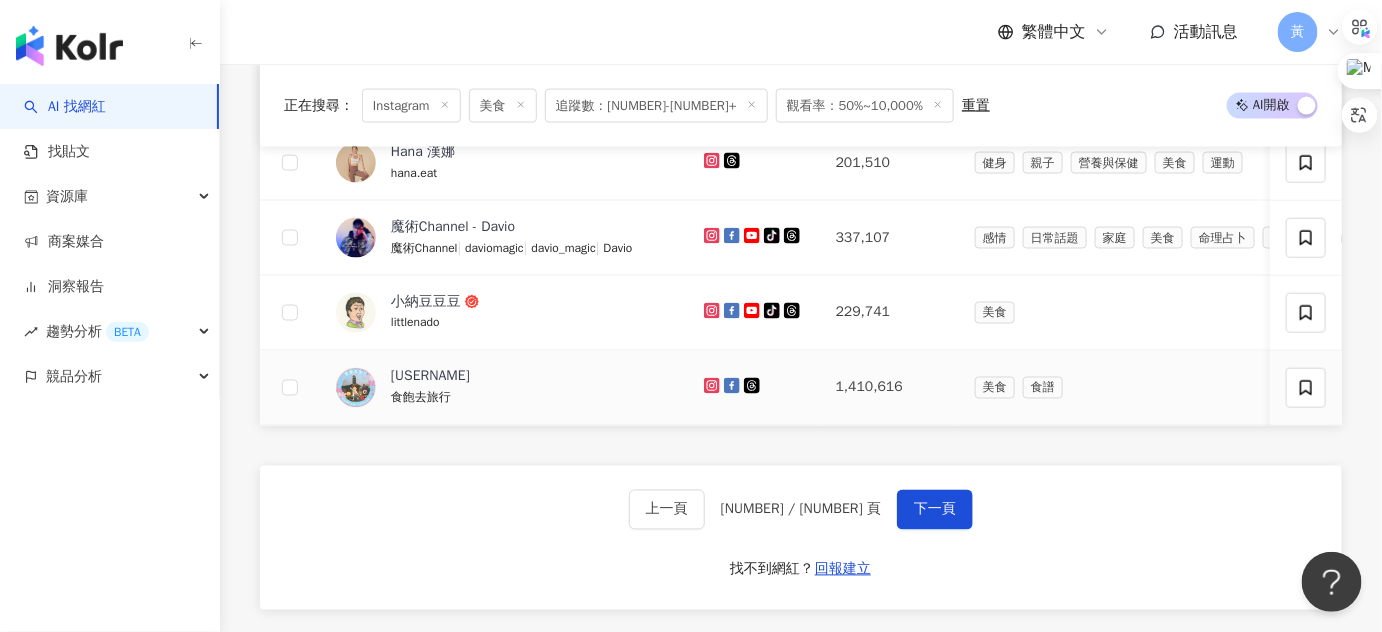click 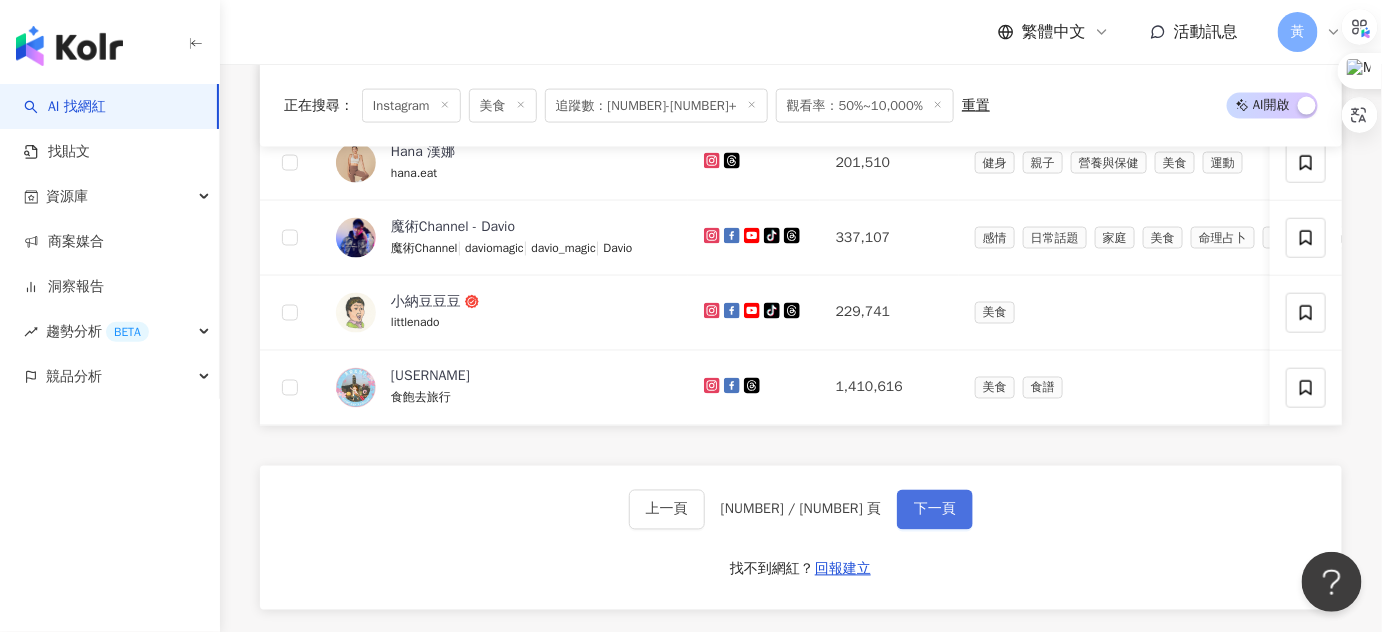 click on "下一頁" at bounding box center (935, 510) 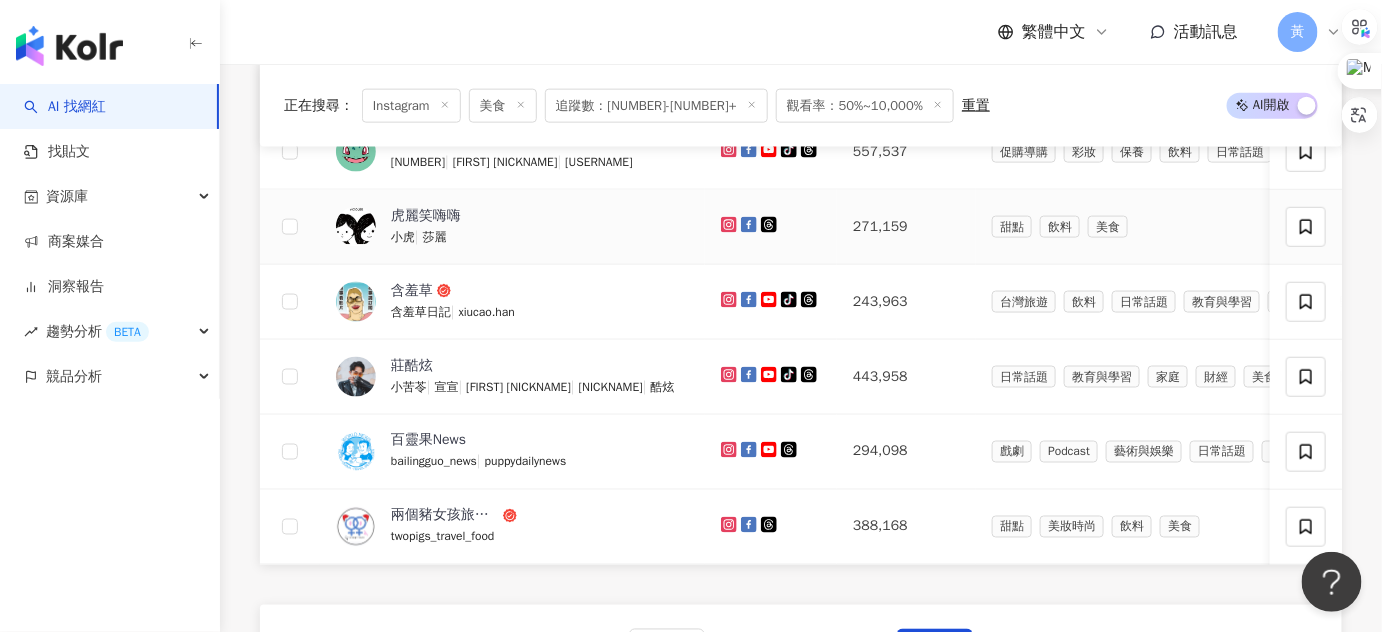 scroll, scrollTop: 869, scrollLeft: 0, axis: vertical 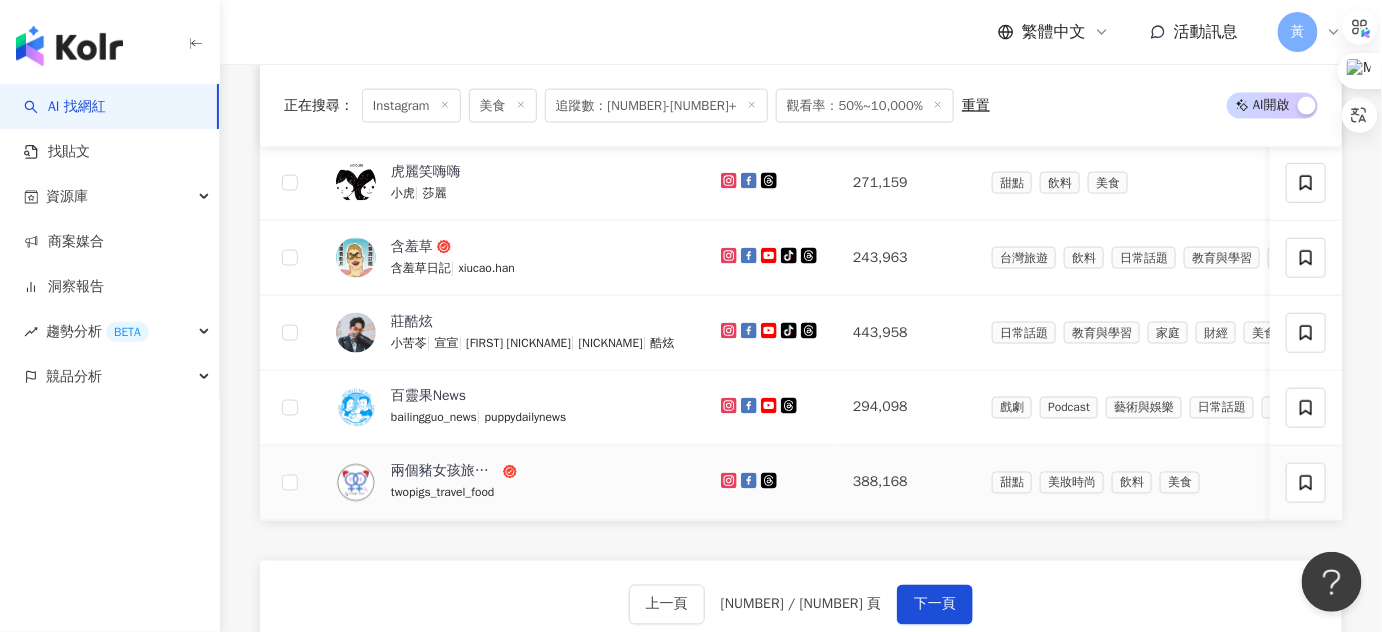 click 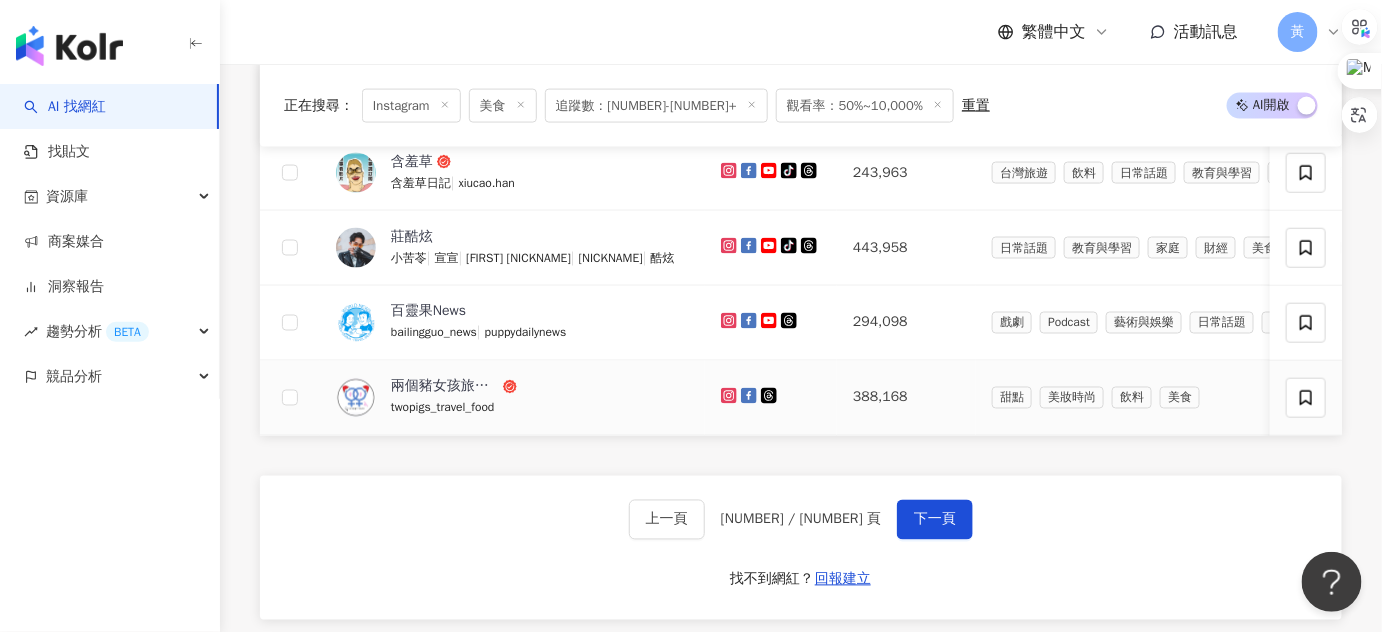 scroll, scrollTop: 1051, scrollLeft: 0, axis: vertical 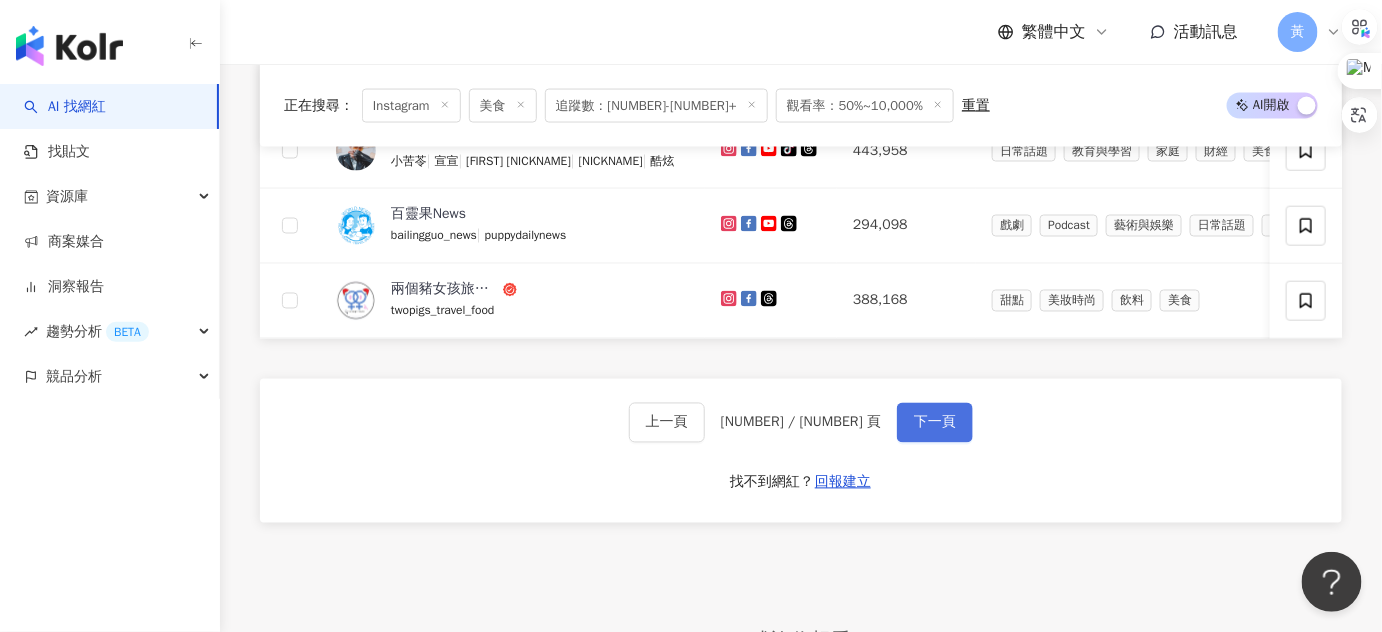 click on "下一頁" at bounding box center (935, 423) 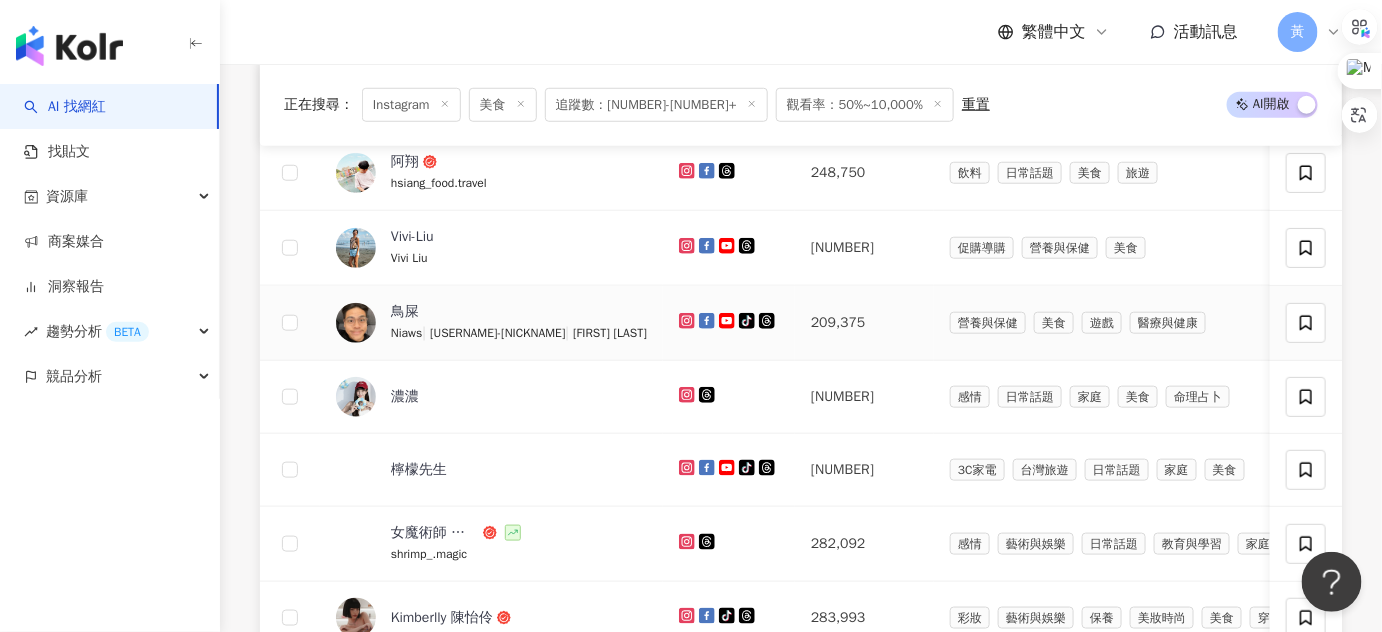 scroll, scrollTop: 415, scrollLeft: 0, axis: vertical 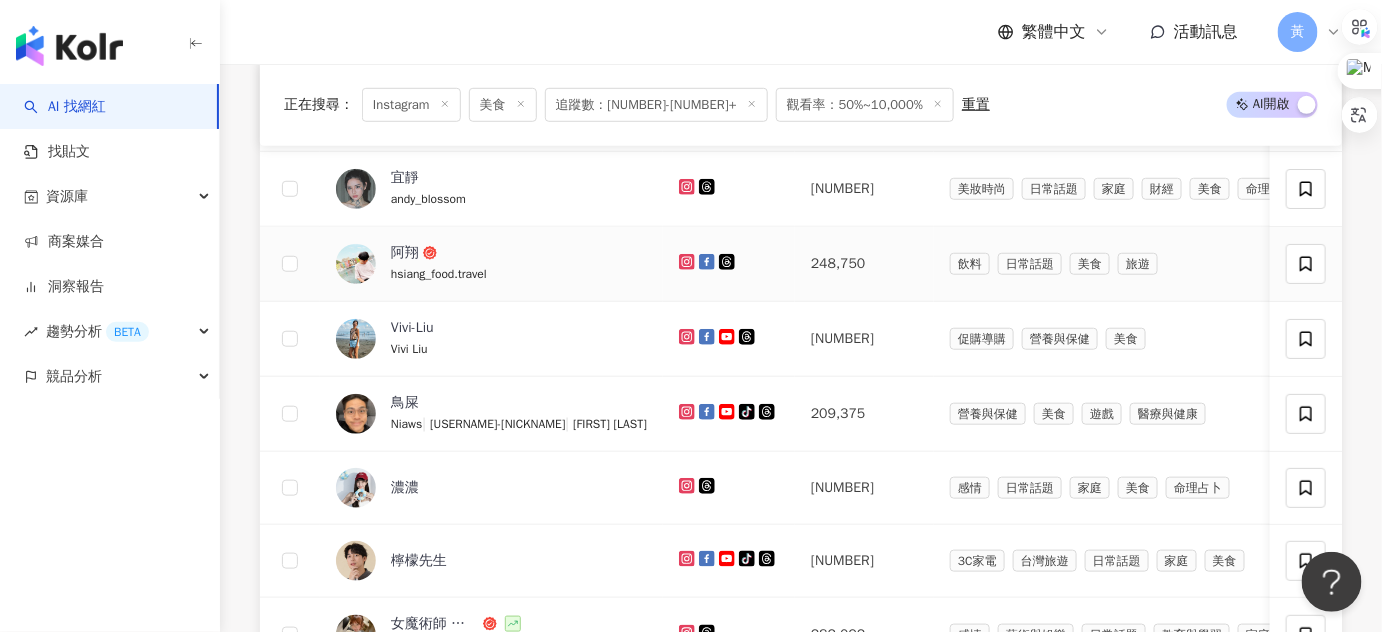 click 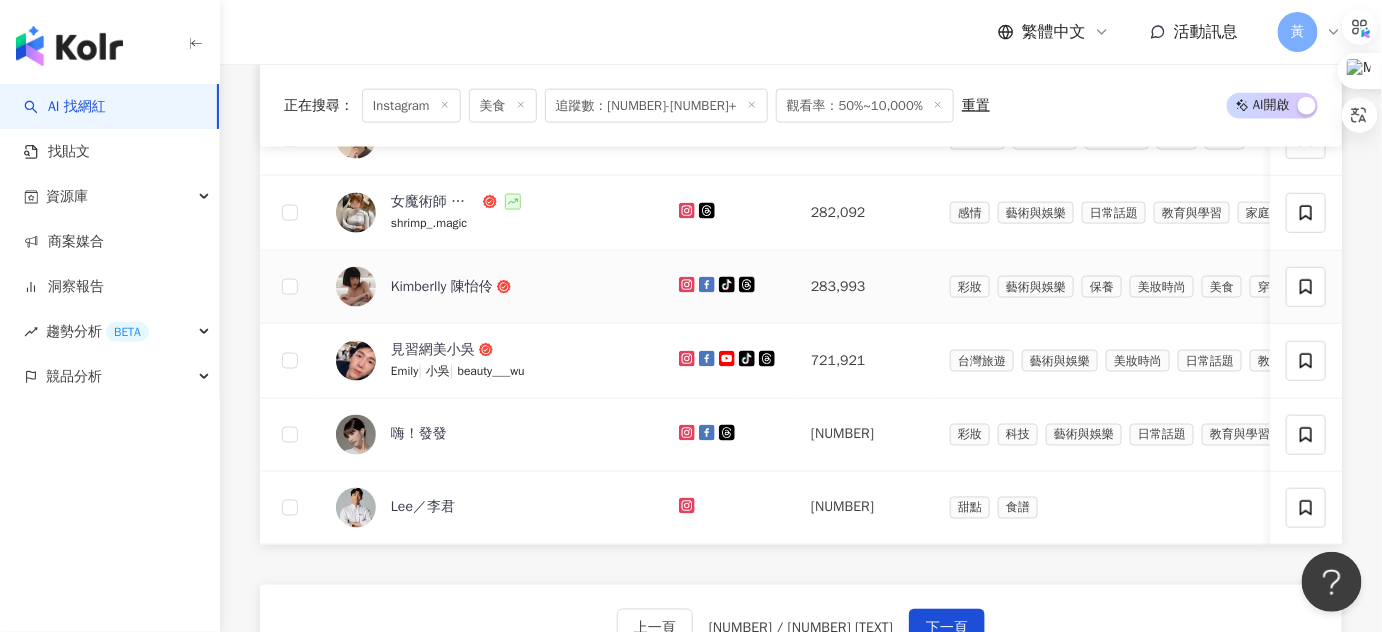 scroll, scrollTop: 869, scrollLeft: 0, axis: vertical 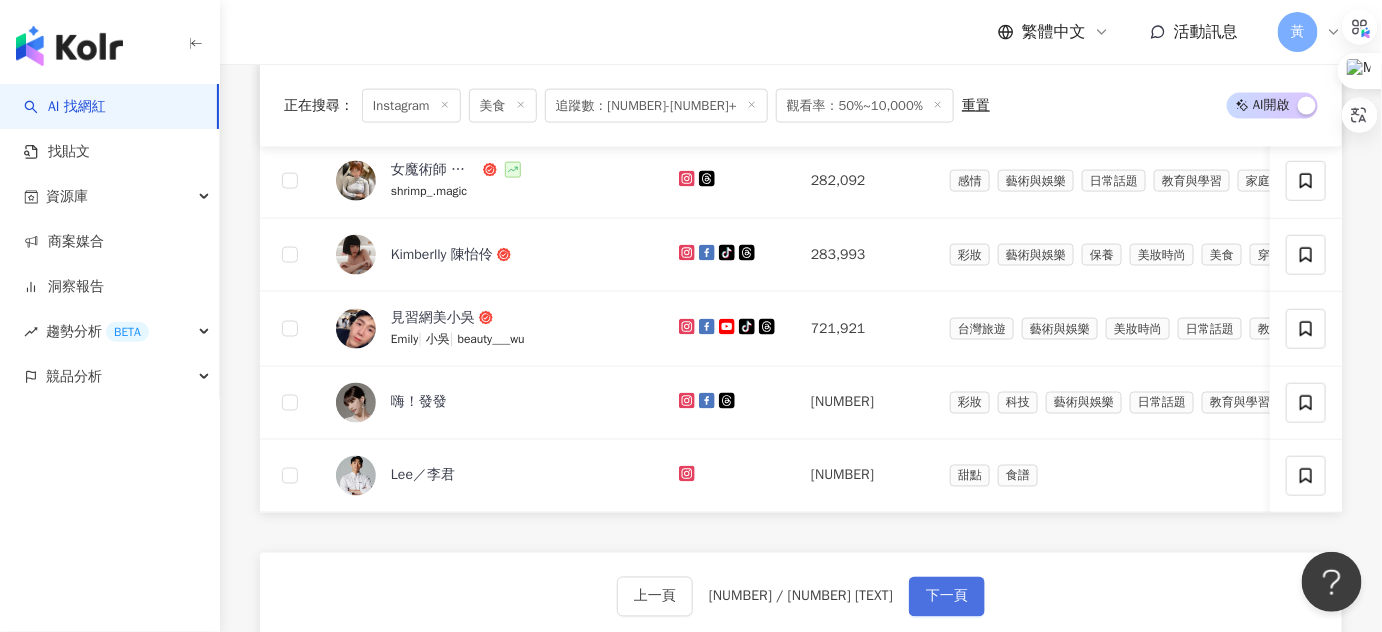 click on "下一頁" at bounding box center (947, 597) 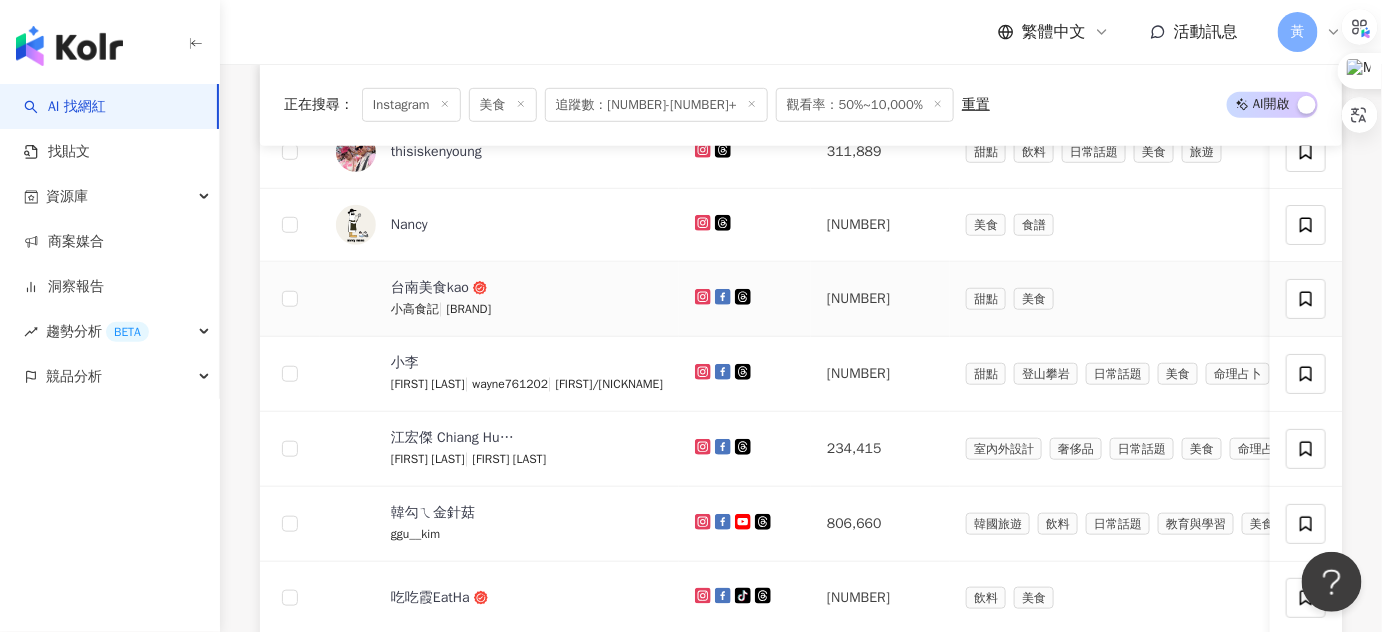 scroll, scrollTop: 415, scrollLeft: 0, axis: vertical 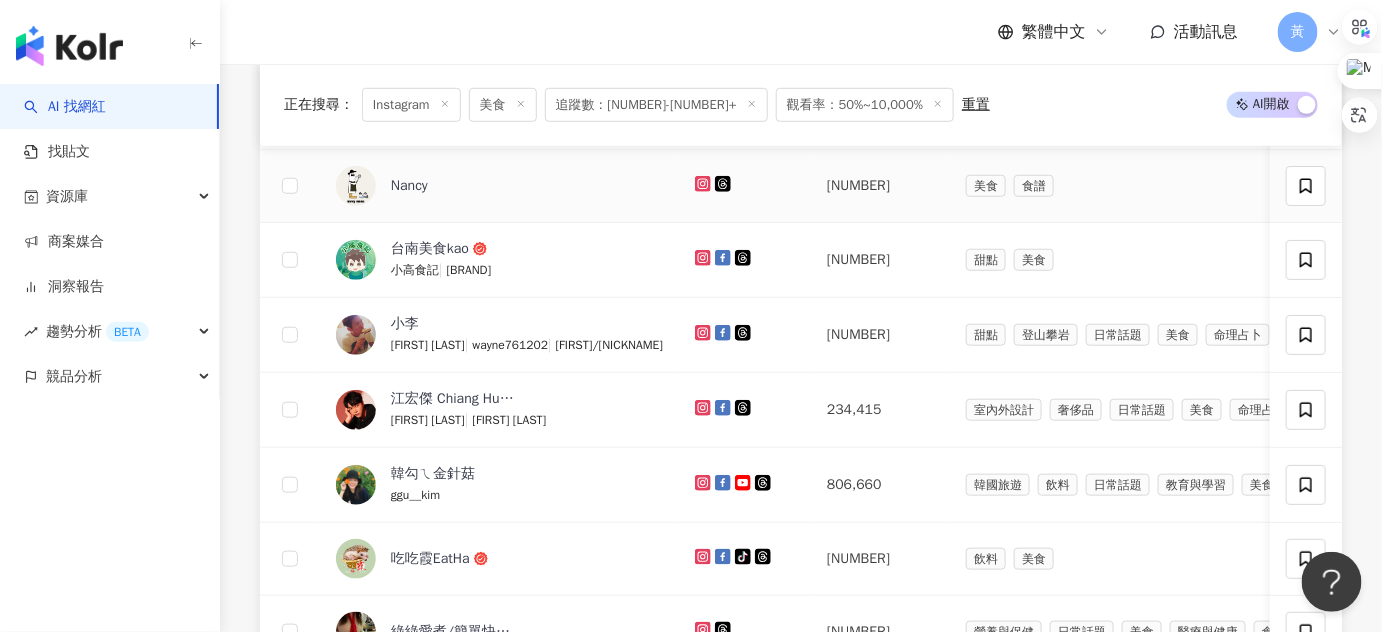 click 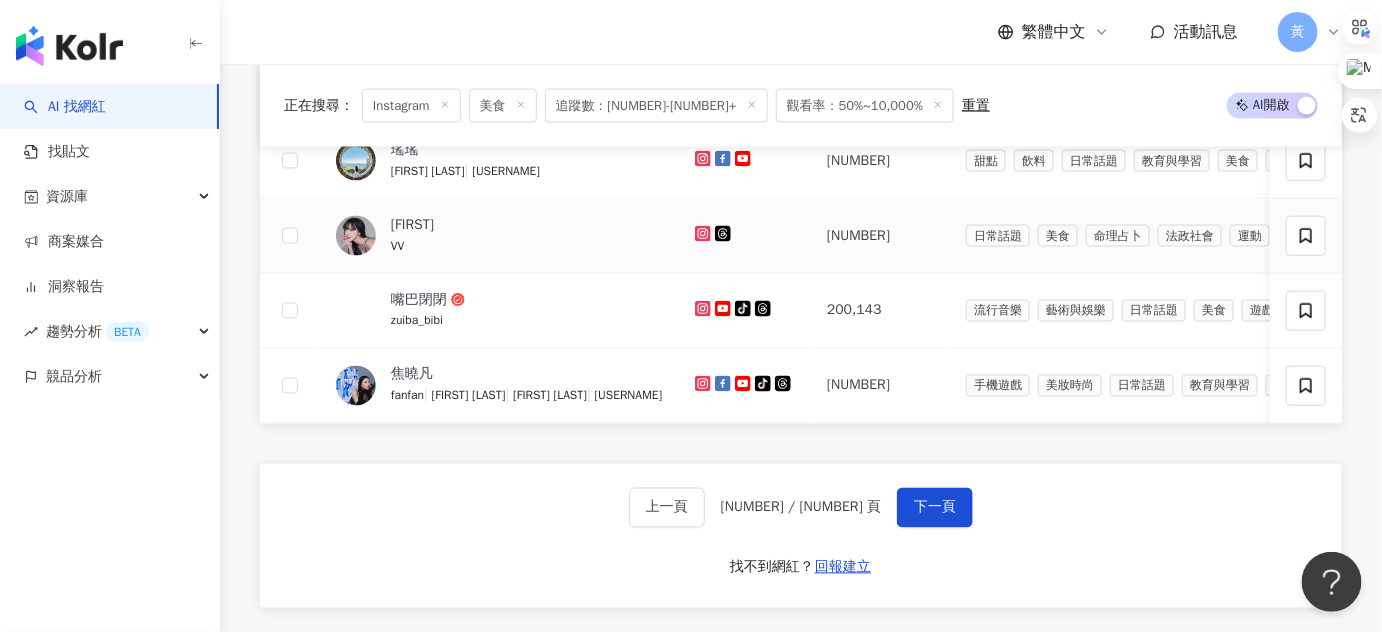 scroll, scrollTop: 960, scrollLeft: 0, axis: vertical 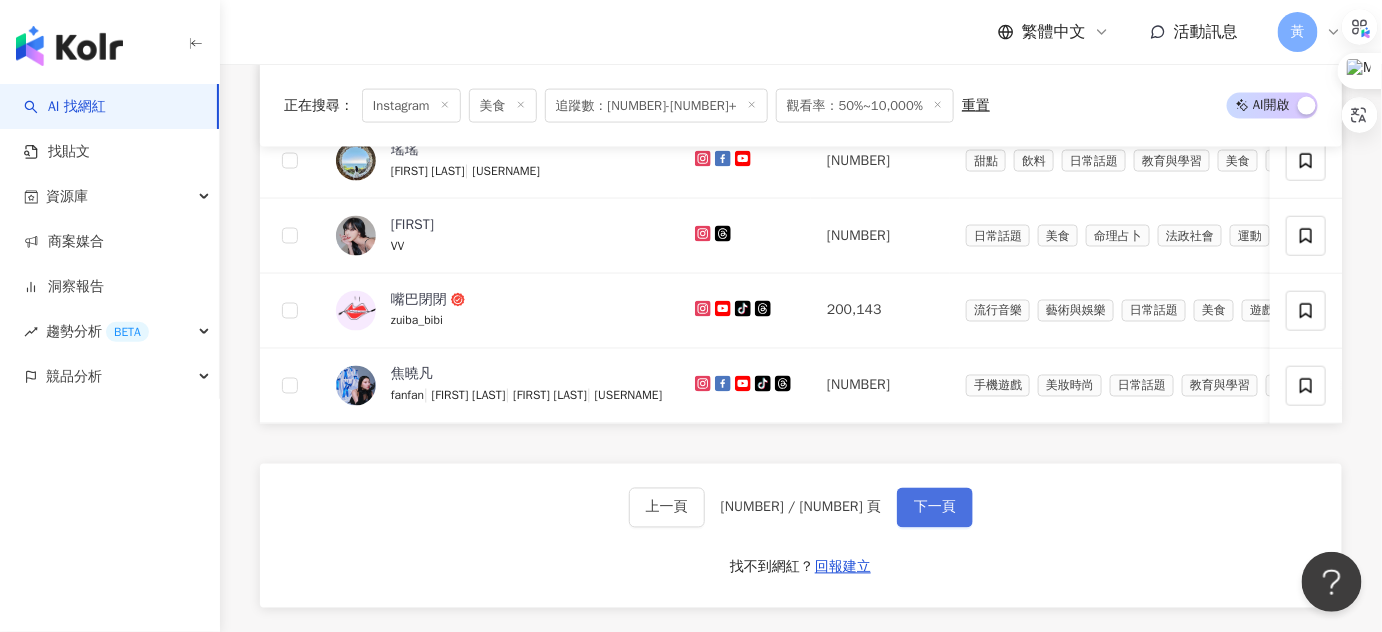 click on "下一頁" at bounding box center [935, 508] 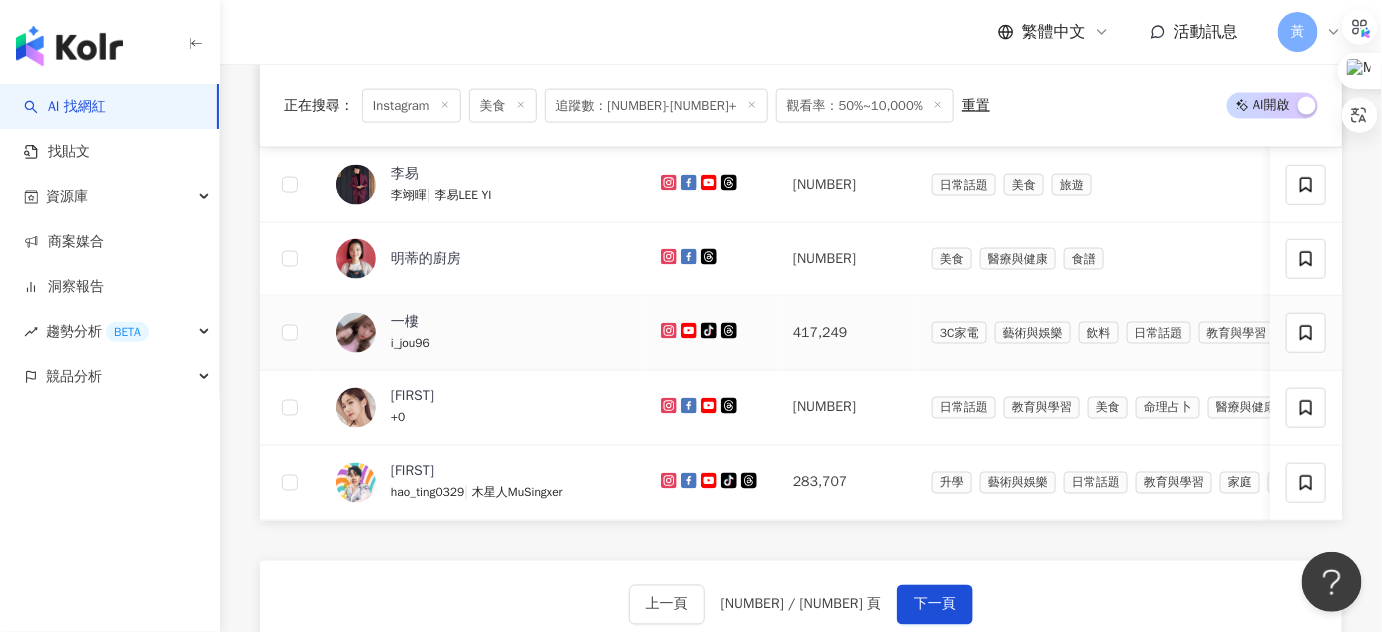 scroll, scrollTop: 1051, scrollLeft: 0, axis: vertical 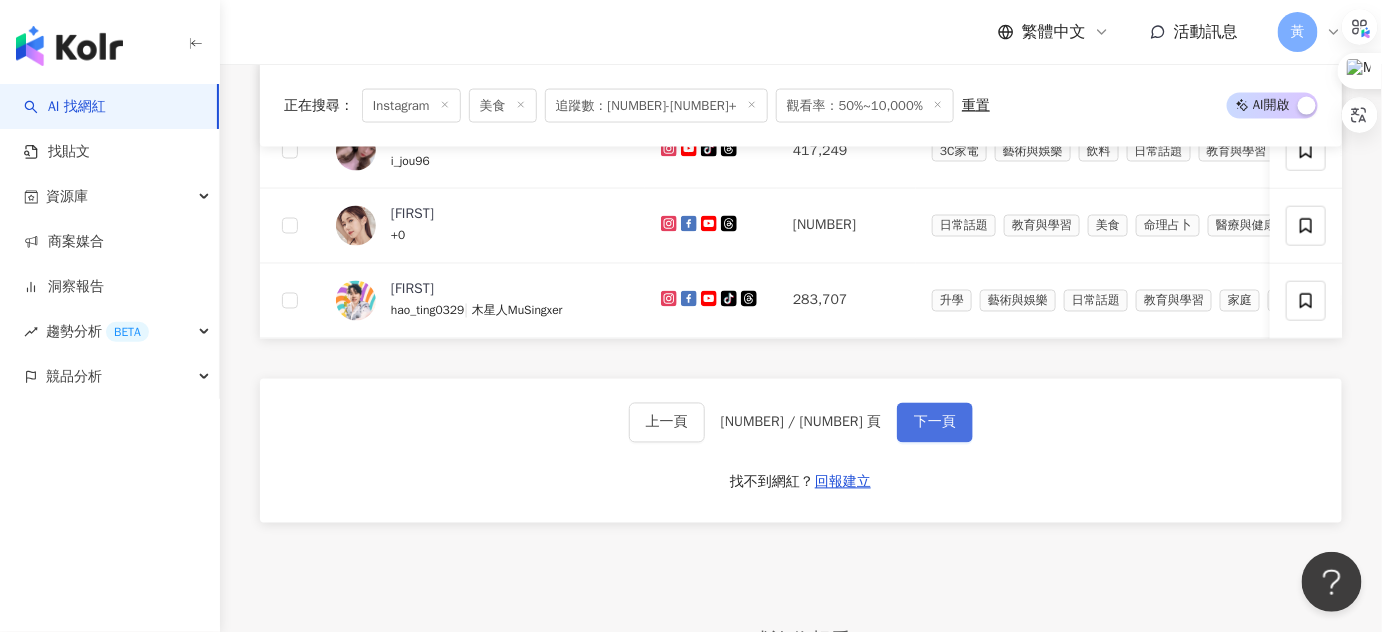 click on "下一頁" at bounding box center (935, 423) 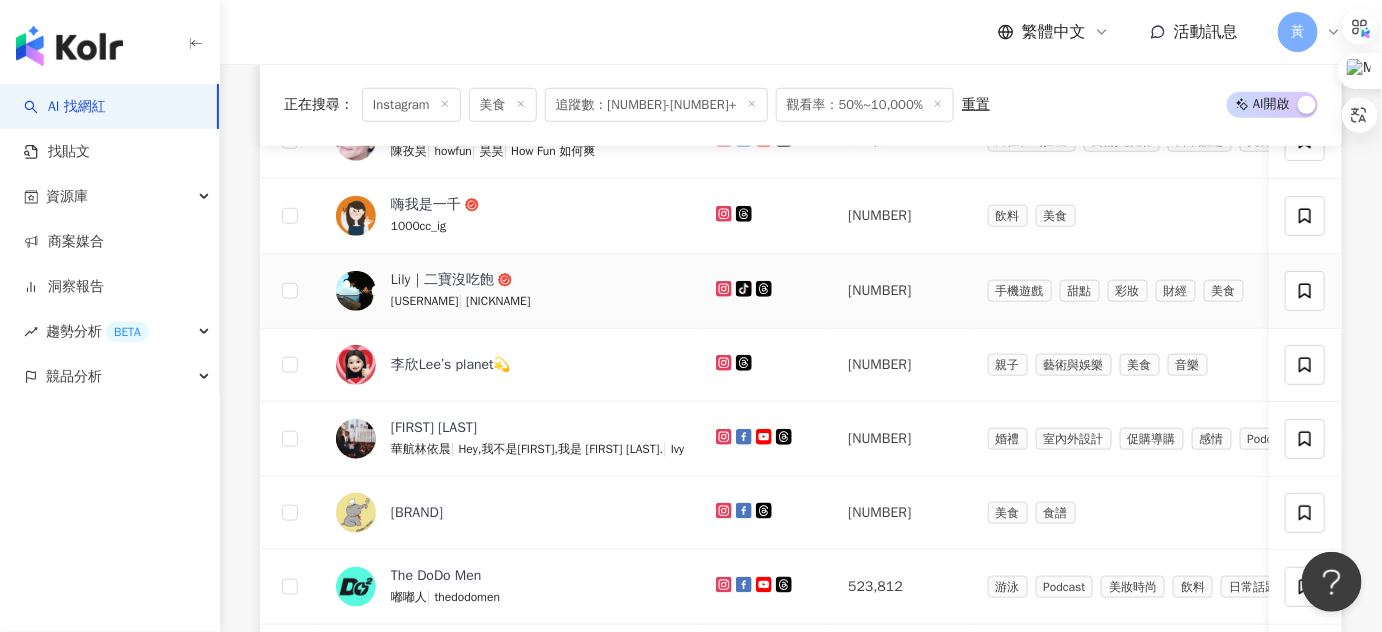 scroll, scrollTop: 506, scrollLeft: 0, axis: vertical 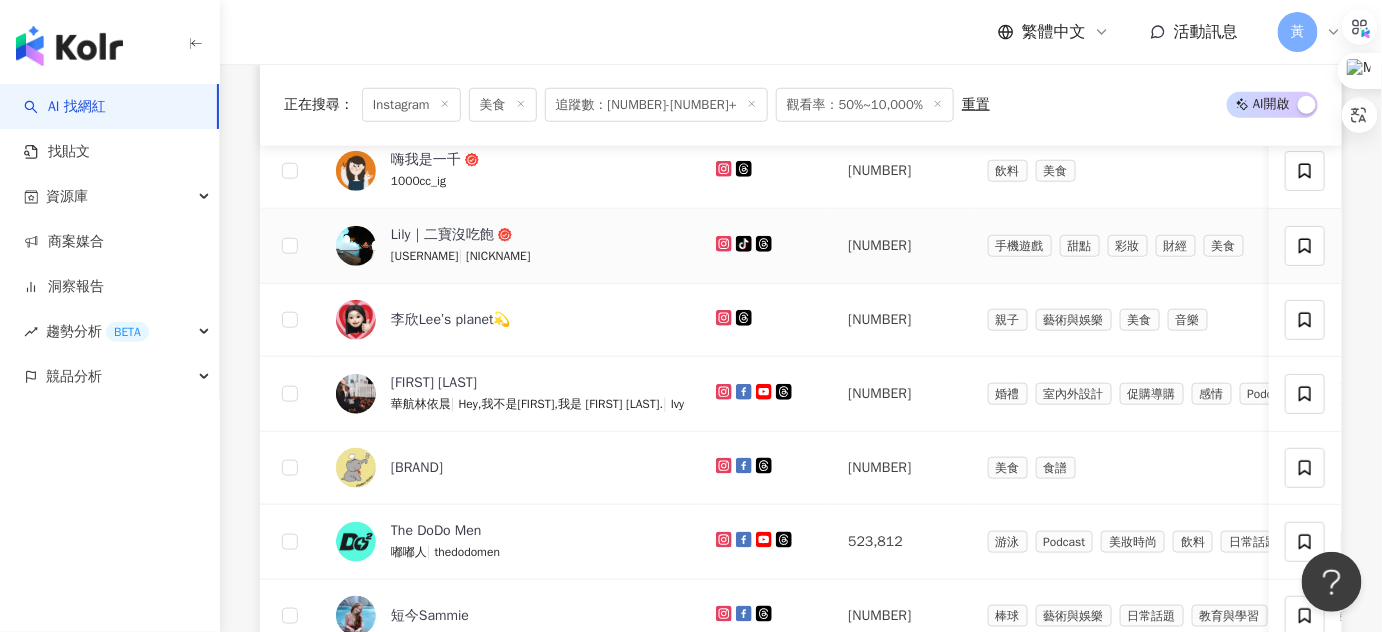 click 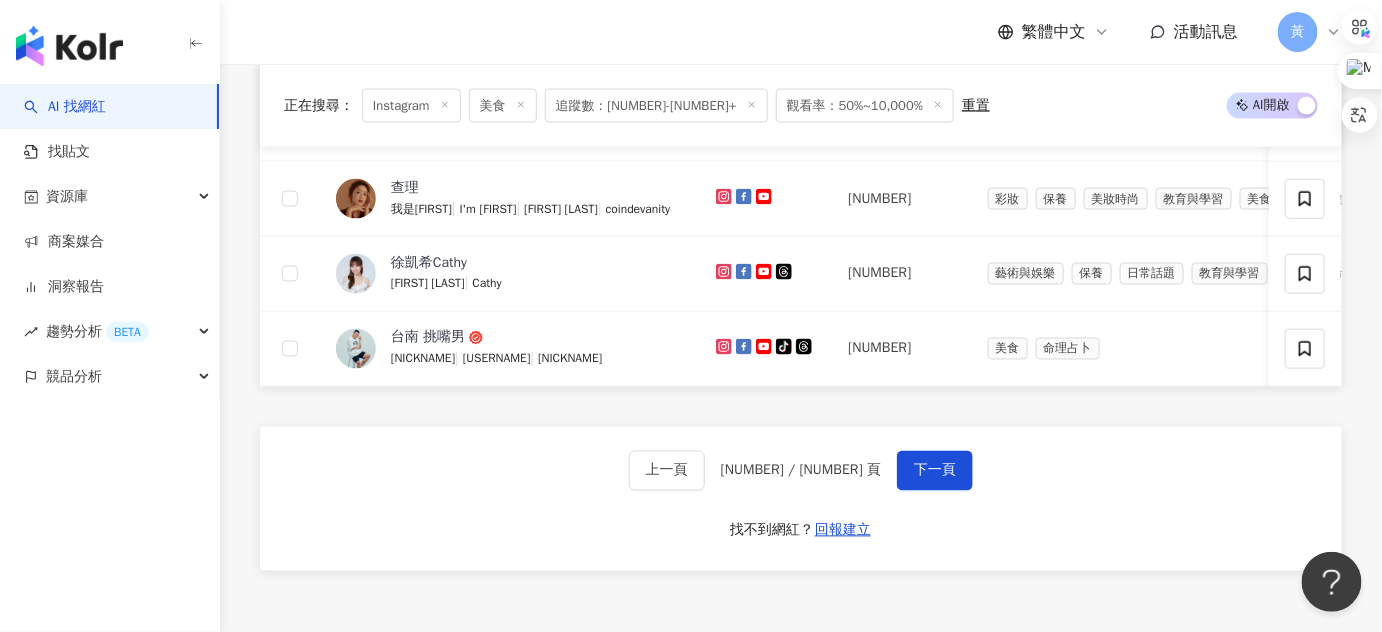 scroll, scrollTop: 997, scrollLeft: 0, axis: vertical 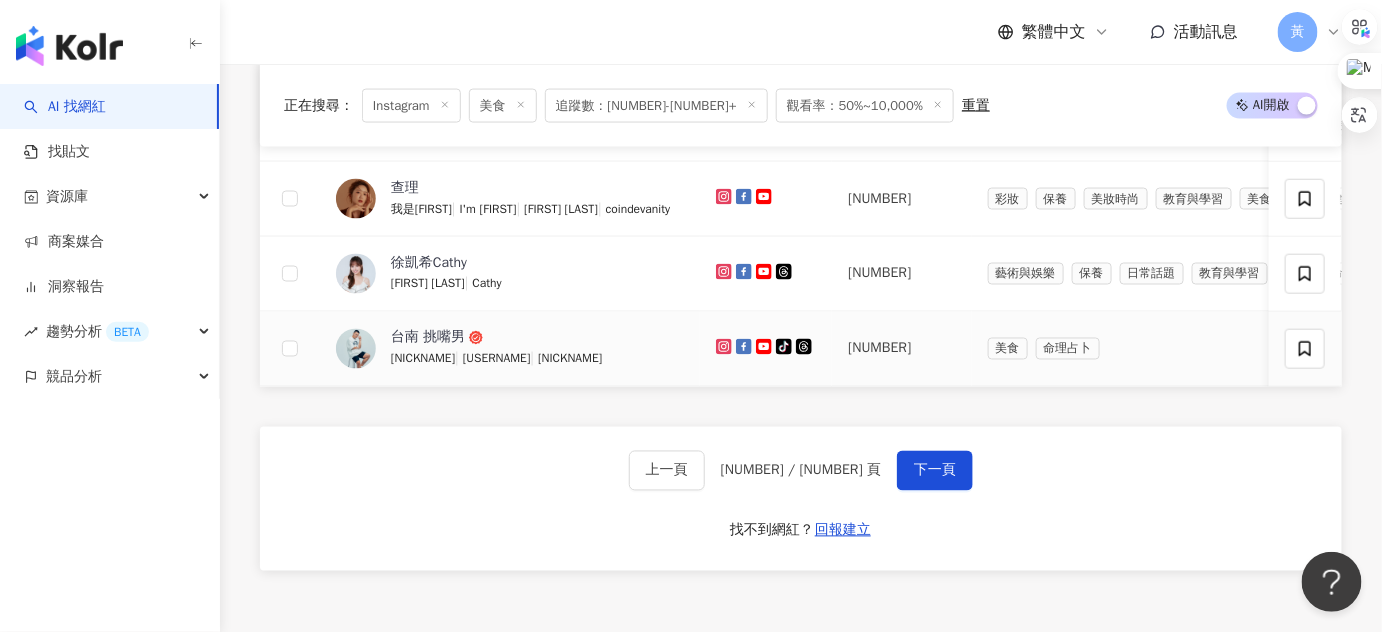 click 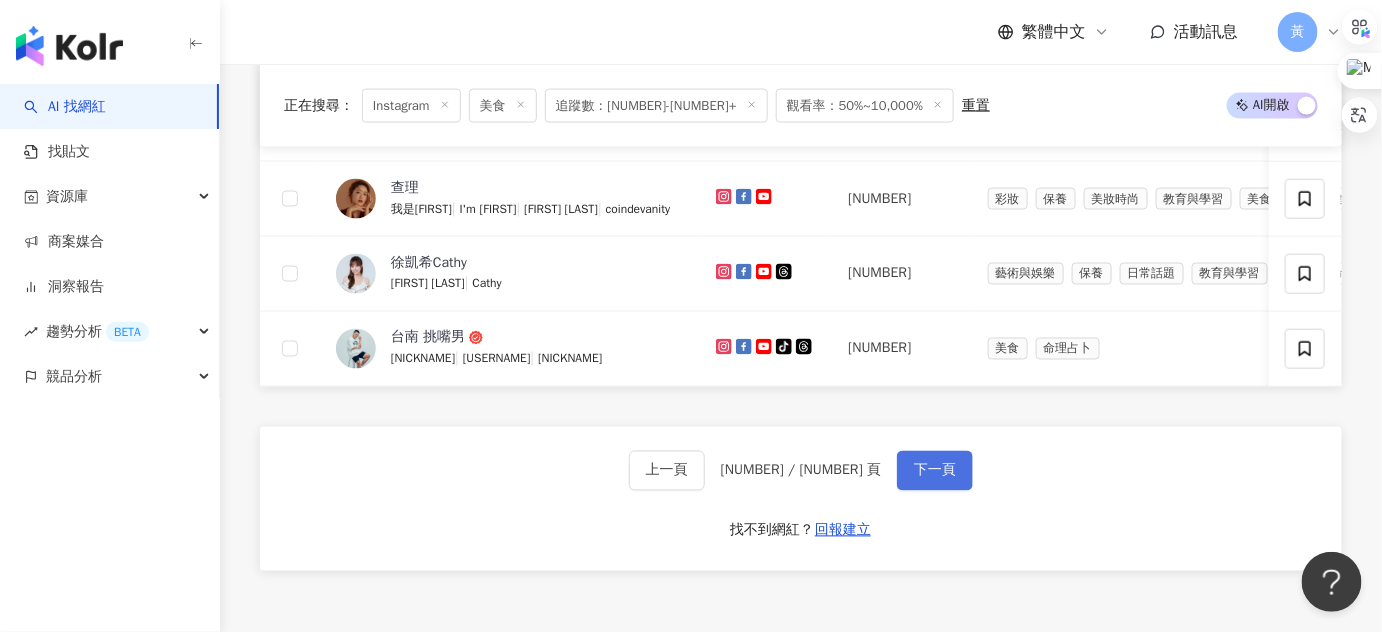 click on "下一頁" at bounding box center [935, 471] 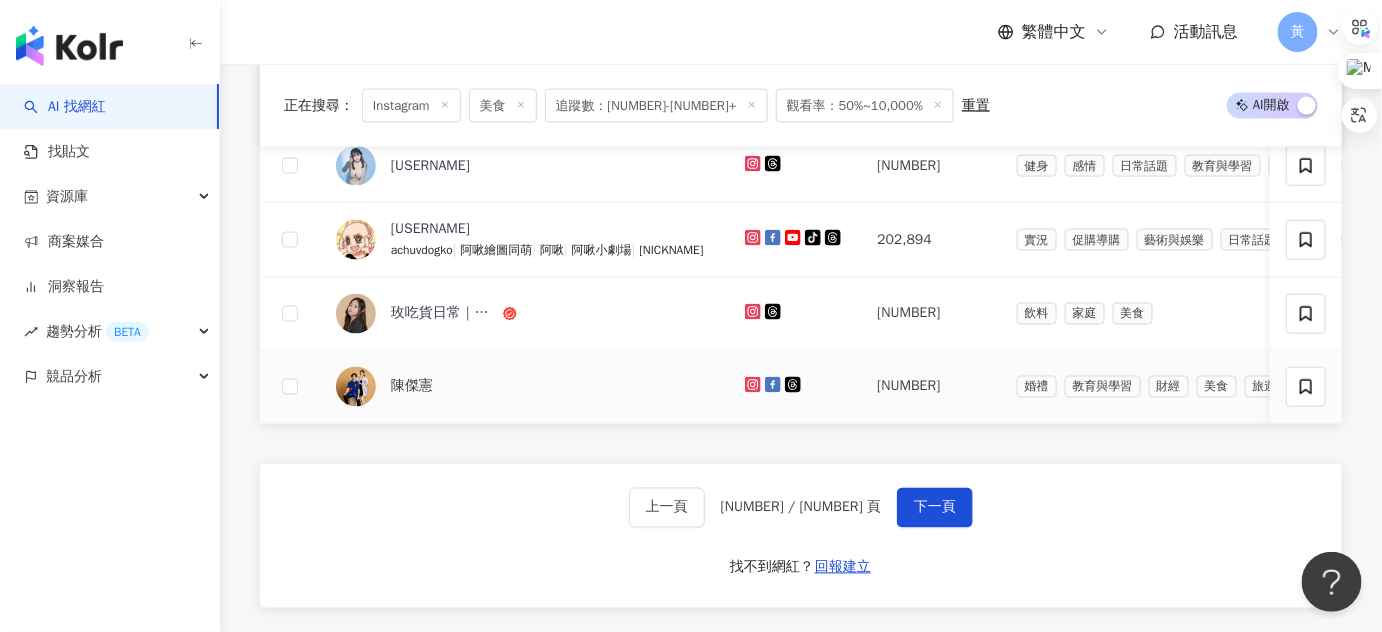 scroll, scrollTop: 1027, scrollLeft: 0, axis: vertical 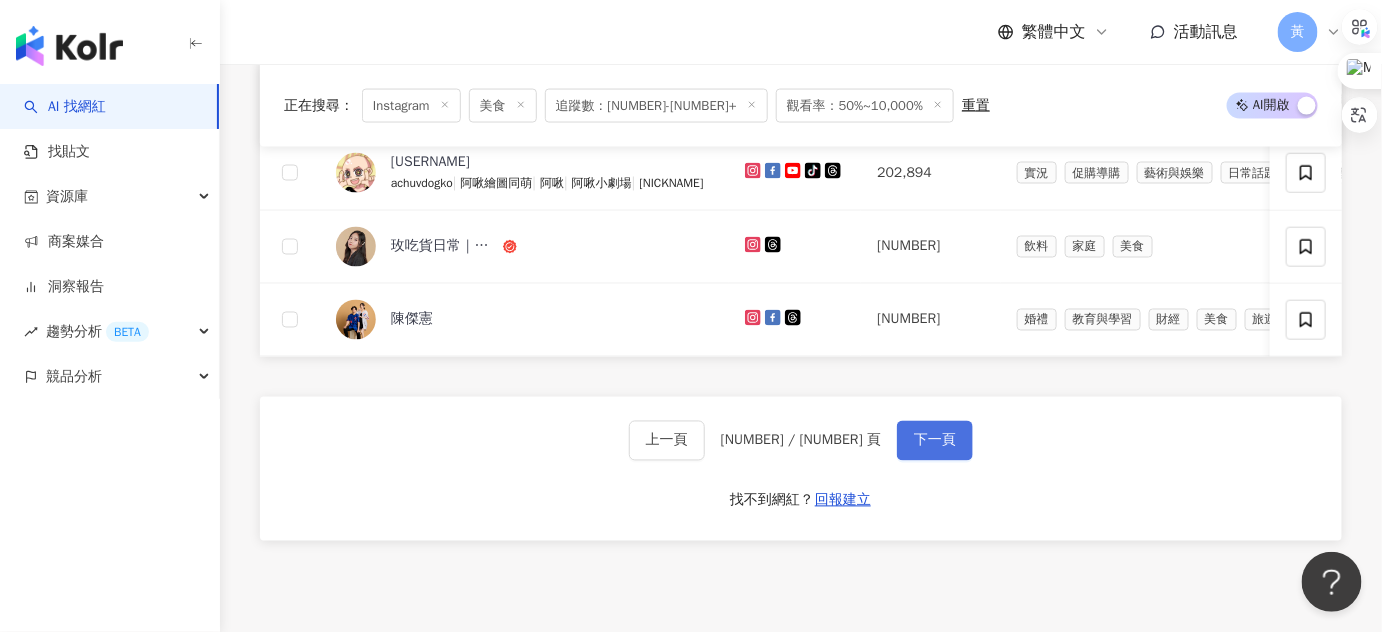 drag, startPoint x: 886, startPoint y: 453, endPoint x: 882, endPoint y: 463, distance: 10.770329 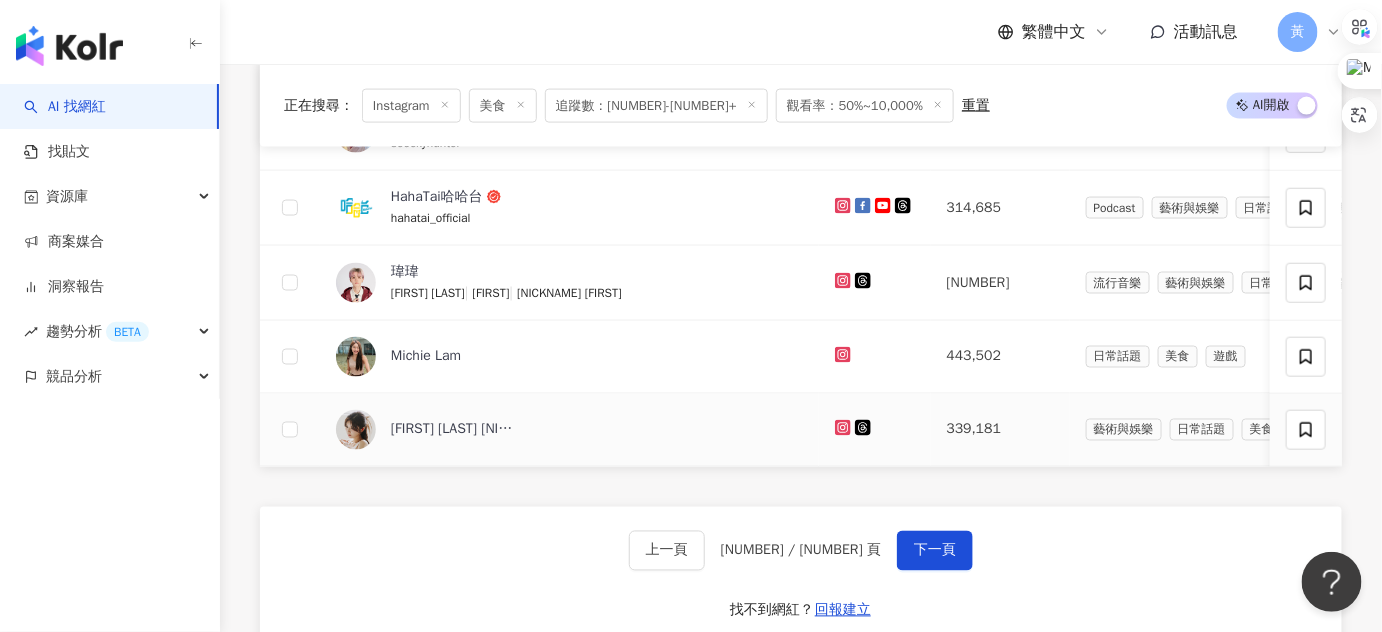 scroll, scrollTop: 980, scrollLeft: 0, axis: vertical 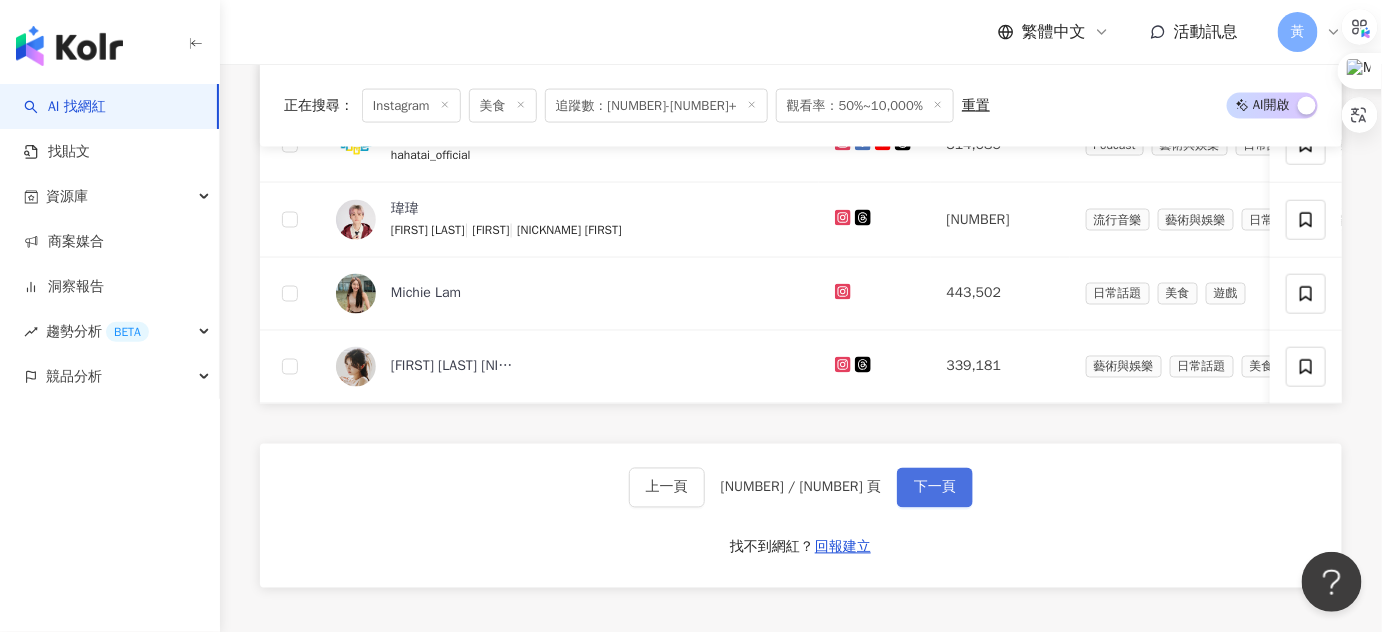 click on "下一頁" at bounding box center (935, 488) 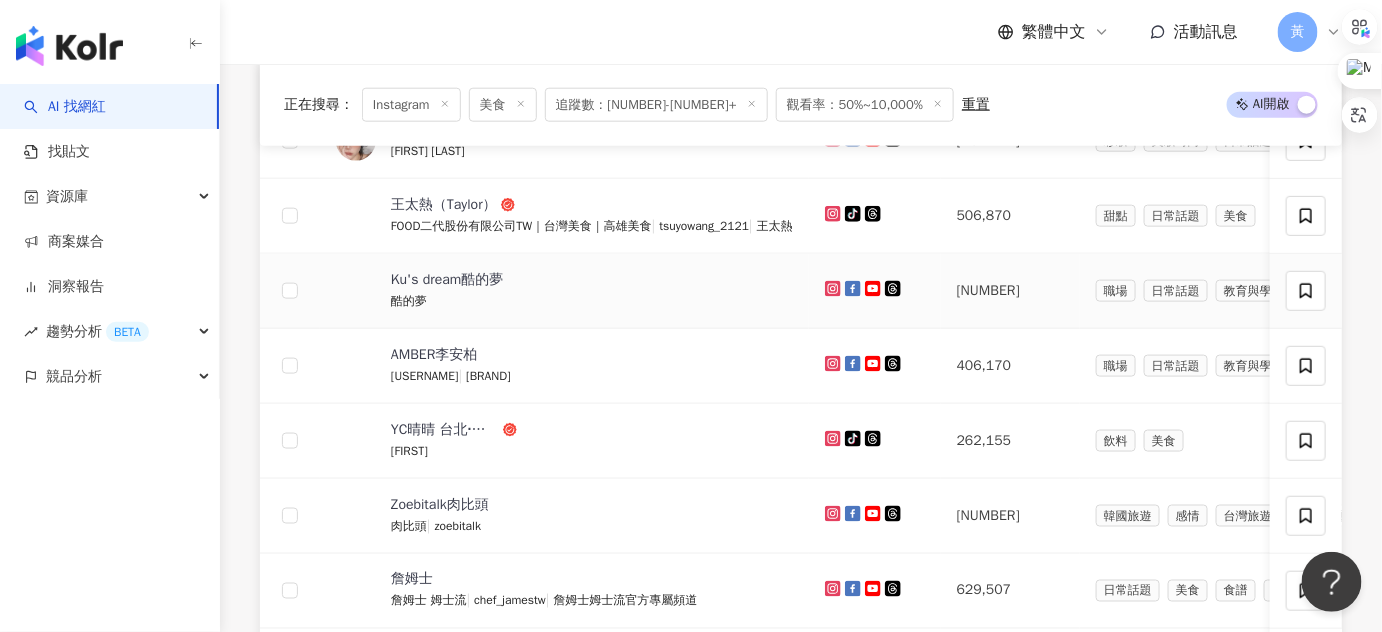 scroll, scrollTop: 688, scrollLeft: 0, axis: vertical 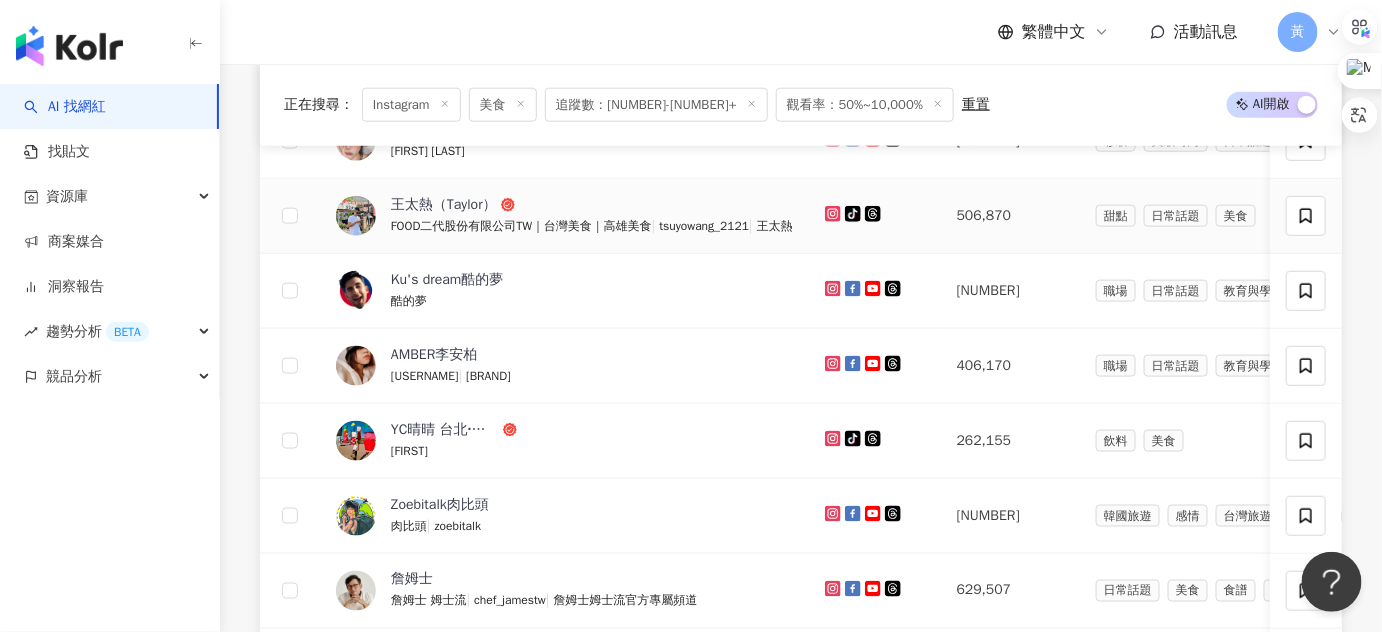 click 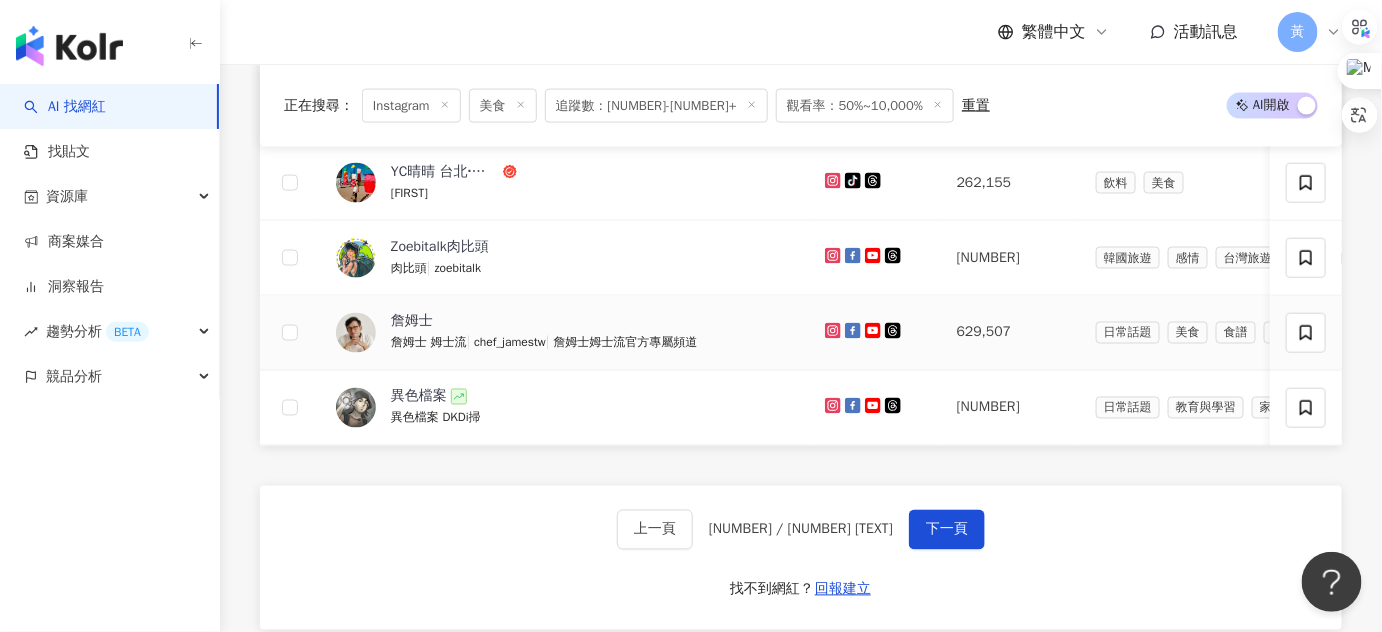 scroll, scrollTop: 1037, scrollLeft: 0, axis: vertical 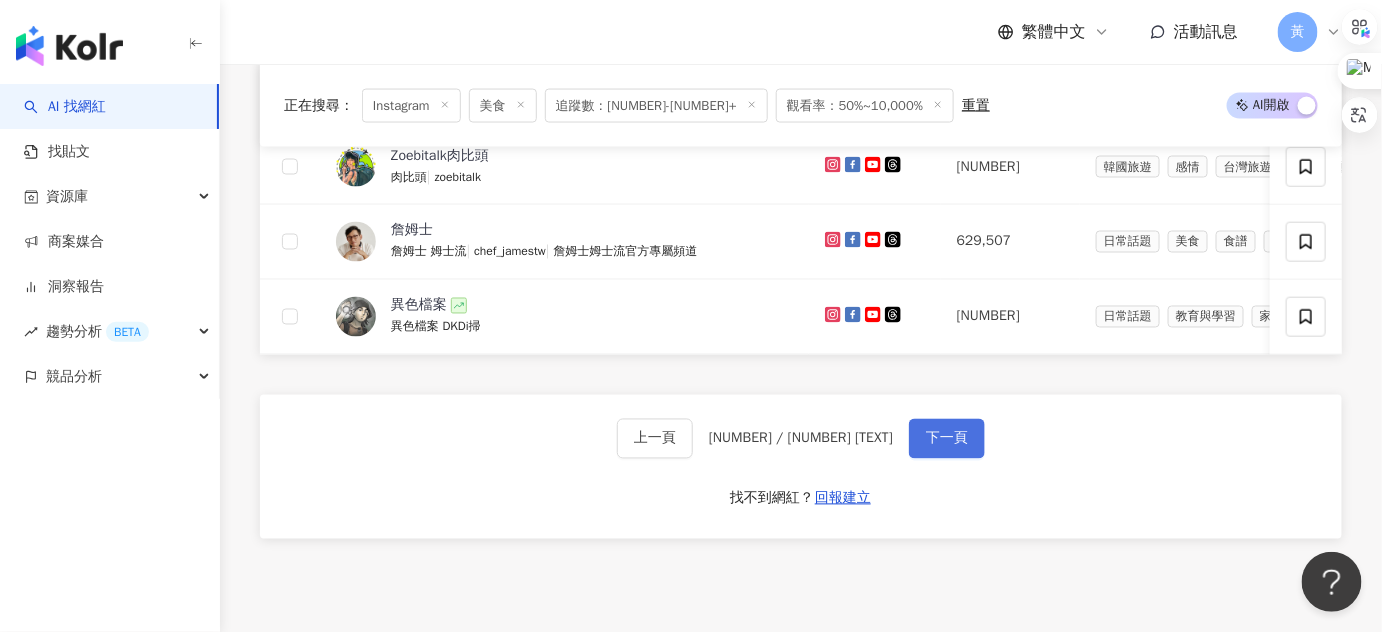 click on "下一頁" at bounding box center (947, 439) 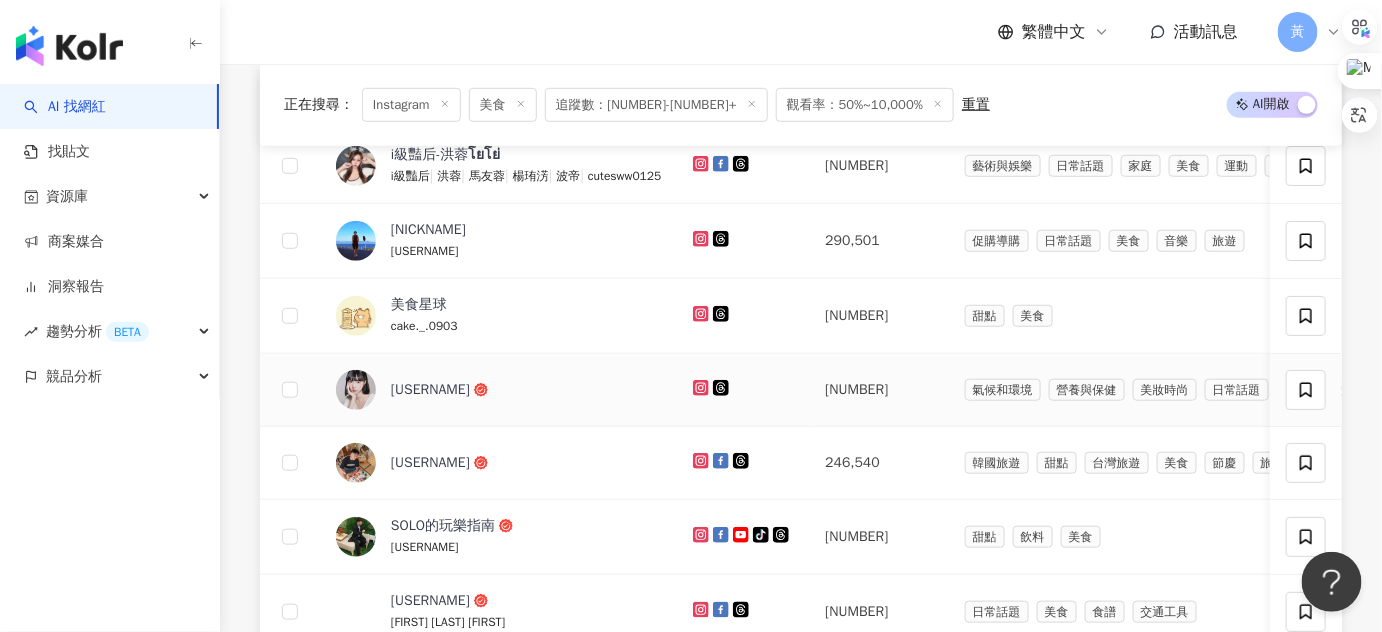 scroll, scrollTop: 364, scrollLeft: 0, axis: vertical 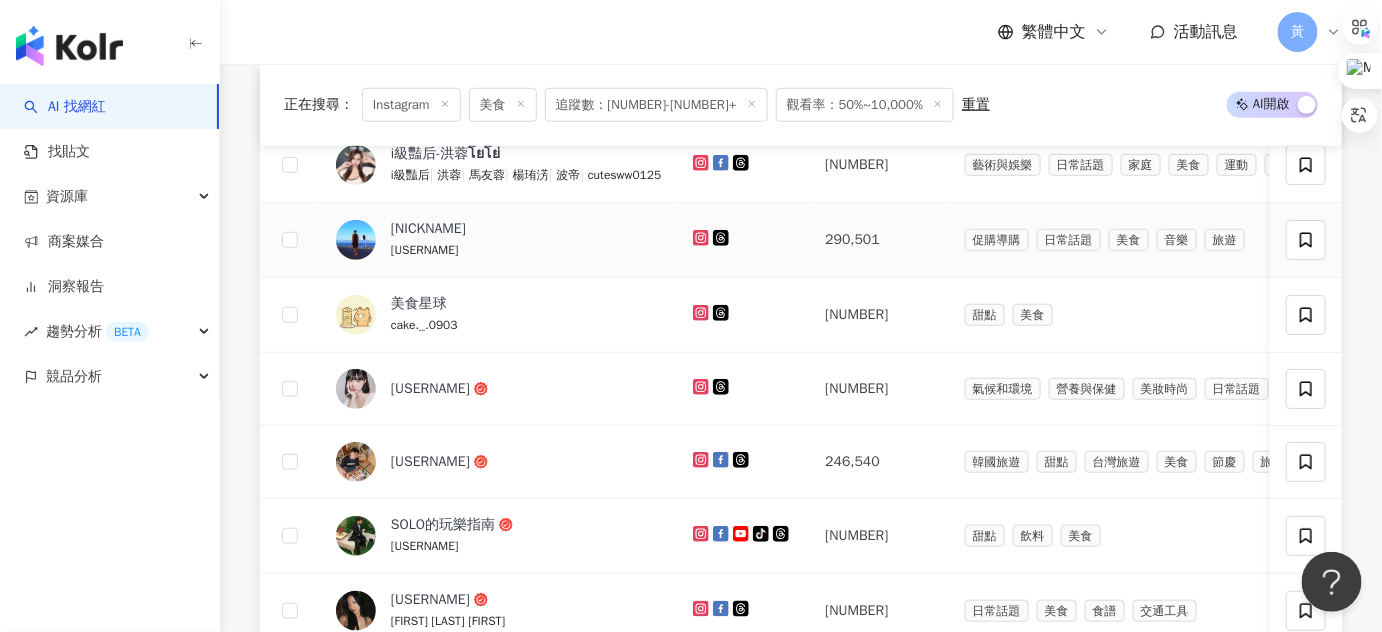 click 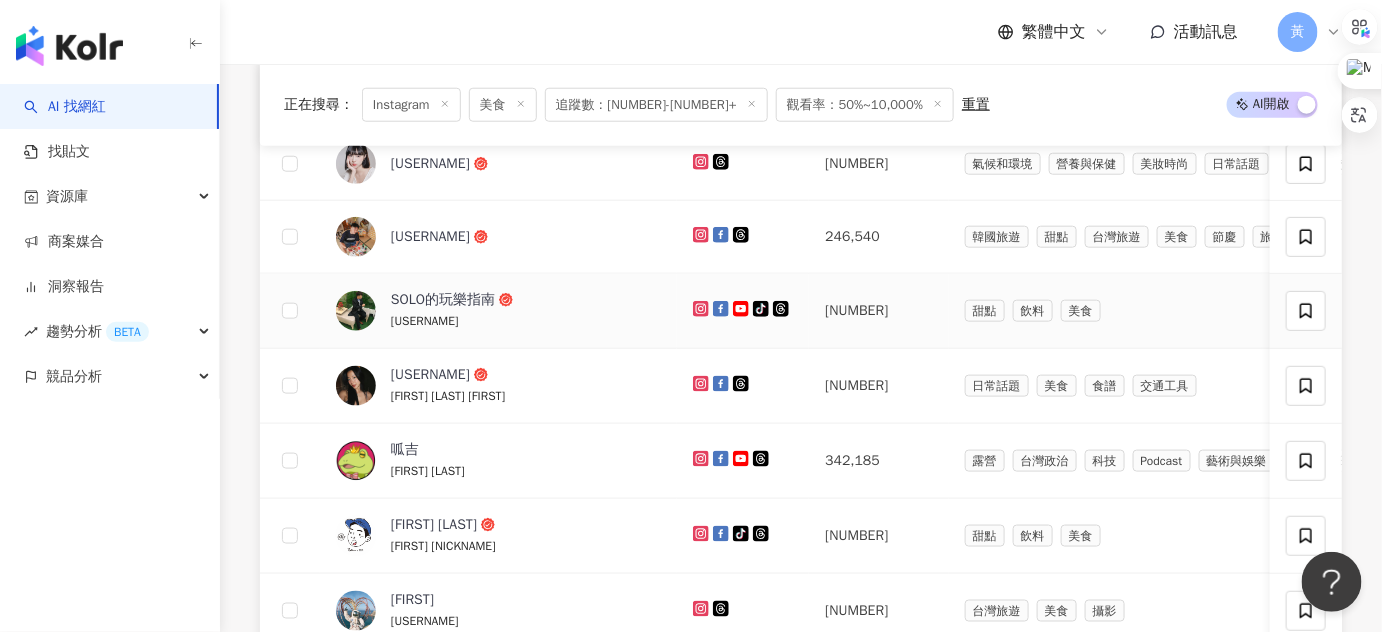 scroll, scrollTop: 532, scrollLeft: 0, axis: vertical 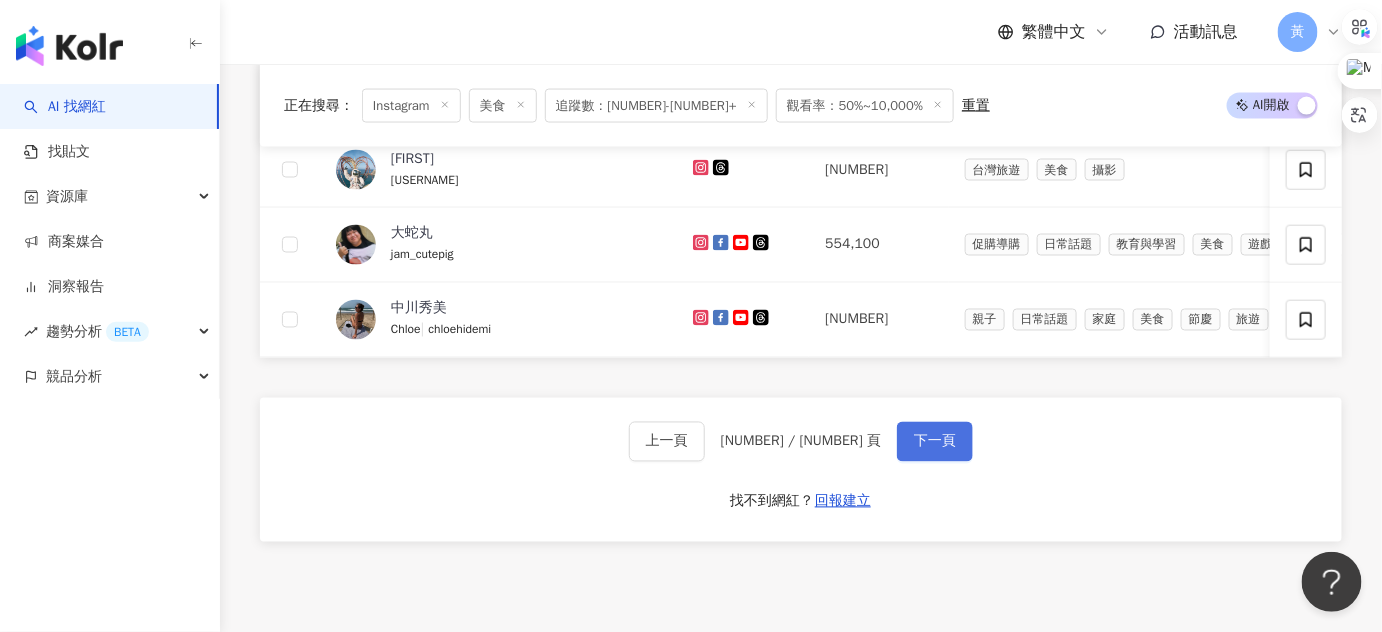 click on "下一頁" at bounding box center [935, 442] 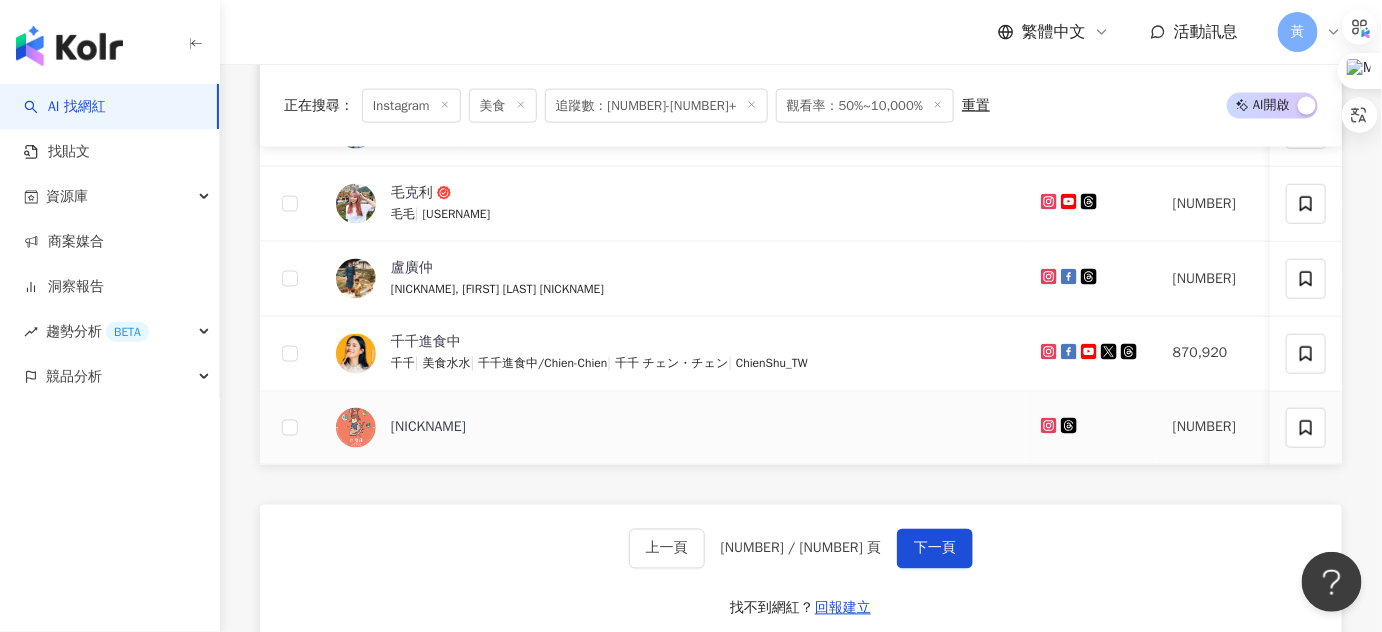 scroll, scrollTop: 957, scrollLeft: 0, axis: vertical 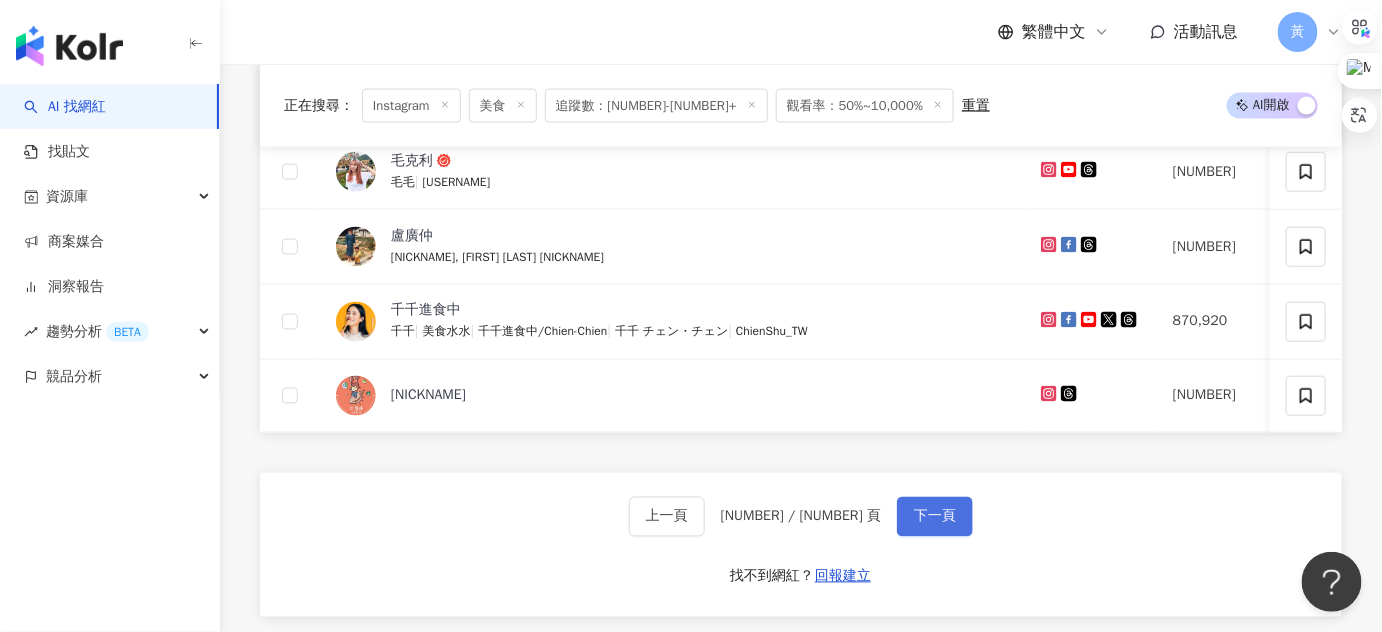 click on "下一頁" at bounding box center [935, 517] 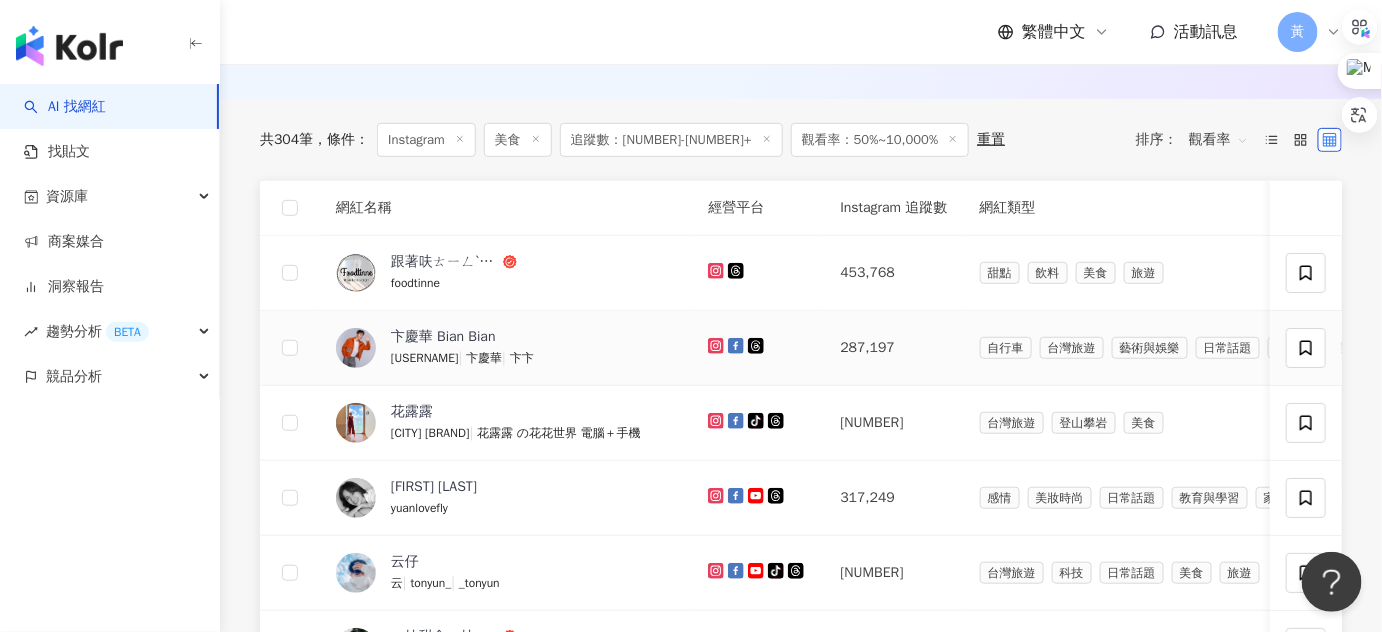 scroll, scrollTop: 324, scrollLeft: 0, axis: vertical 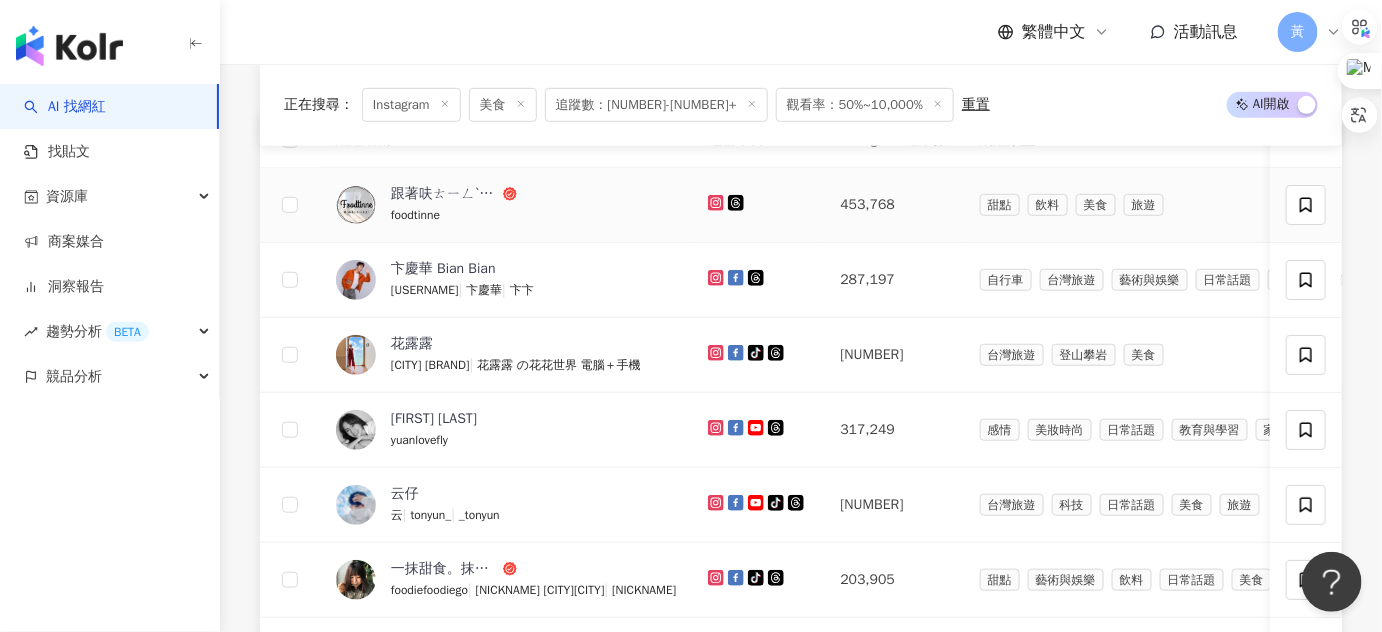 click 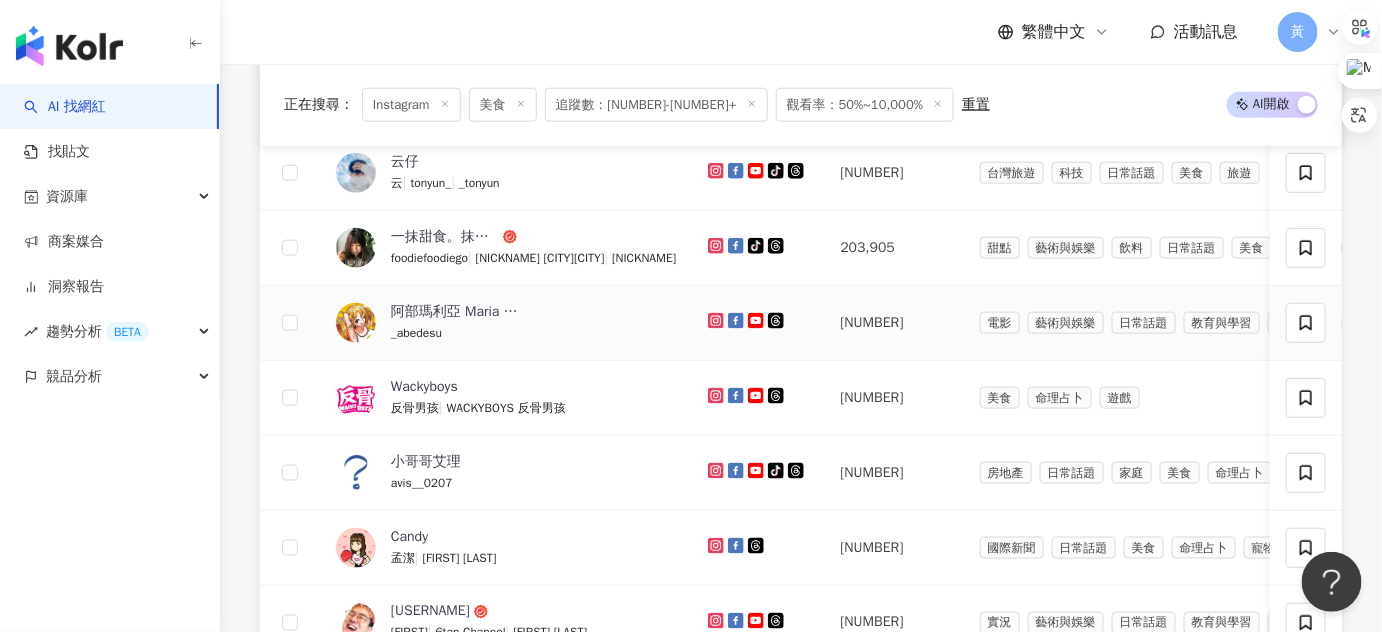 scroll, scrollTop: 688, scrollLeft: 0, axis: vertical 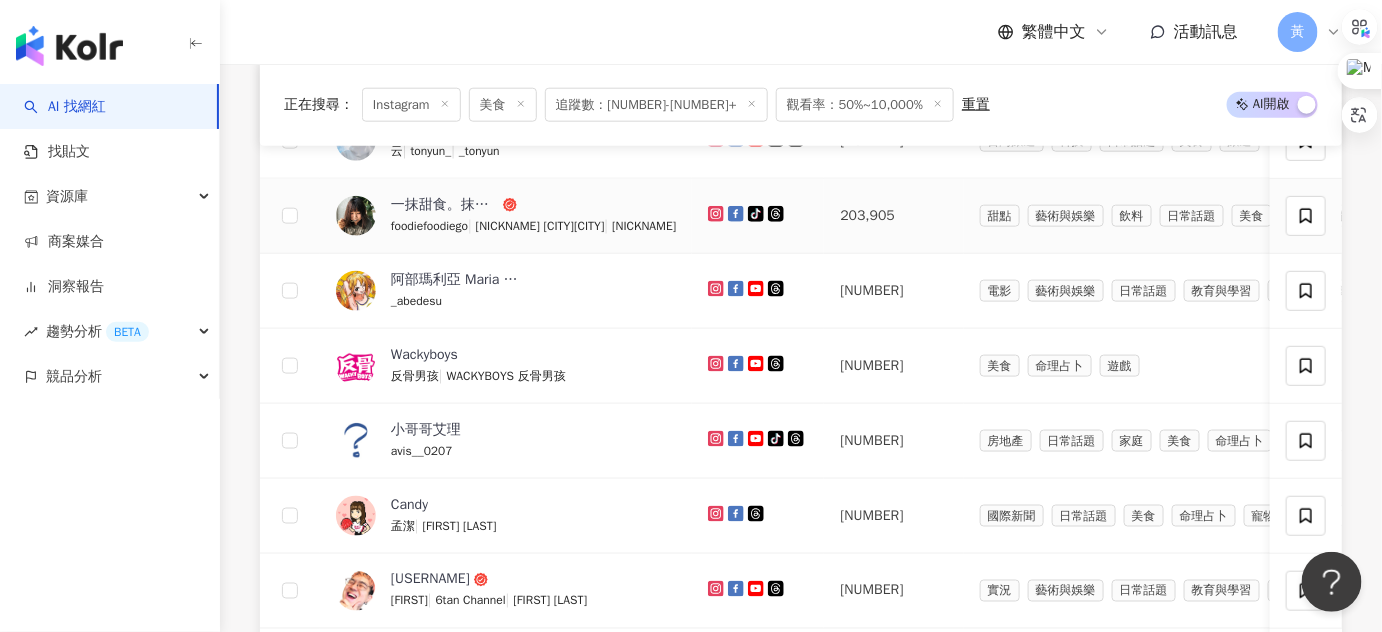 click 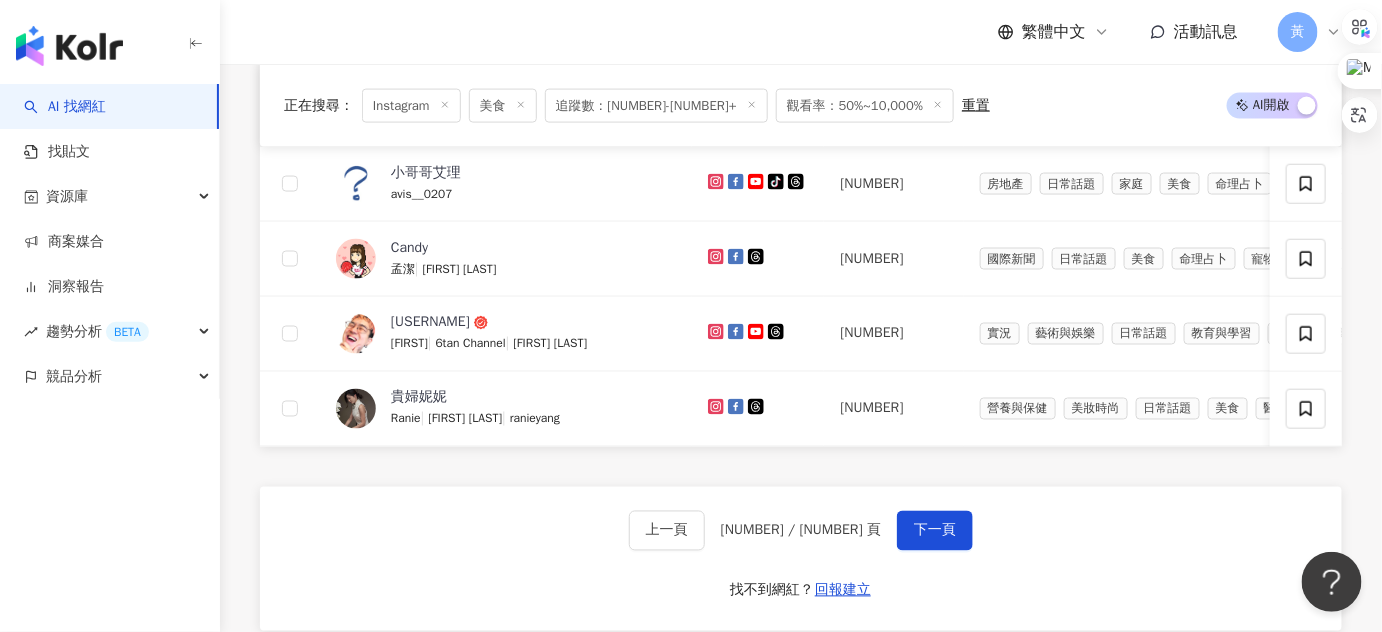 scroll, scrollTop: 960, scrollLeft: 0, axis: vertical 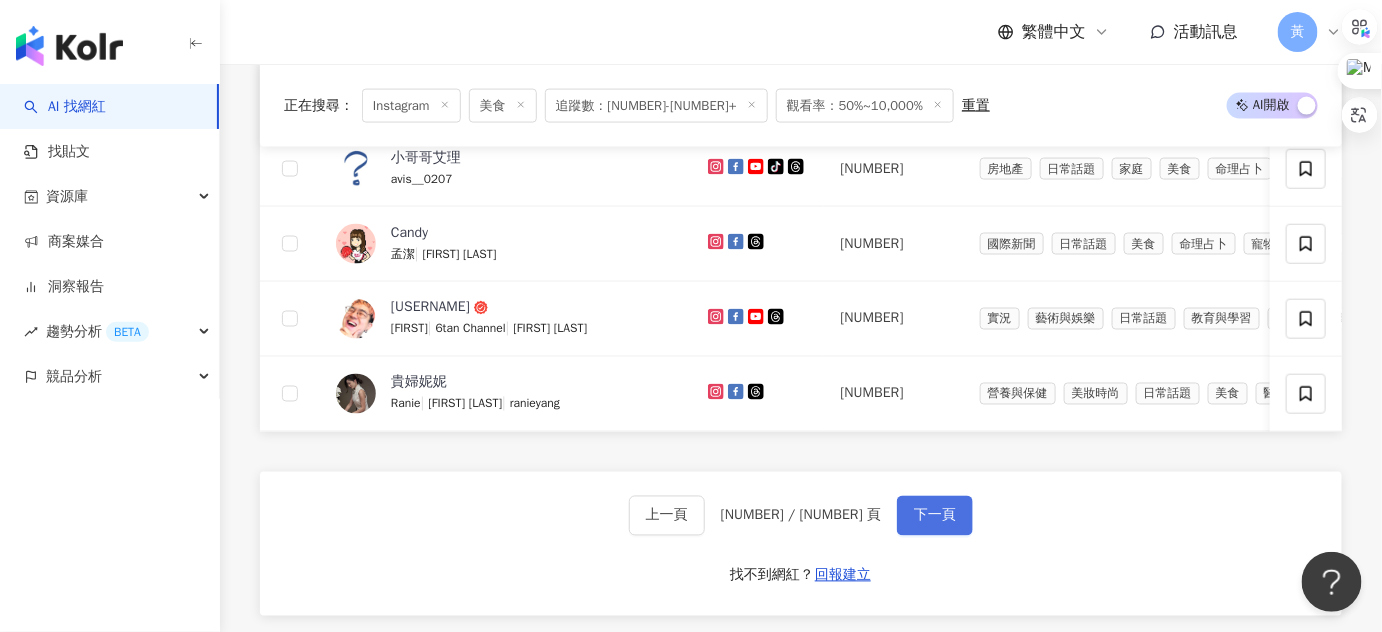 click on "下一頁" at bounding box center [935, 516] 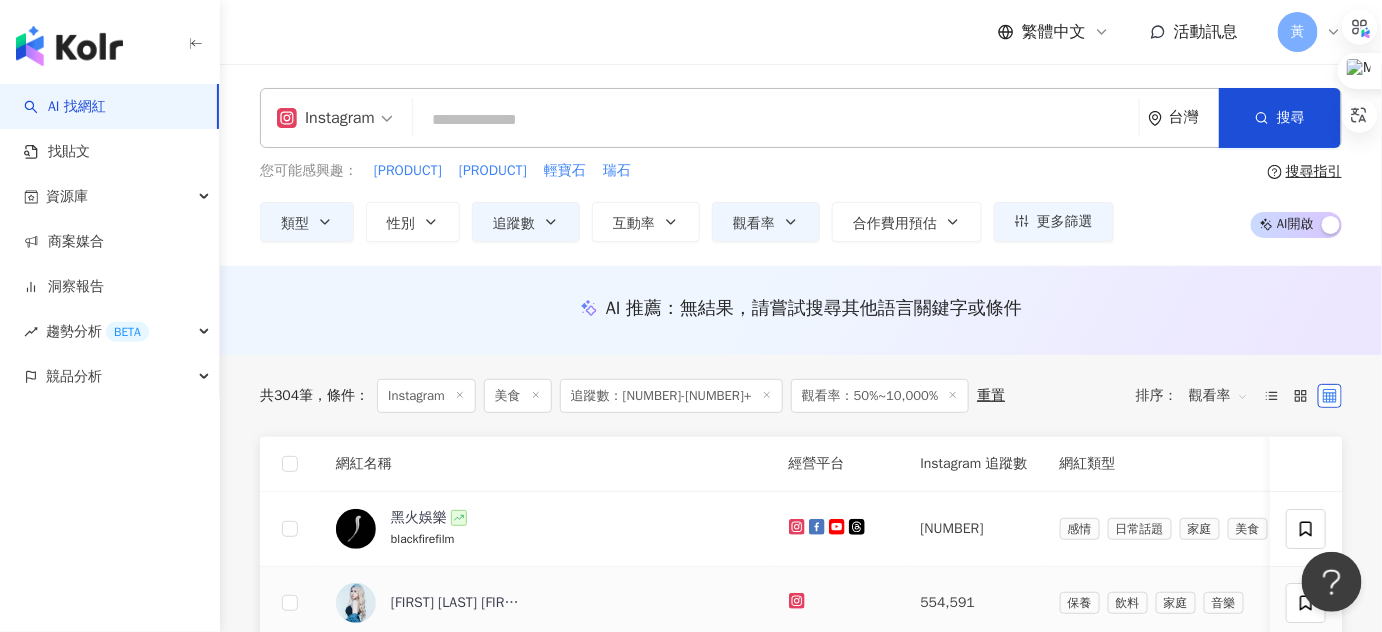 scroll, scrollTop: 363, scrollLeft: 0, axis: vertical 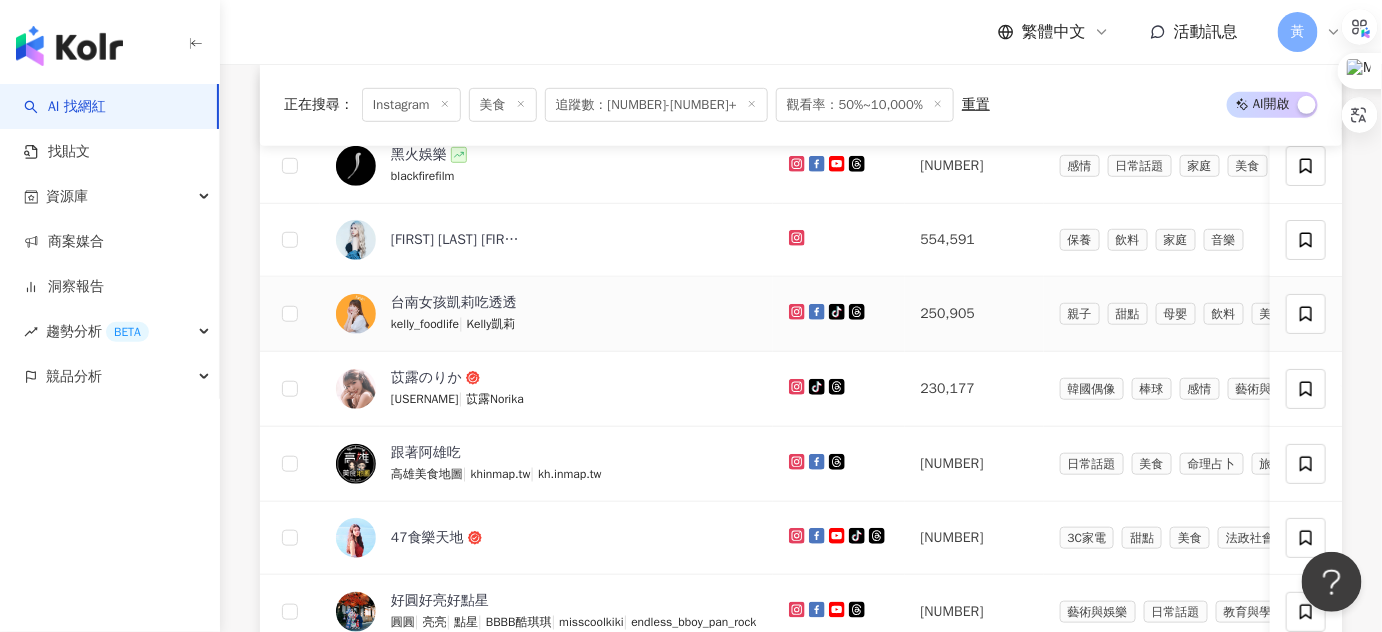 click 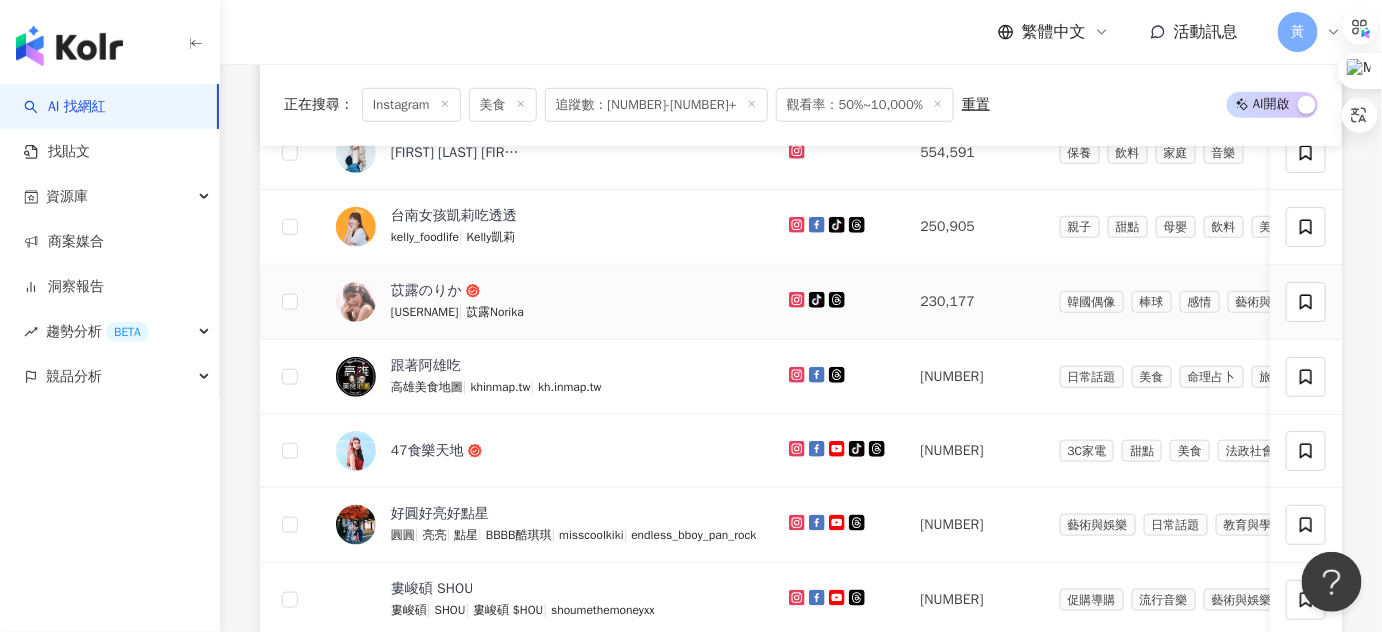 scroll, scrollTop: 545, scrollLeft: 0, axis: vertical 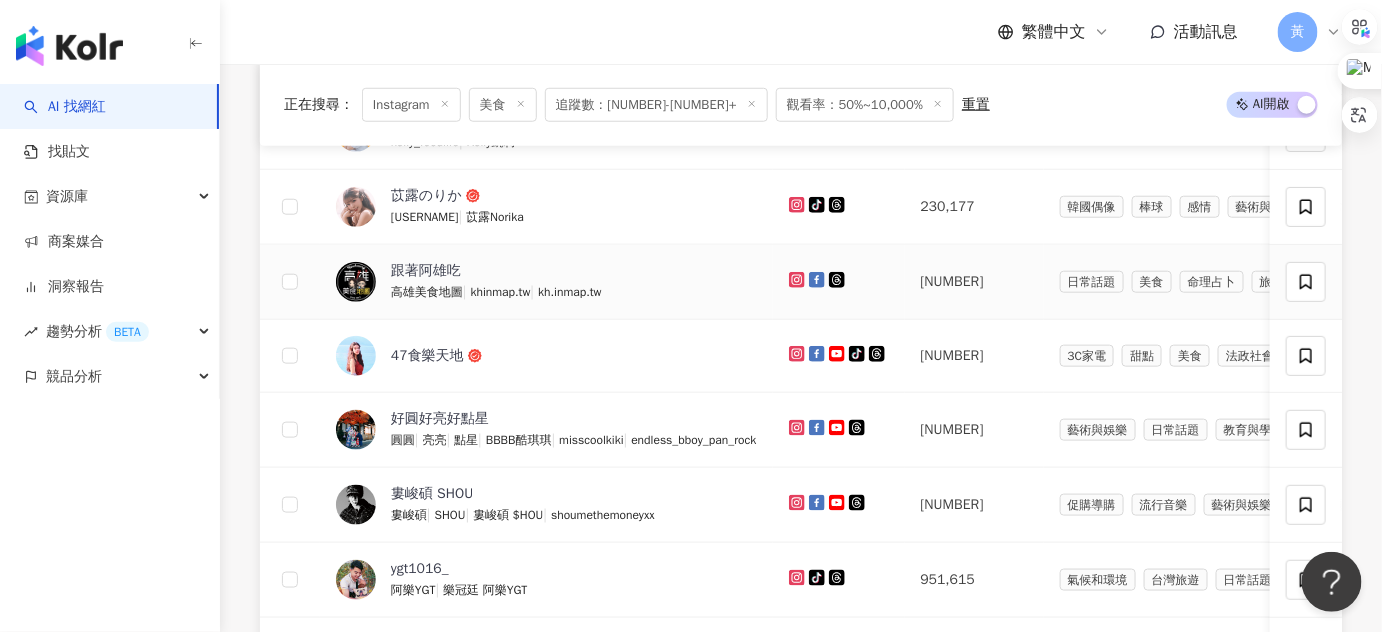 click 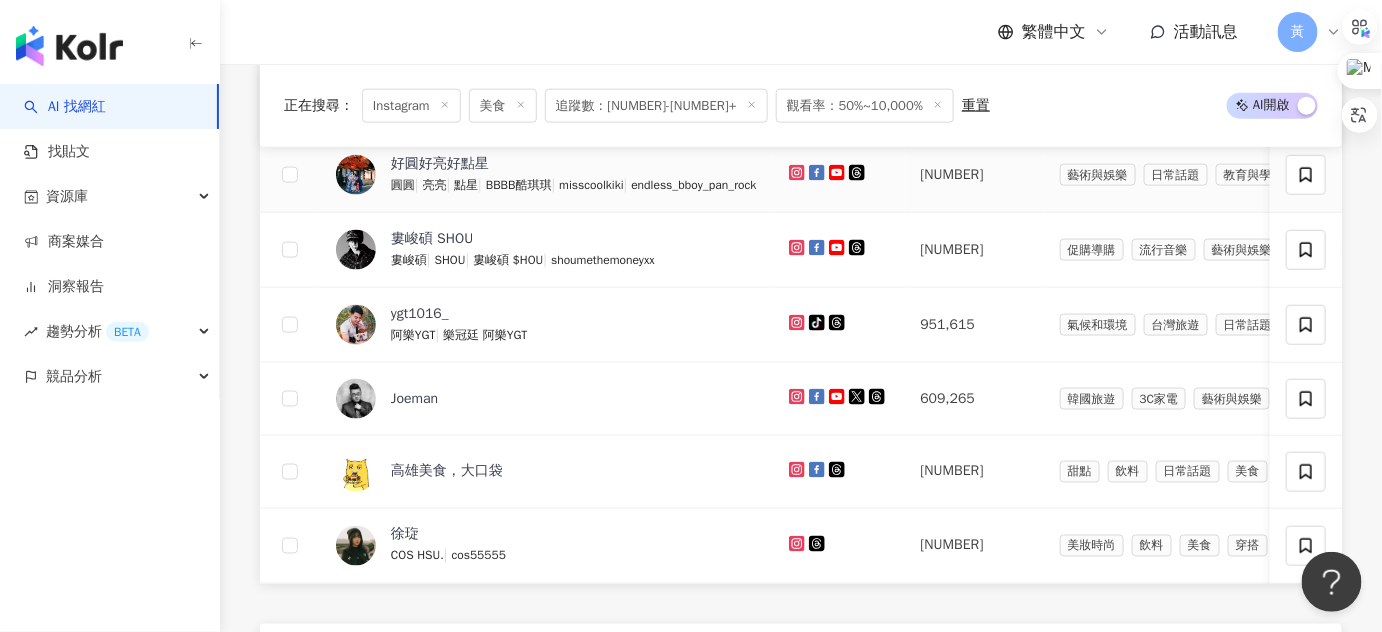 scroll, scrollTop: 818, scrollLeft: 0, axis: vertical 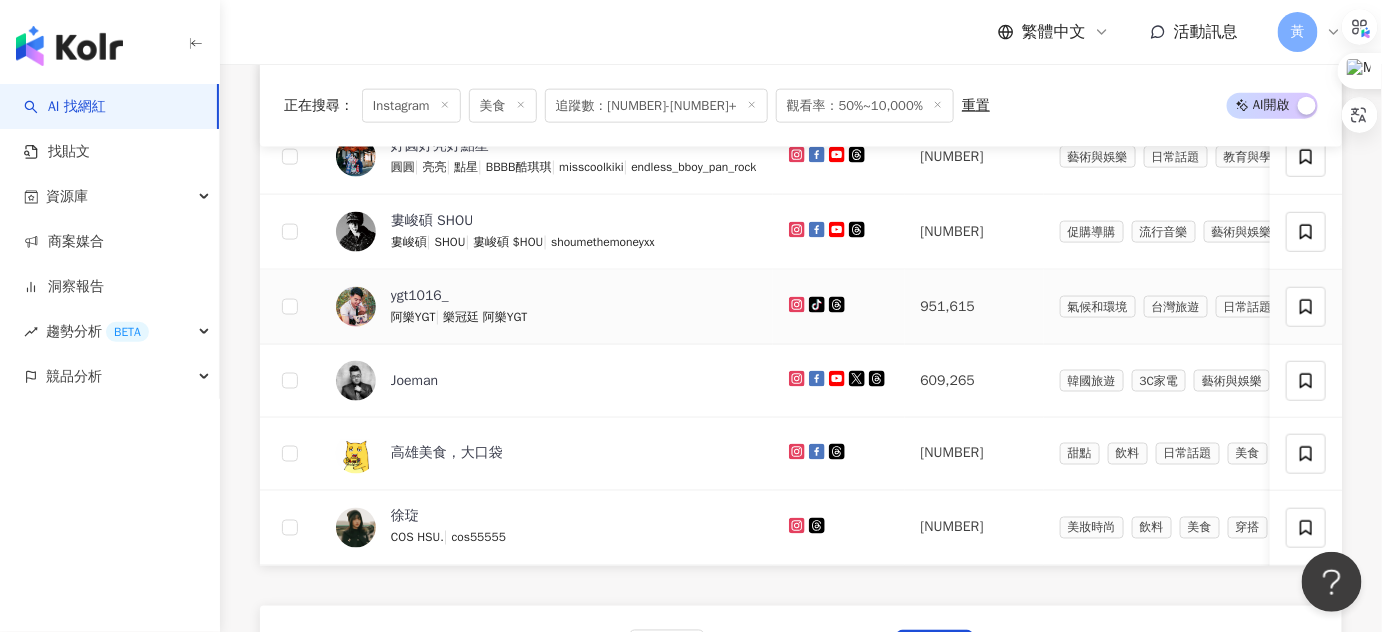 click 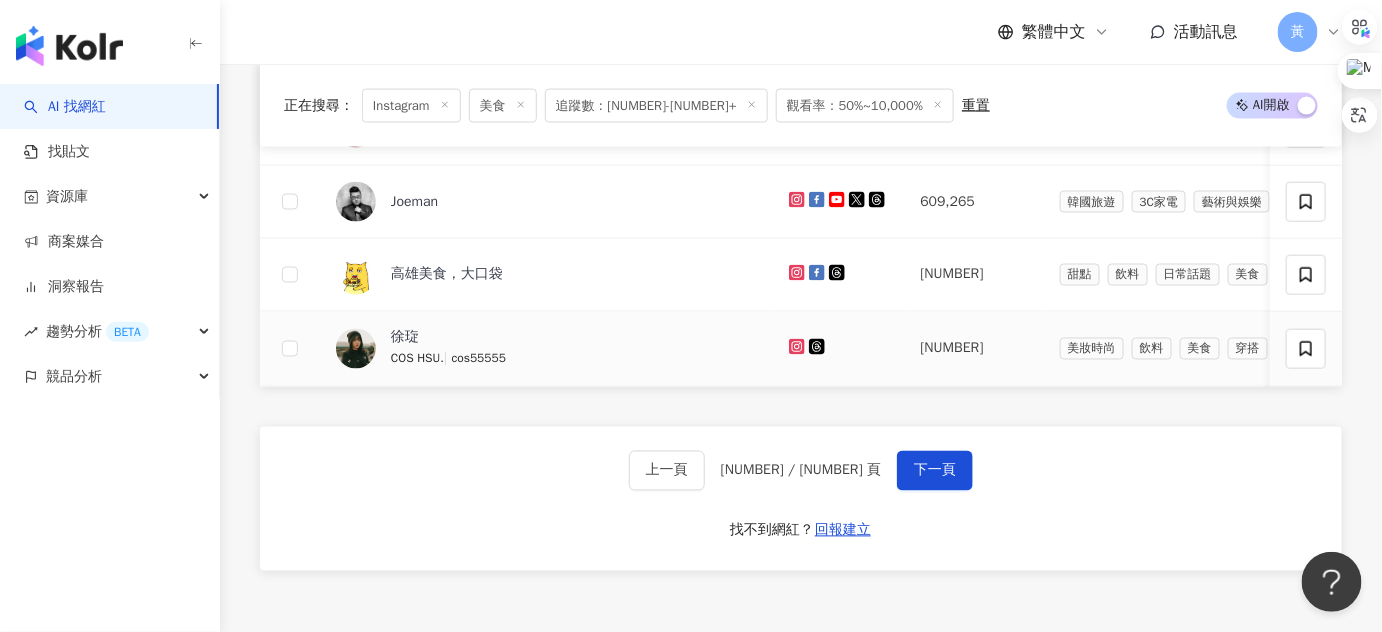 scroll, scrollTop: 1000, scrollLeft: 0, axis: vertical 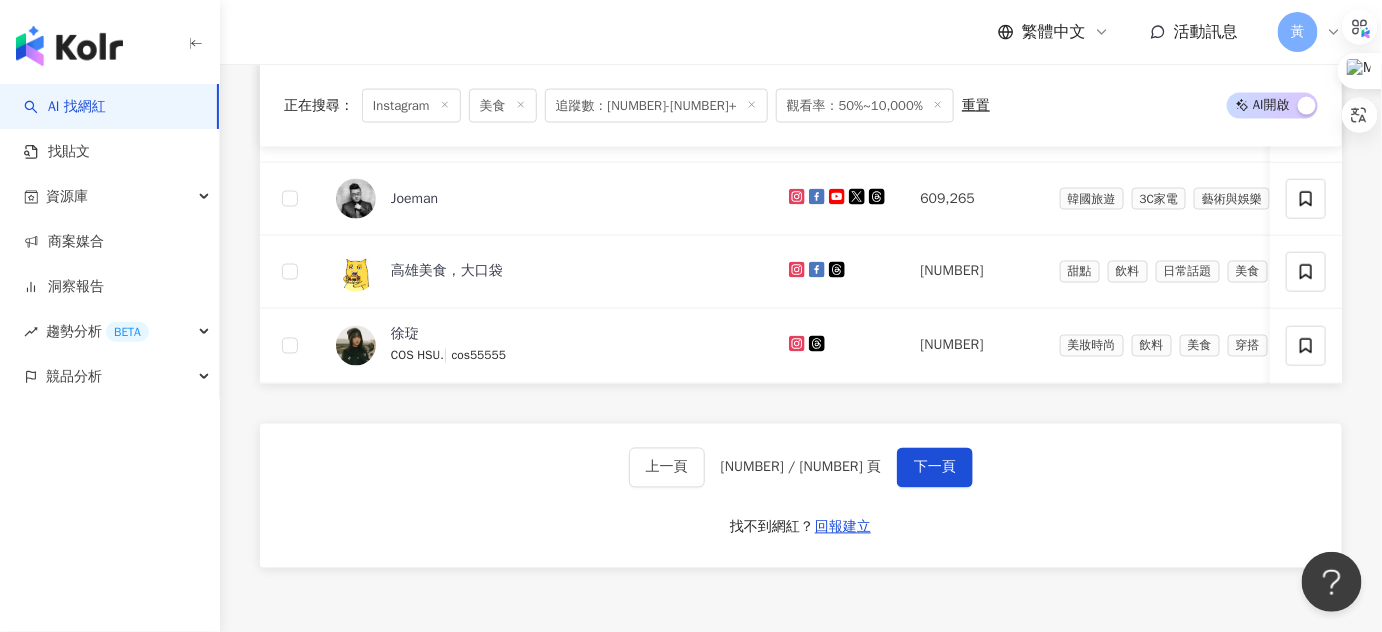 click on "[TEXT] [NUMBER] / [NUMBER] [TEXT] [TEXT] [TEXT] [TEXT] [TEXT]" at bounding box center (801, 496) 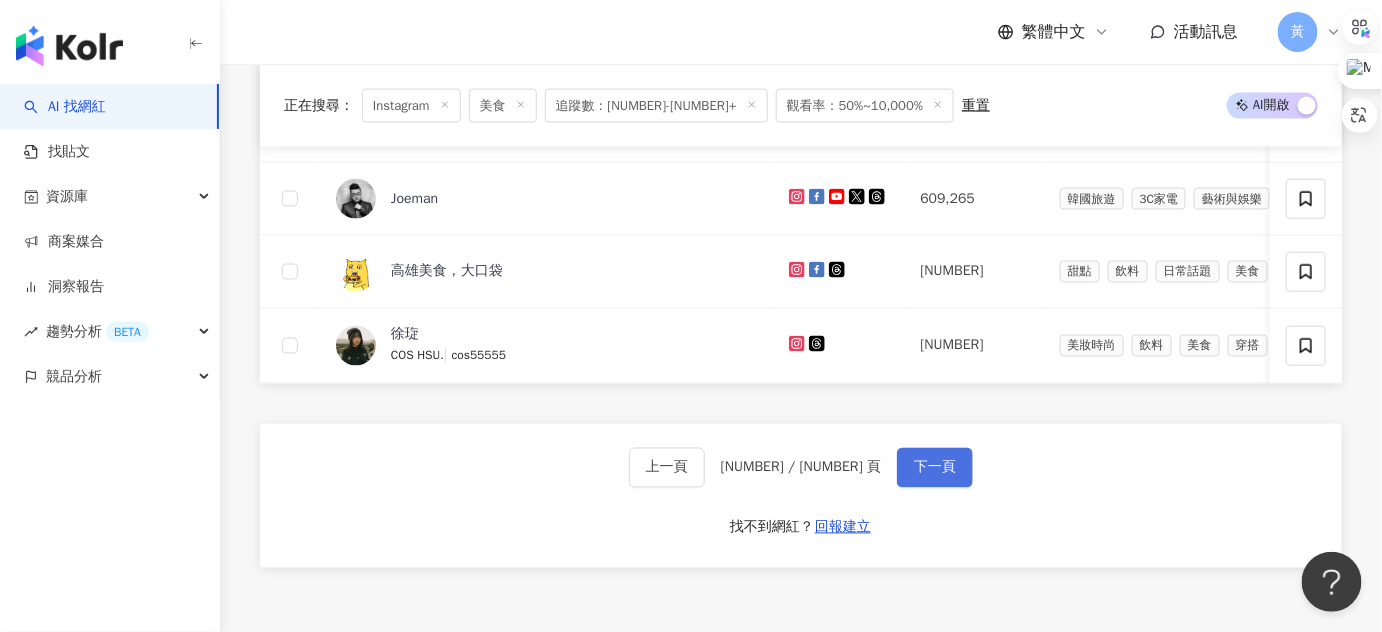 click on "下一頁" at bounding box center (935, 468) 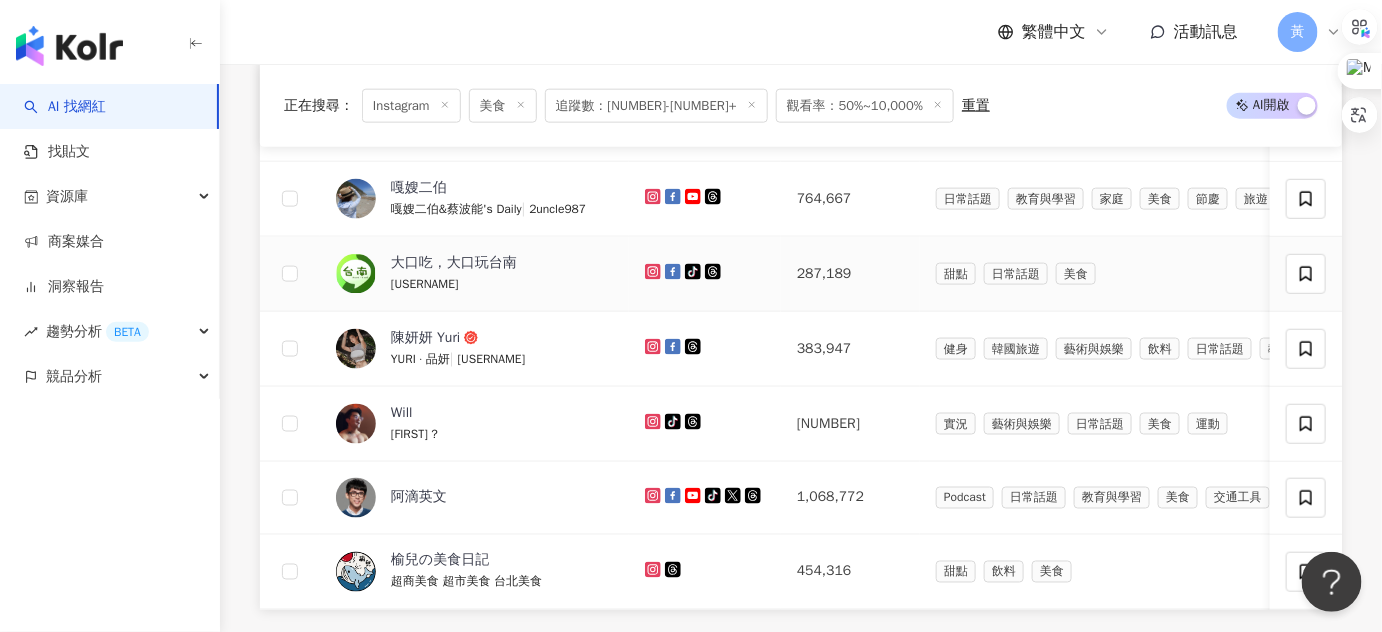 scroll, scrollTop: 818, scrollLeft: 0, axis: vertical 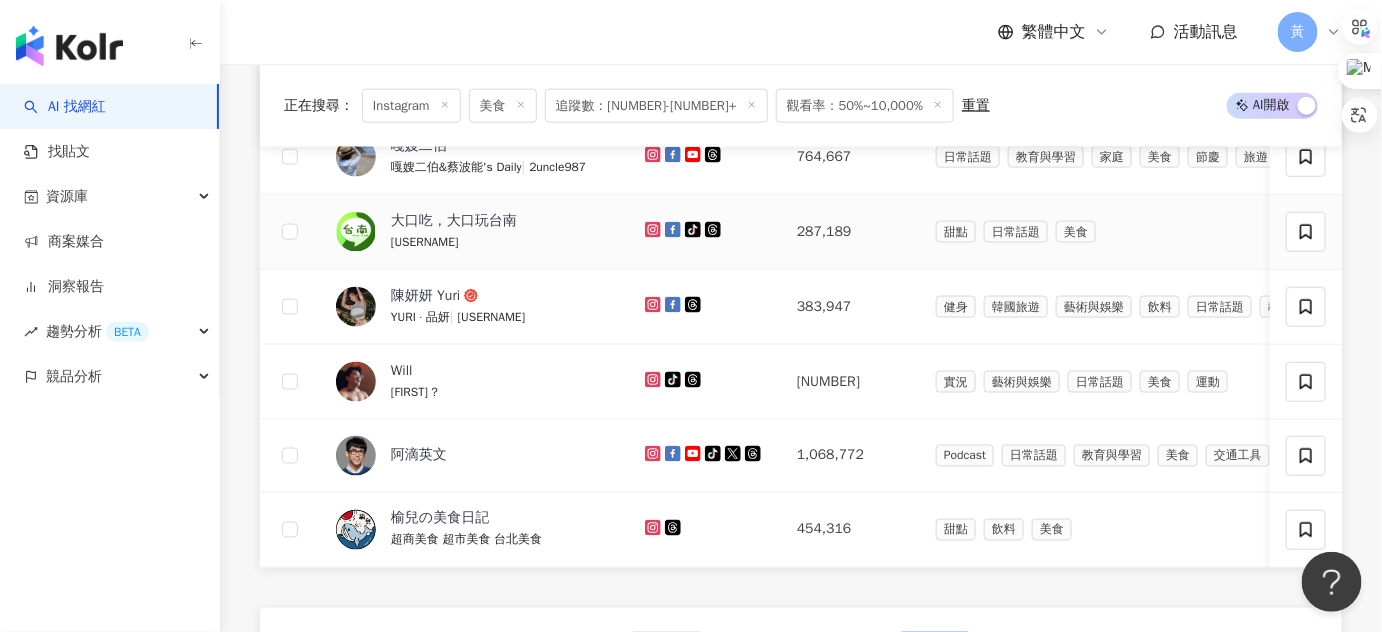 click 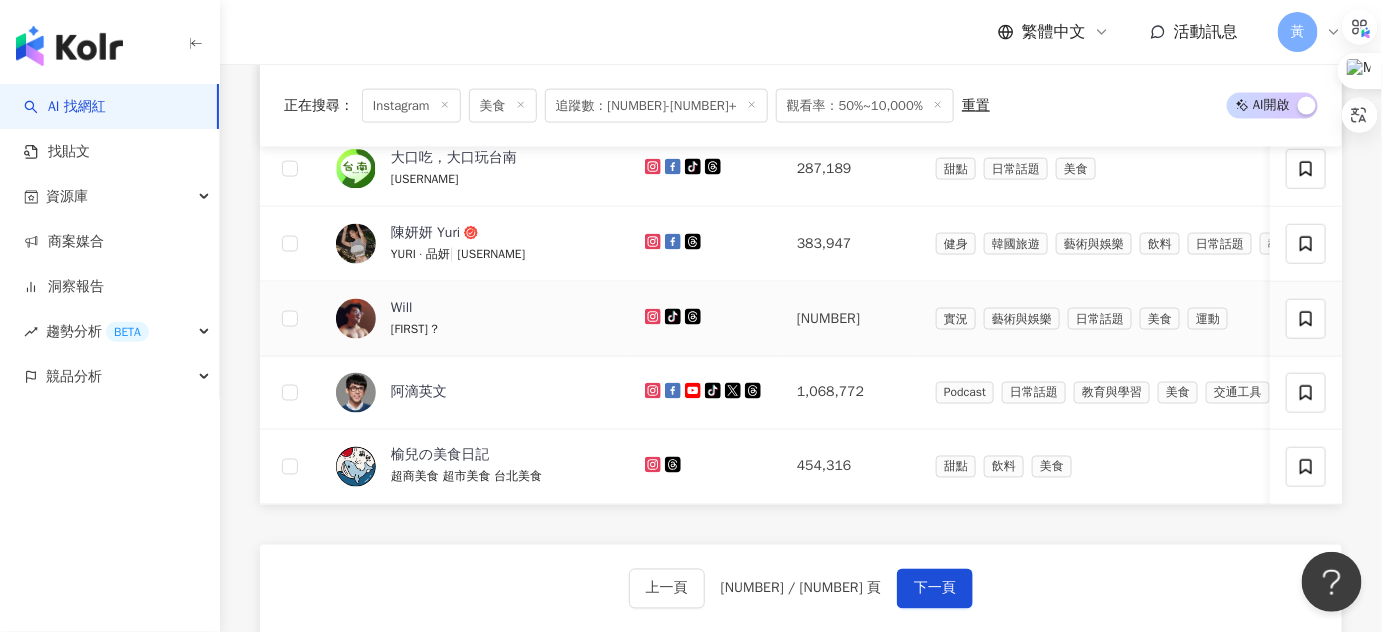 scroll, scrollTop: 909, scrollLeft: 0, axis: vertical 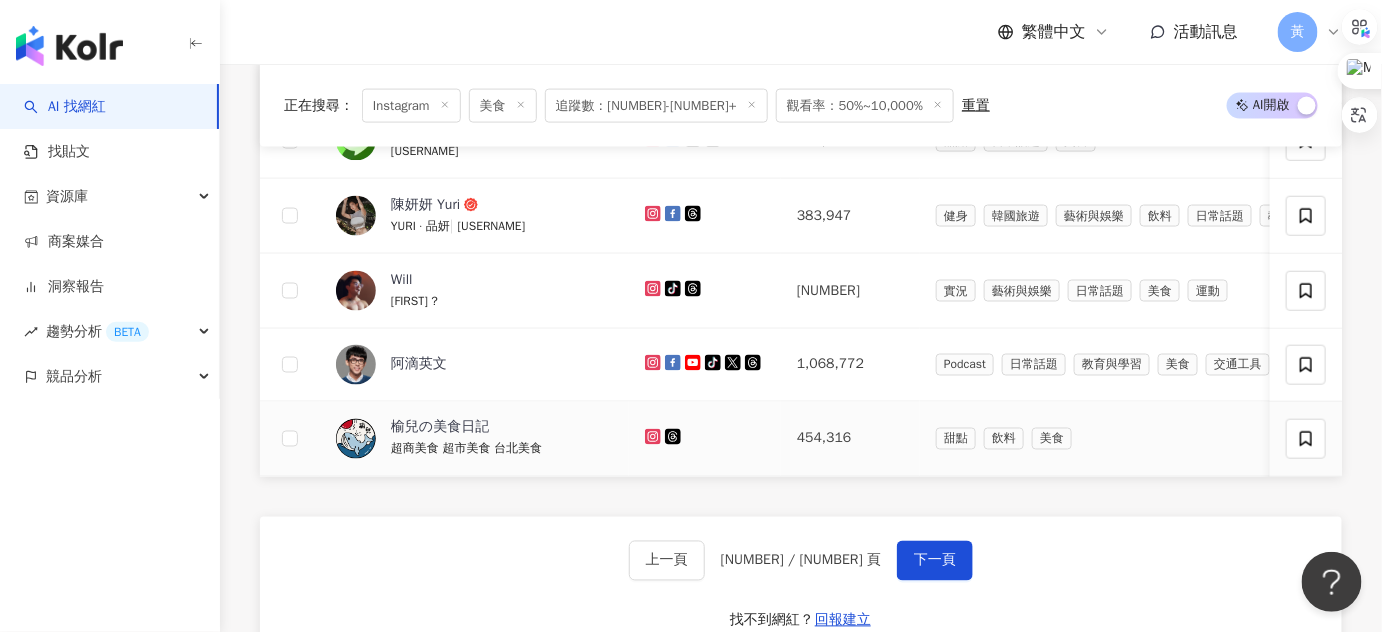 click 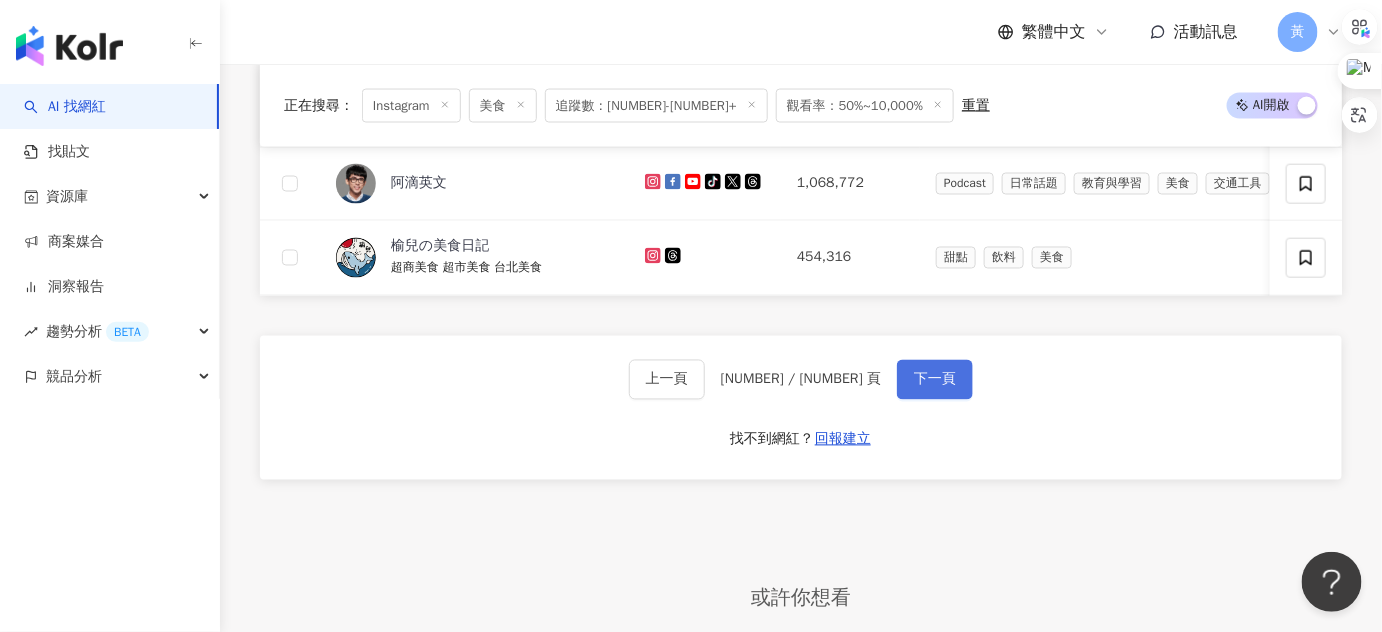 click on "下一頁" at bounding box center [935, 380] 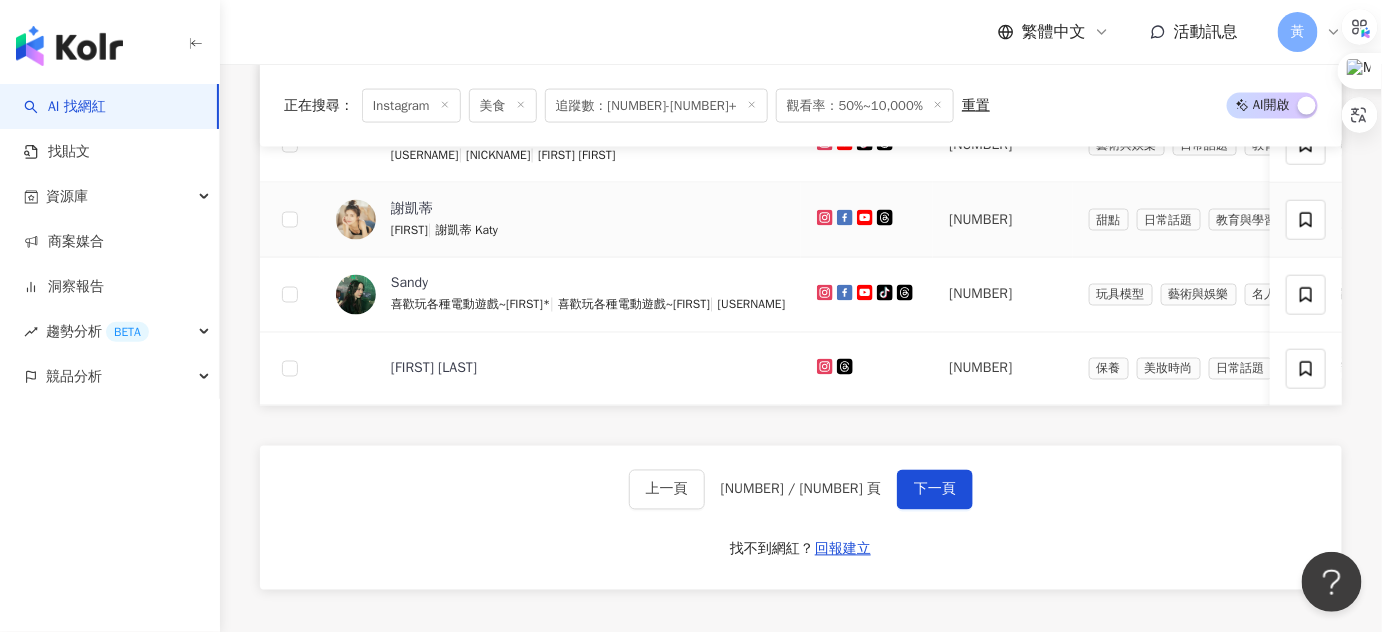 scroll, scrollTop: 1090, scrollLeft: 0, axis: vertical 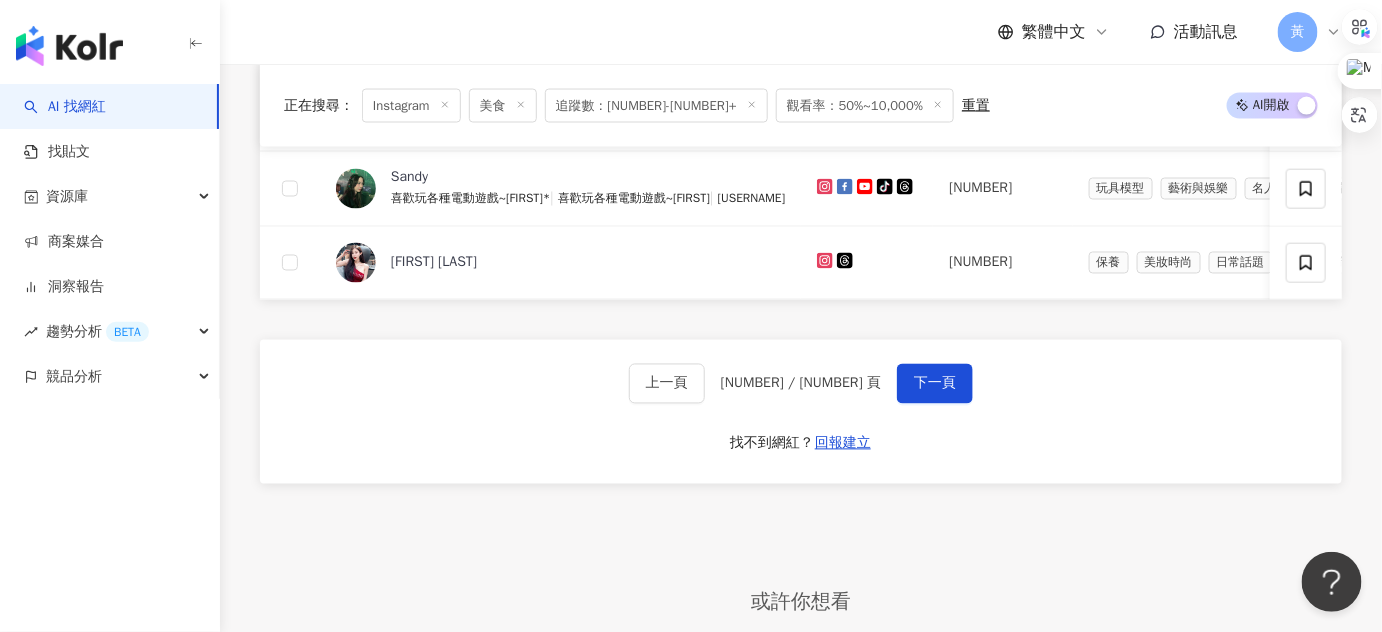 click on "[TEXT] [NUMBER] / [NUMBER] [TEXT] [TEXT] [TEXT] [TEXT] [TEXT]" at bounding box center [801, 412] 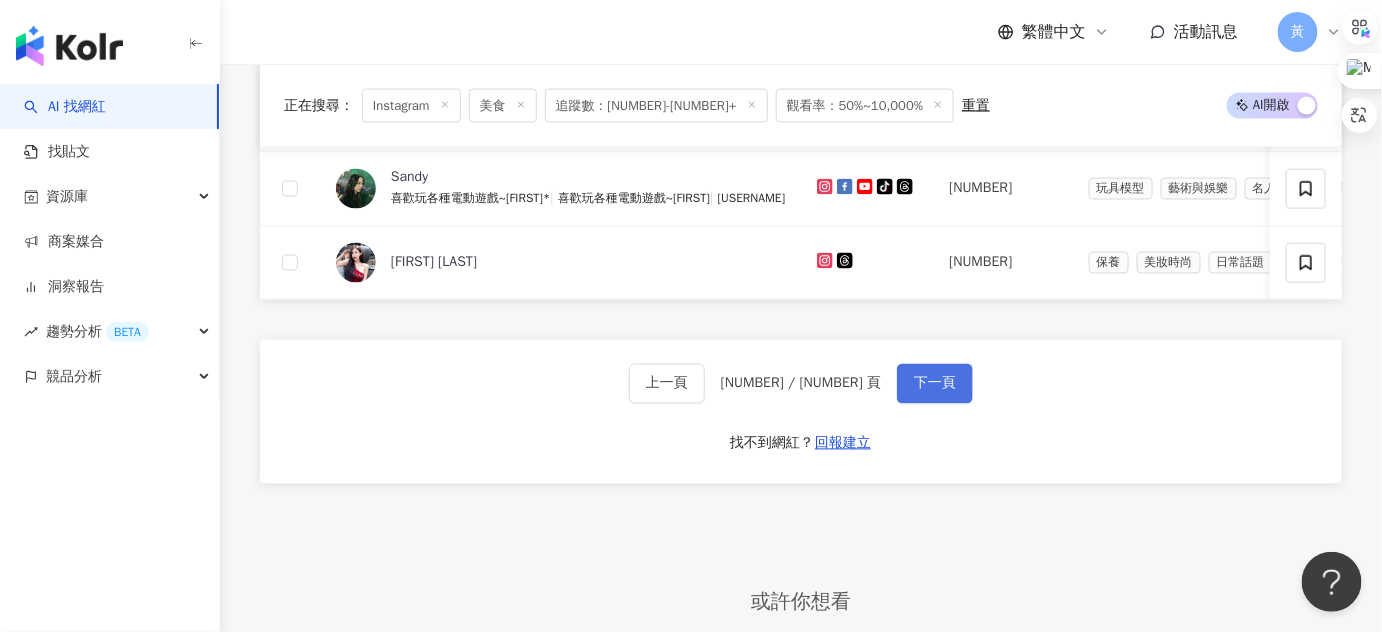 click on "下一頁" at bounding box center (935, 384) 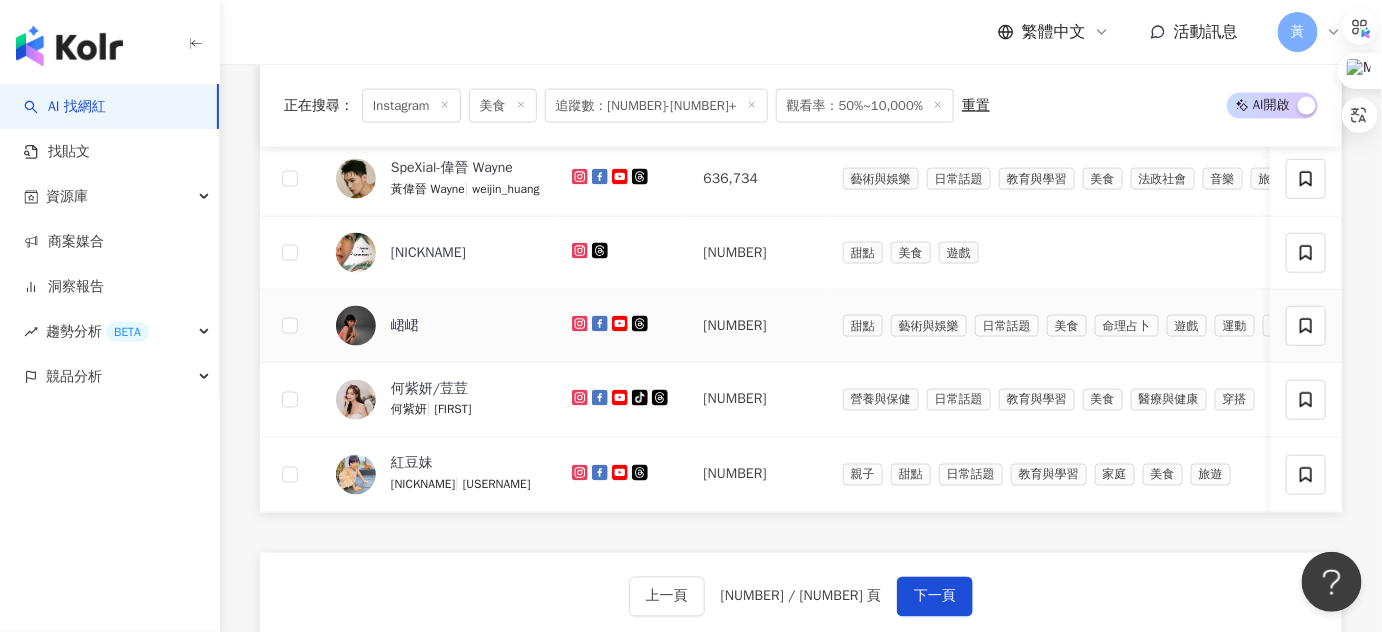 scroll, scrollTop: 1051, scrollLeft: 0, axis: vertical 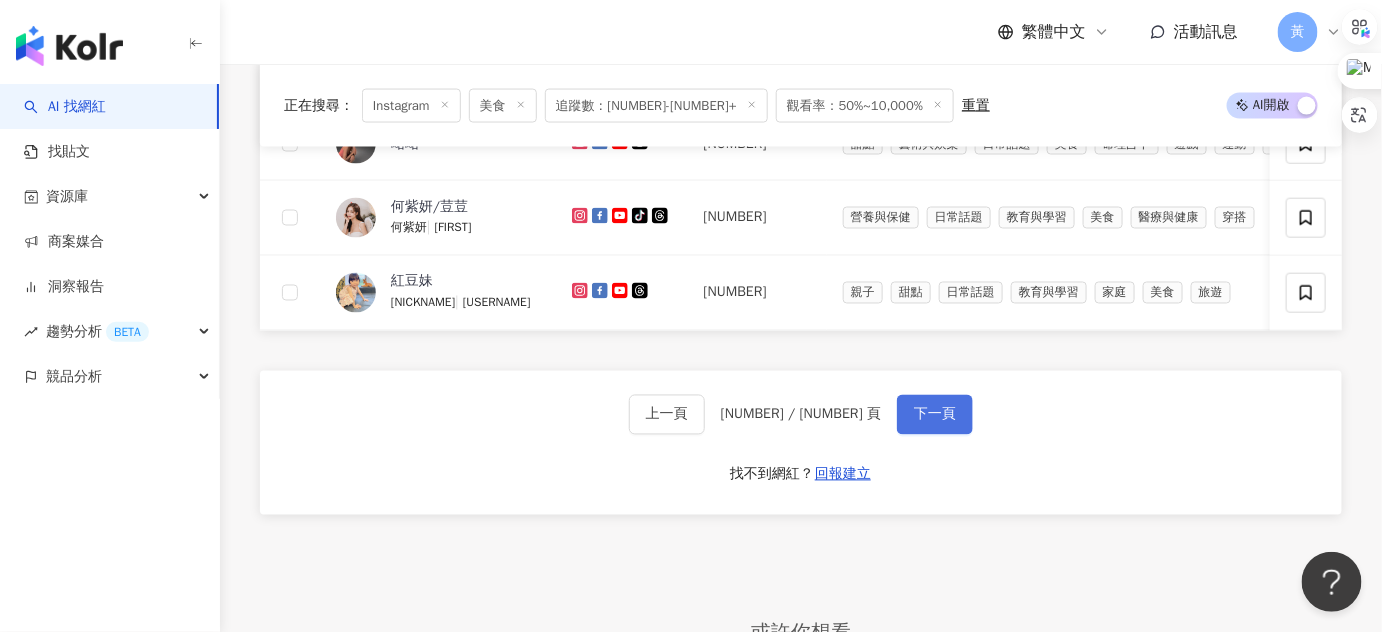 click on "下一頁" at bounding box center [935, 415] 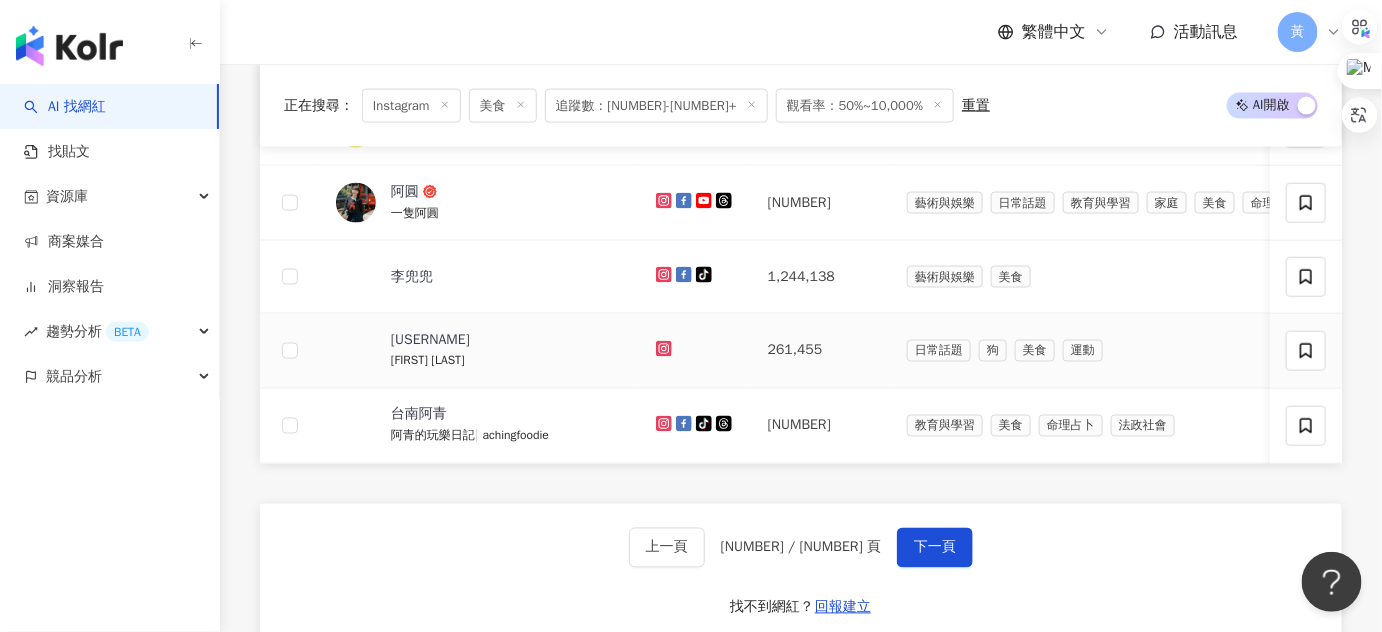 scroll, scrollTop: 960, scrollLeft: 0, axis: vertical 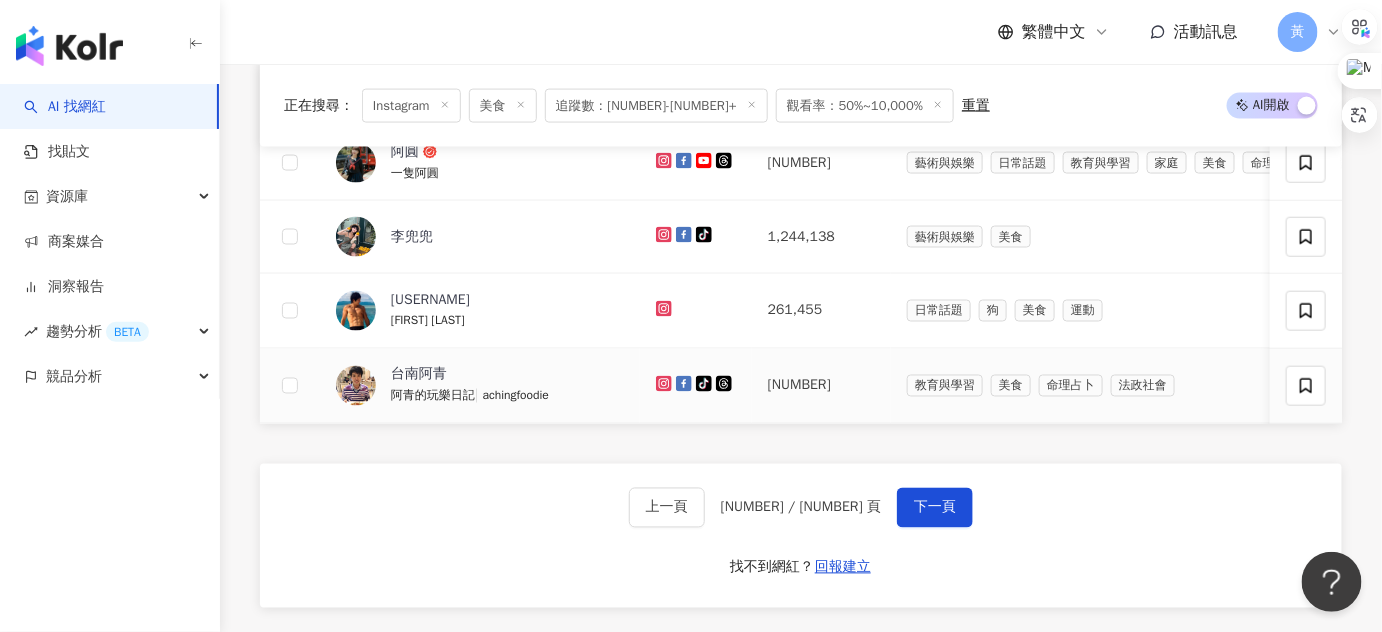 click 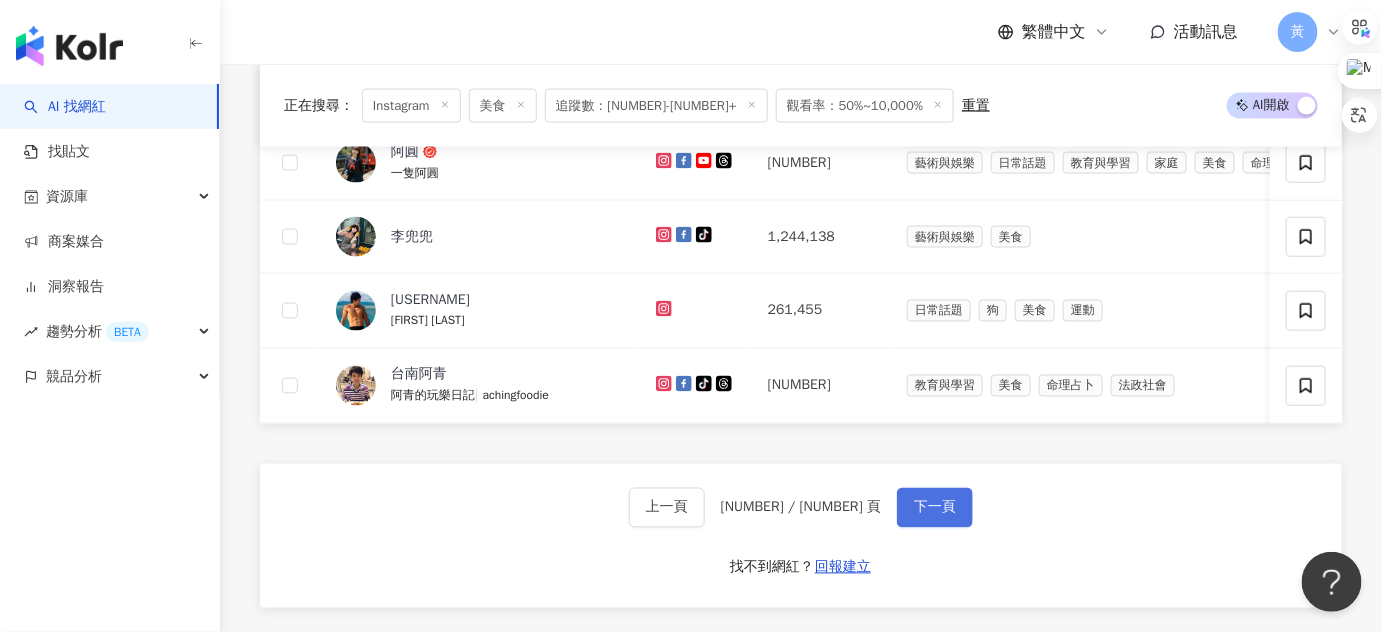 click on "下一頁" at bounding box center [935, 508] 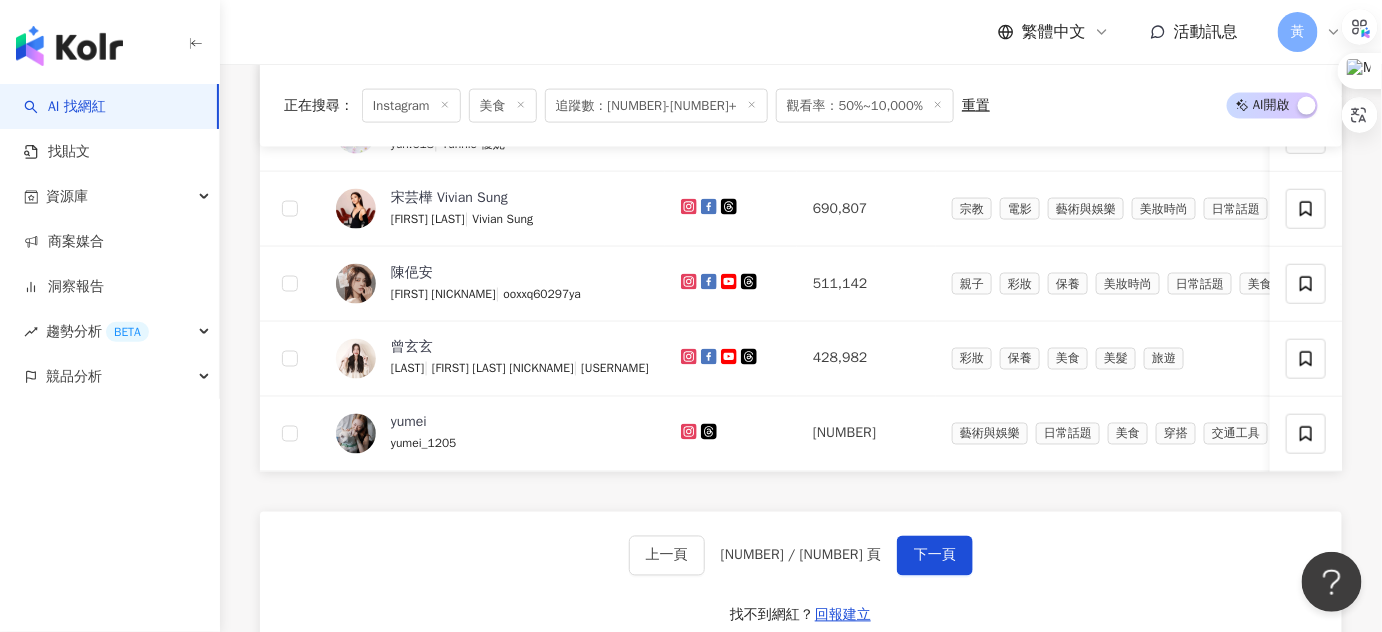 scroll, scrollTop: 960, scrollLeft: 0, axis: vertical 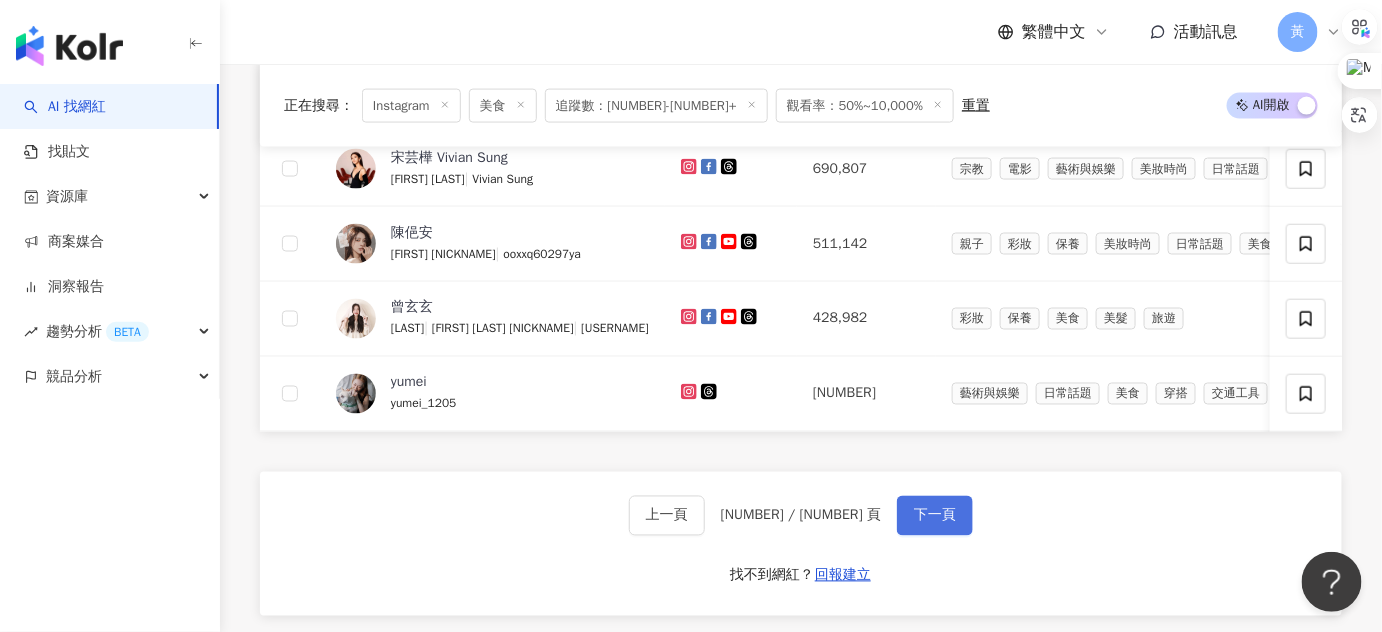 click on "下一頁" at bounding box center [935, 516] 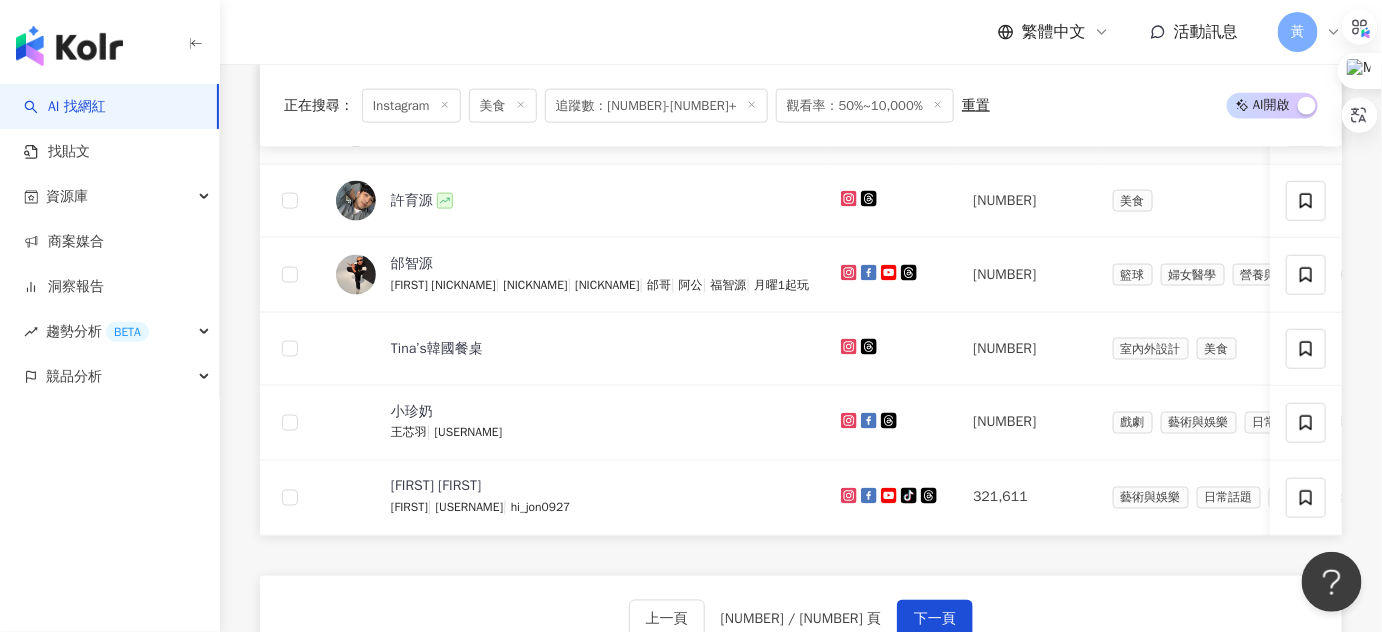 scroll, scrollTop: 960, scrollLeft: 0, axis: vertical 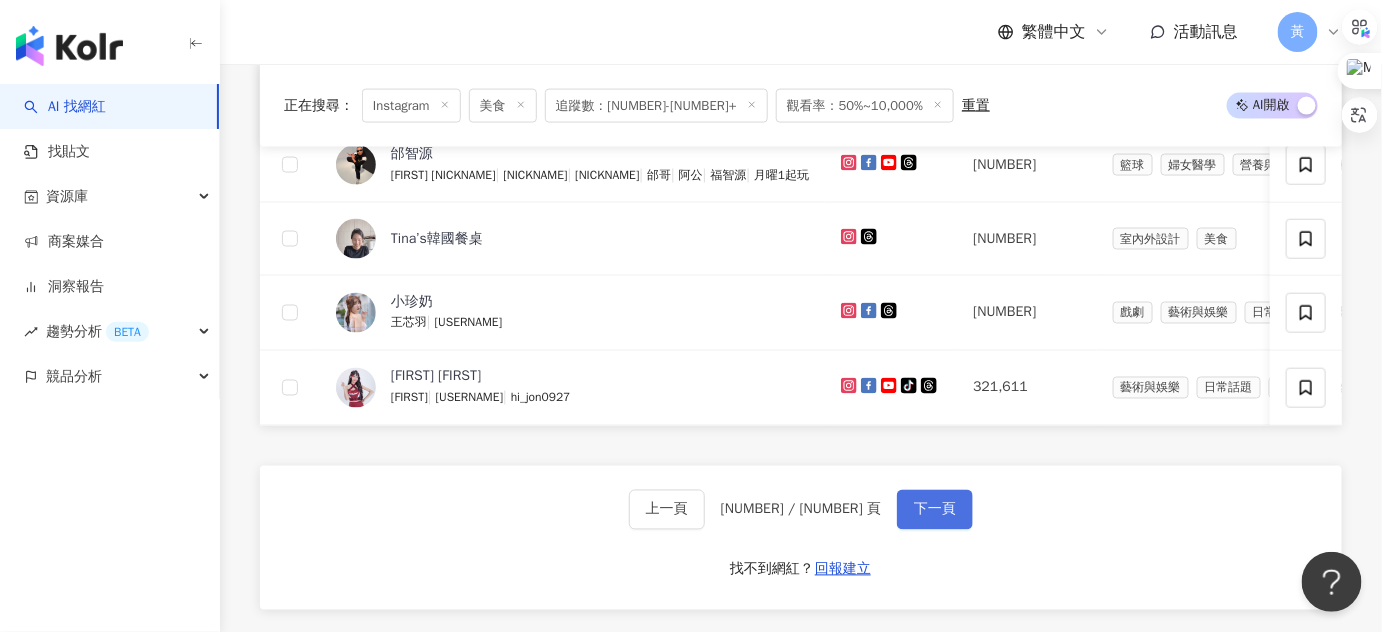 click on "下一頁" at bounding box center [935, 510] 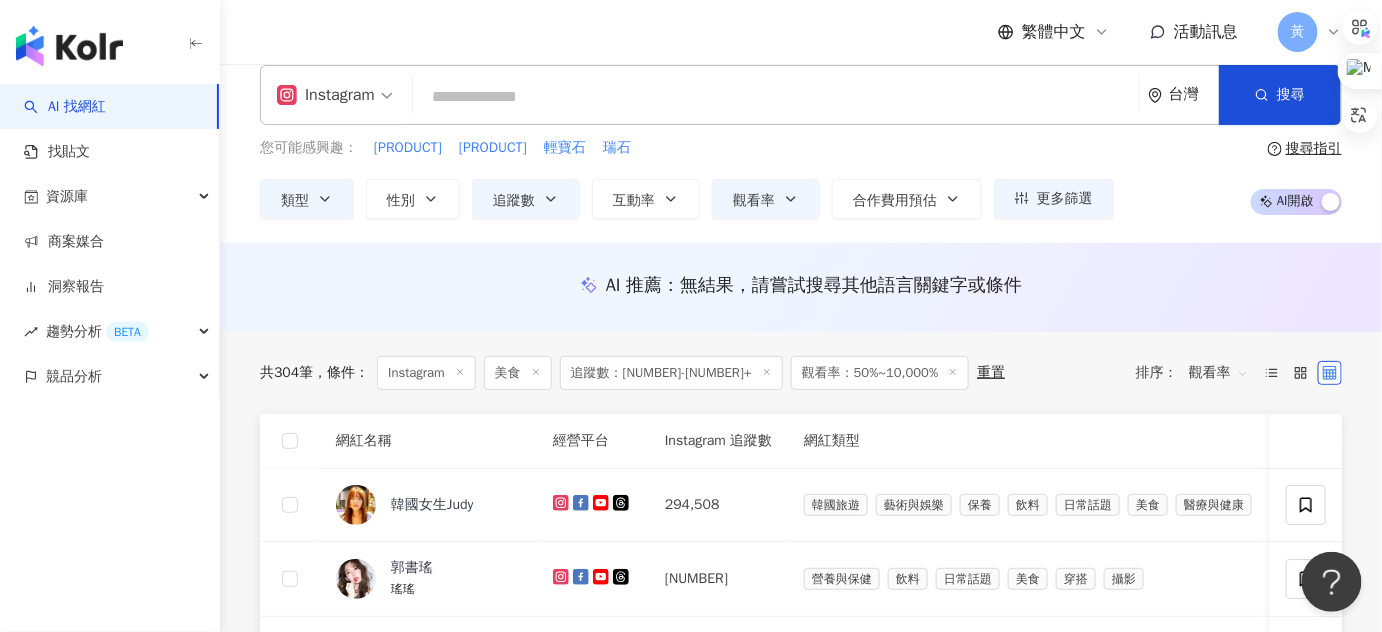 scroll, scrollTop: 0, scrollLeft: 0, axis: both 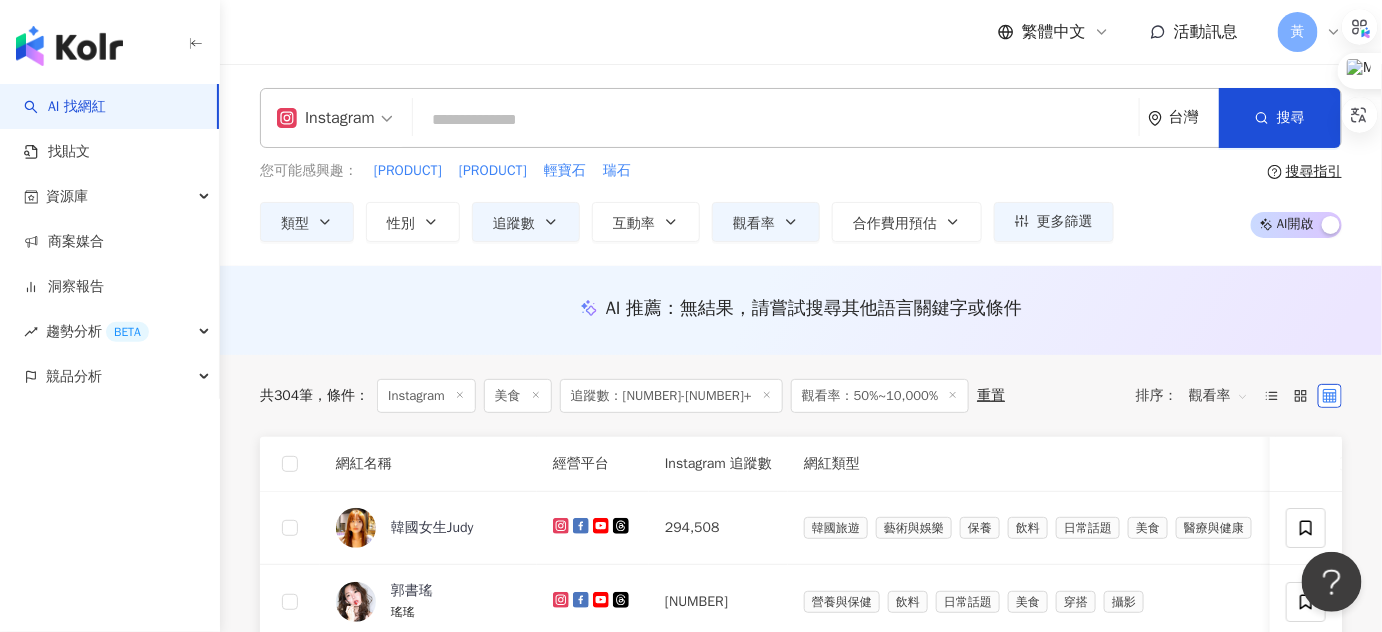 click on "更多篩選 ******  -  ******* 不限 小型 奈米網紅 (1萬) 微型網紅 (1萬-3萬) 小型網紅 (3萬-5萬) 中型 中小型網紅 (5萬-10萬) 中型網紅 (10萬-30萬) 中大型網紅 (30萬-50萬) 大型 大型網紅 (50萬-100萬) 百萬網紅 (100萬) ** %  -  ***** % 不限 10% 以下 10%-50% 50%-200% 200% 以上" at bounding box center (687, 201) 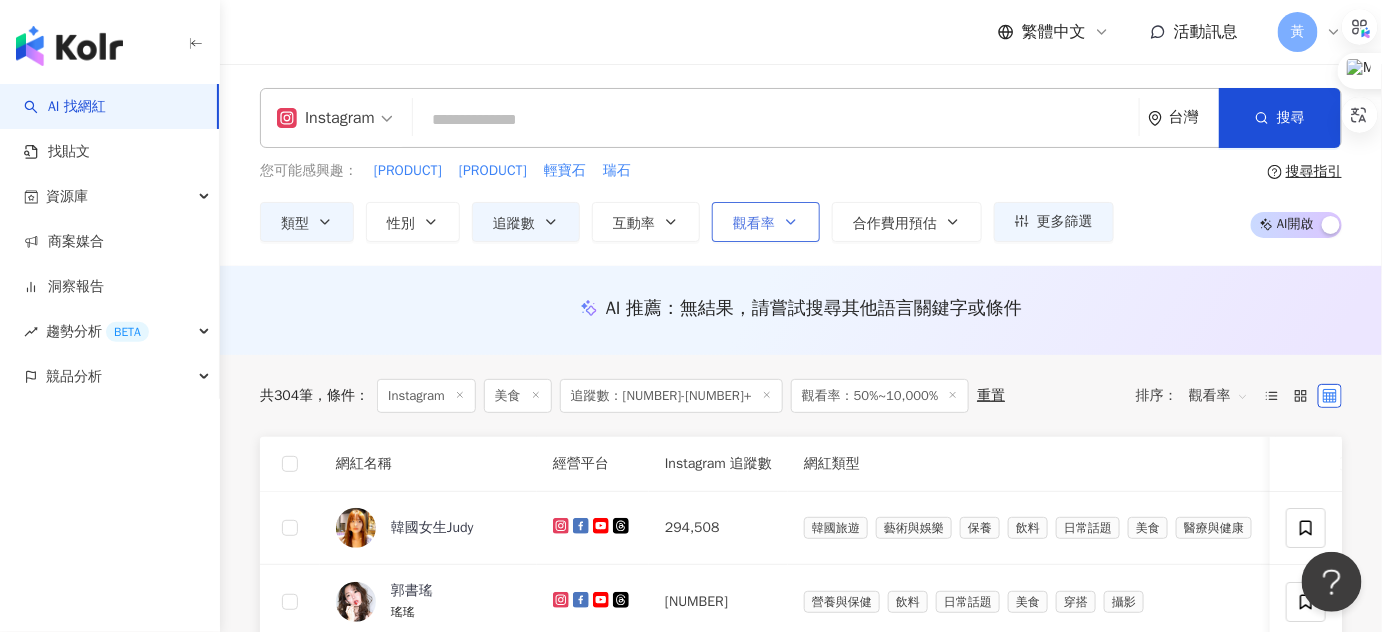 click on "觀看率" at bounding box center [754, 224] 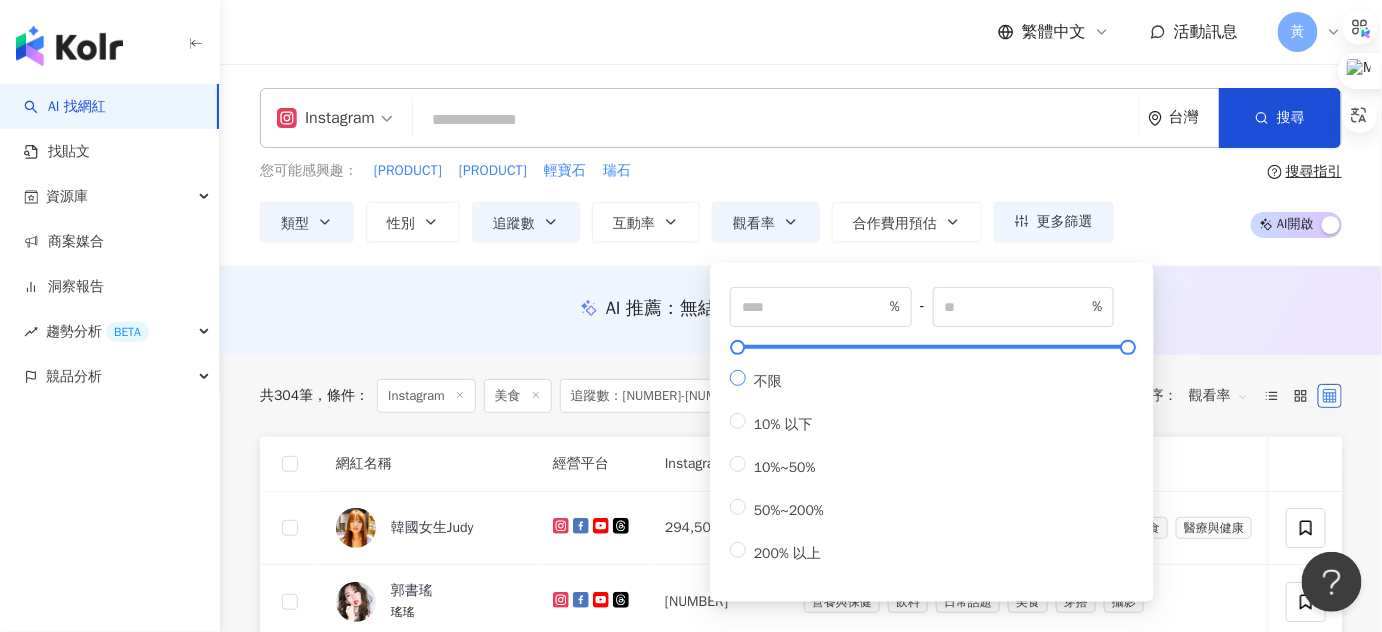 click on "不限" at bounding box center (768, 381) 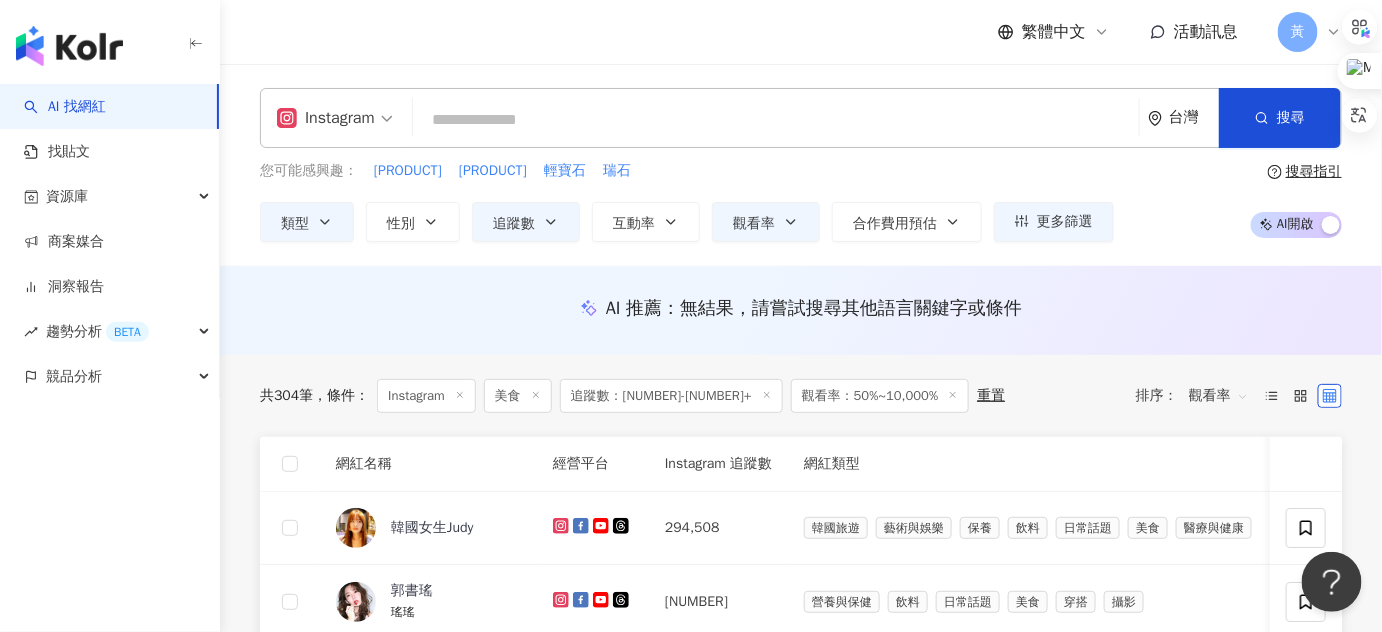 click on "AI 推薦 ： 無結果，請嘗試搜尋其他語言關鍵字或條件" at bounding box center (801, 308) 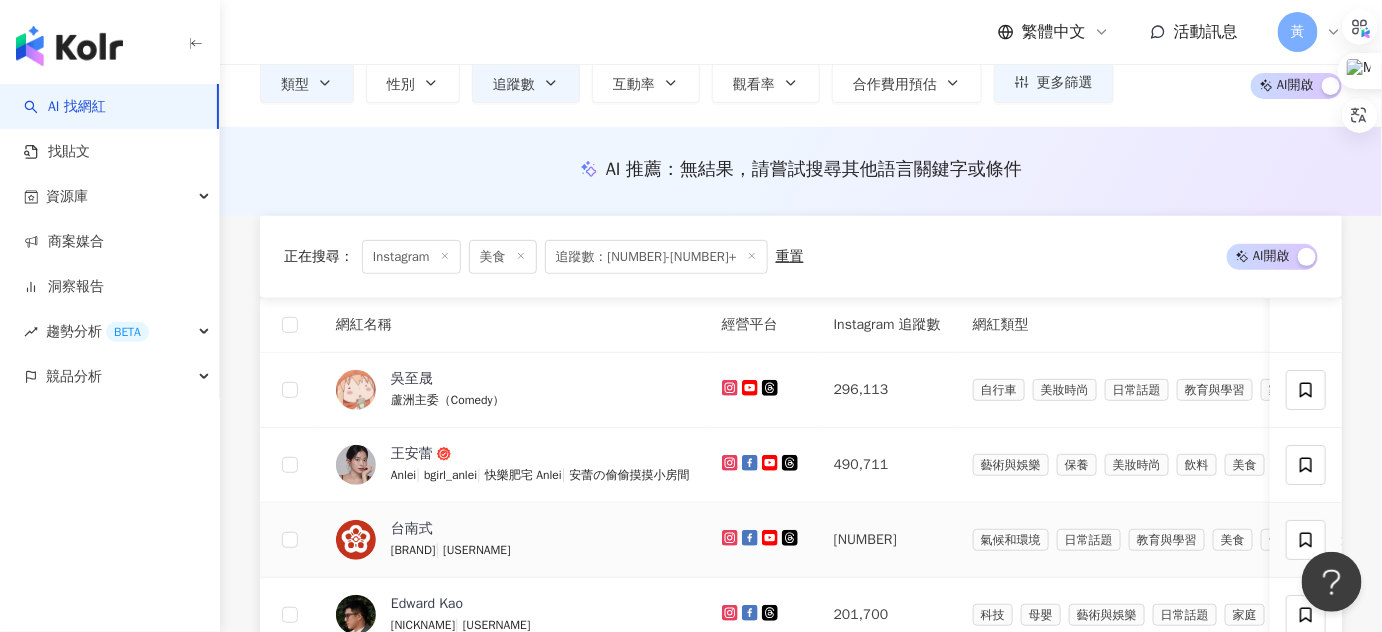 scroll, scrollTop: 0, scrollLeft: 0, axis: both 